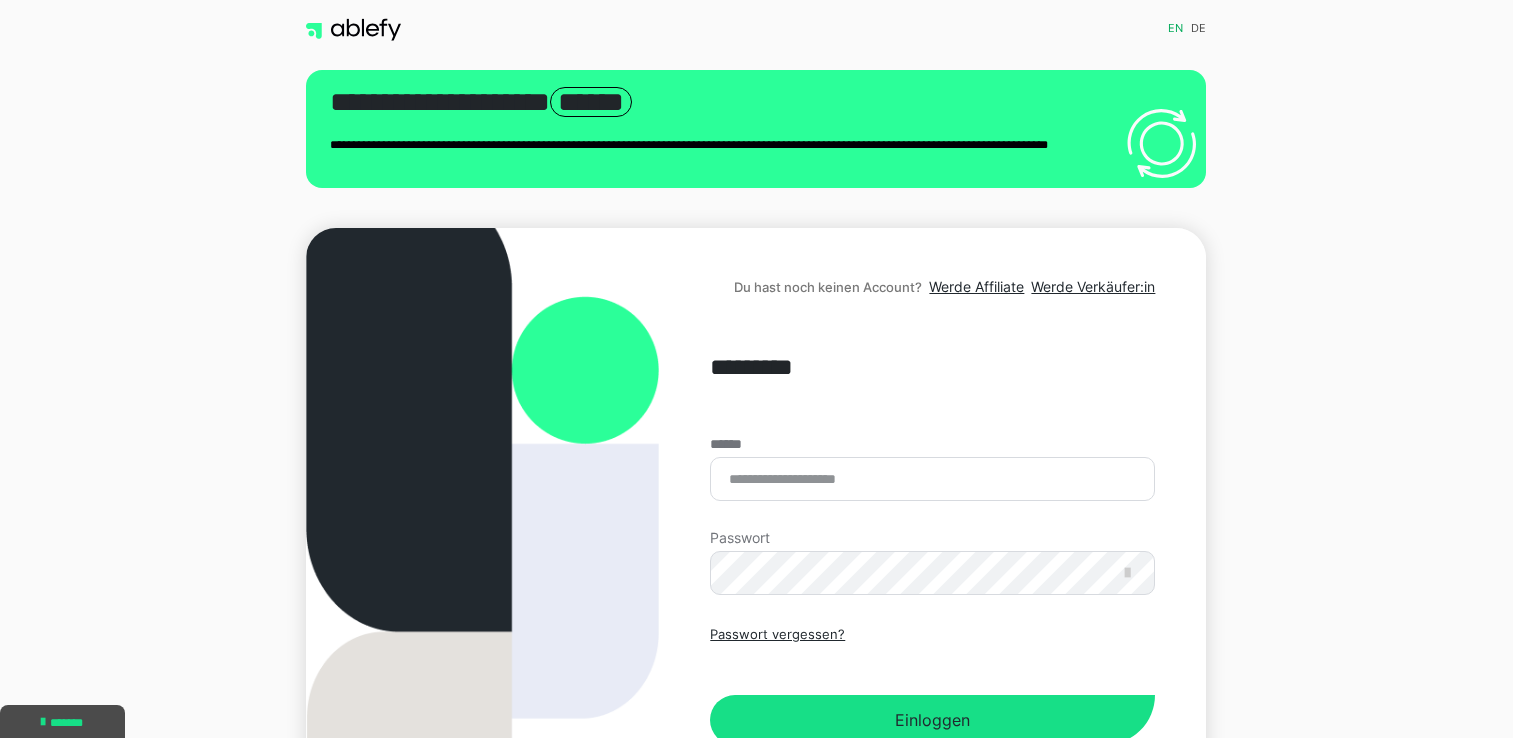 scroll, scrollTop: 0, scrollLeft: 0, axis: both 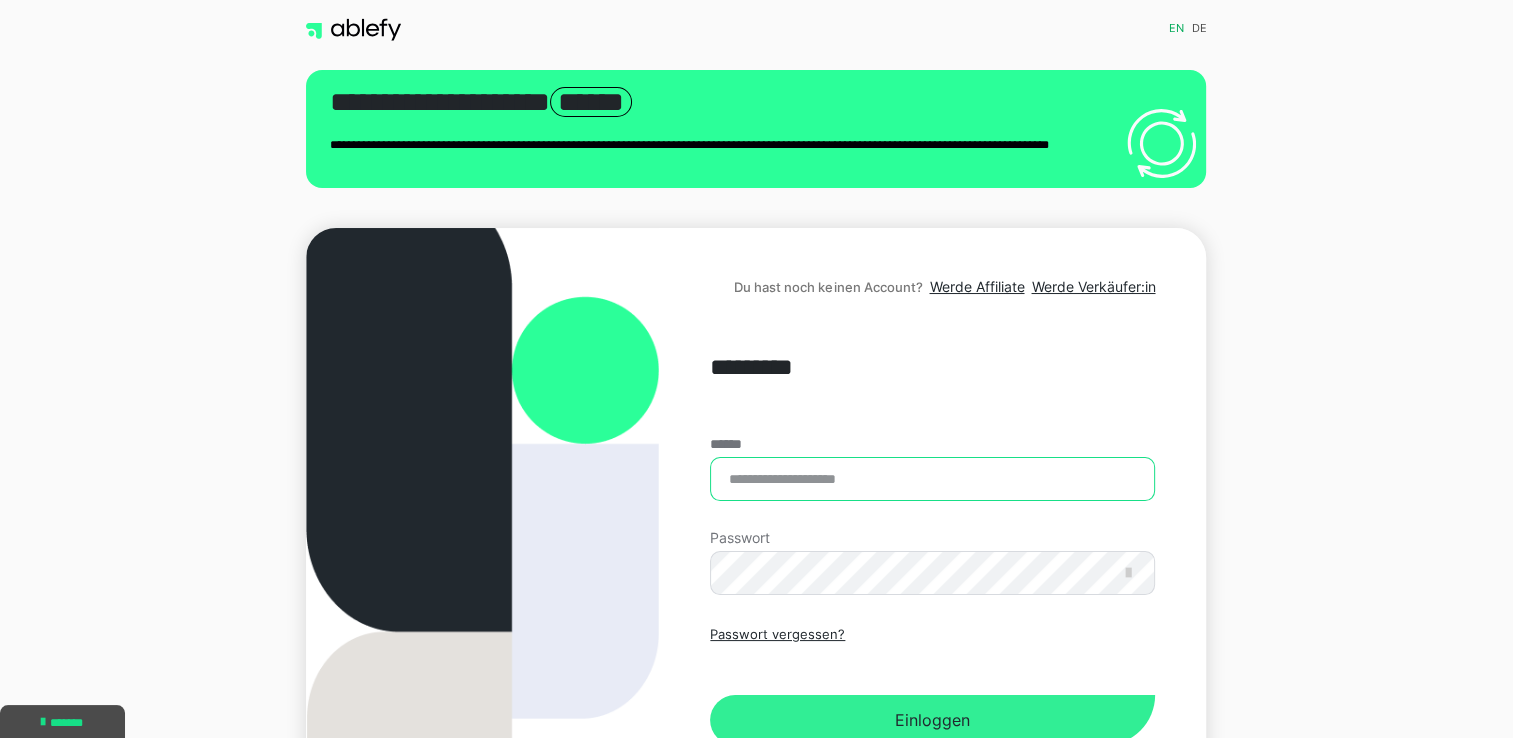 type on "**********" 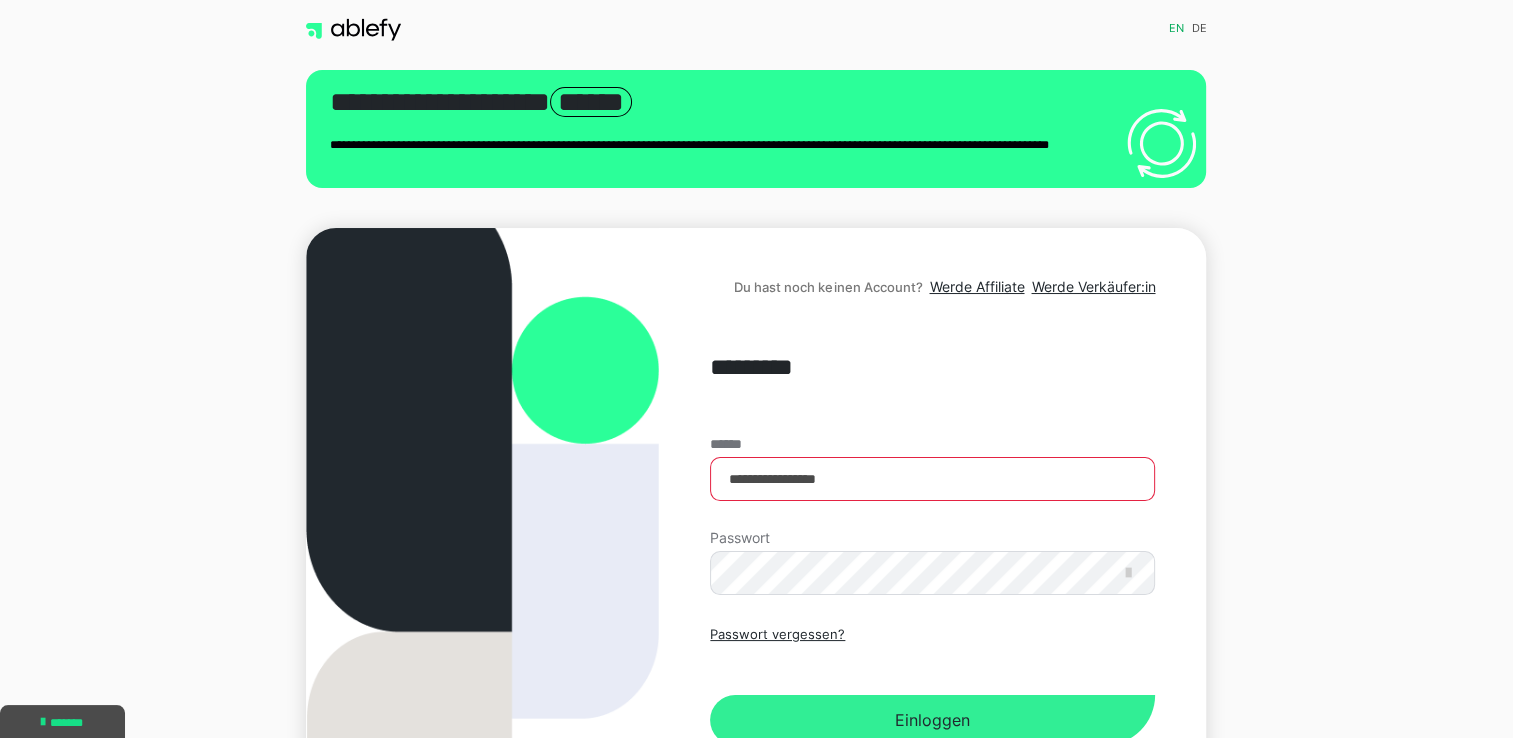 click on "Einloggen" at bounding box center [932, 720] 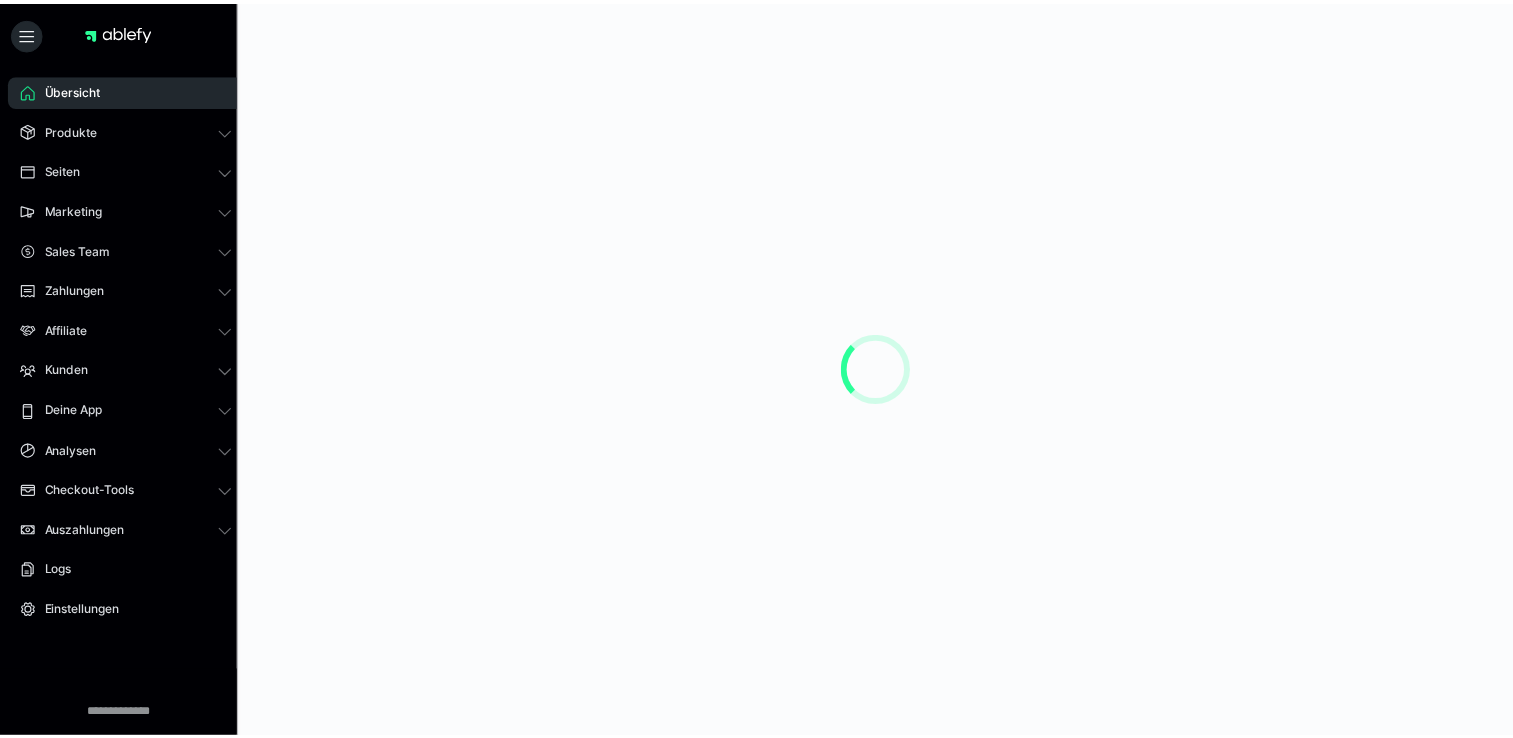 scroll, scrollTop: 0, scrollLeft: 0, axis: both 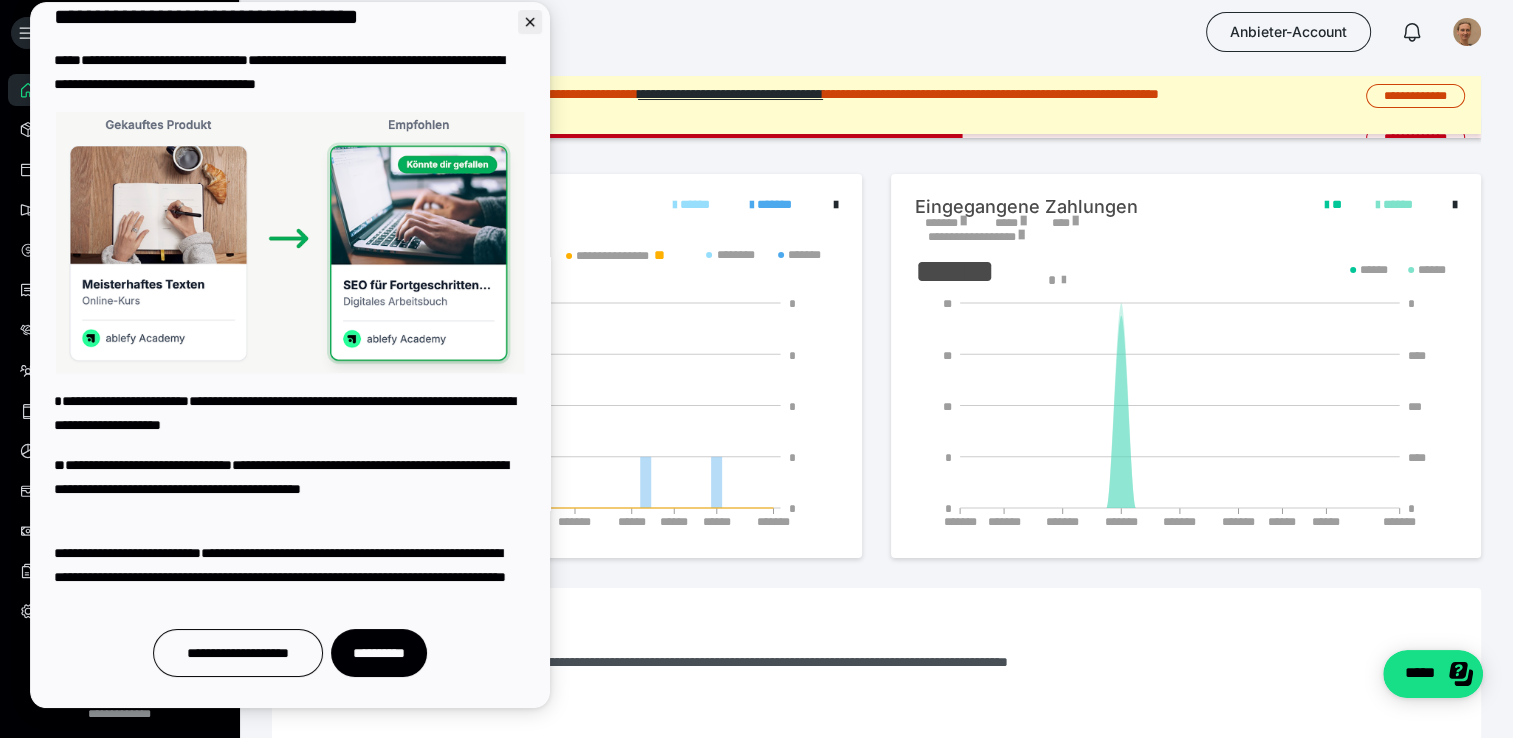 click 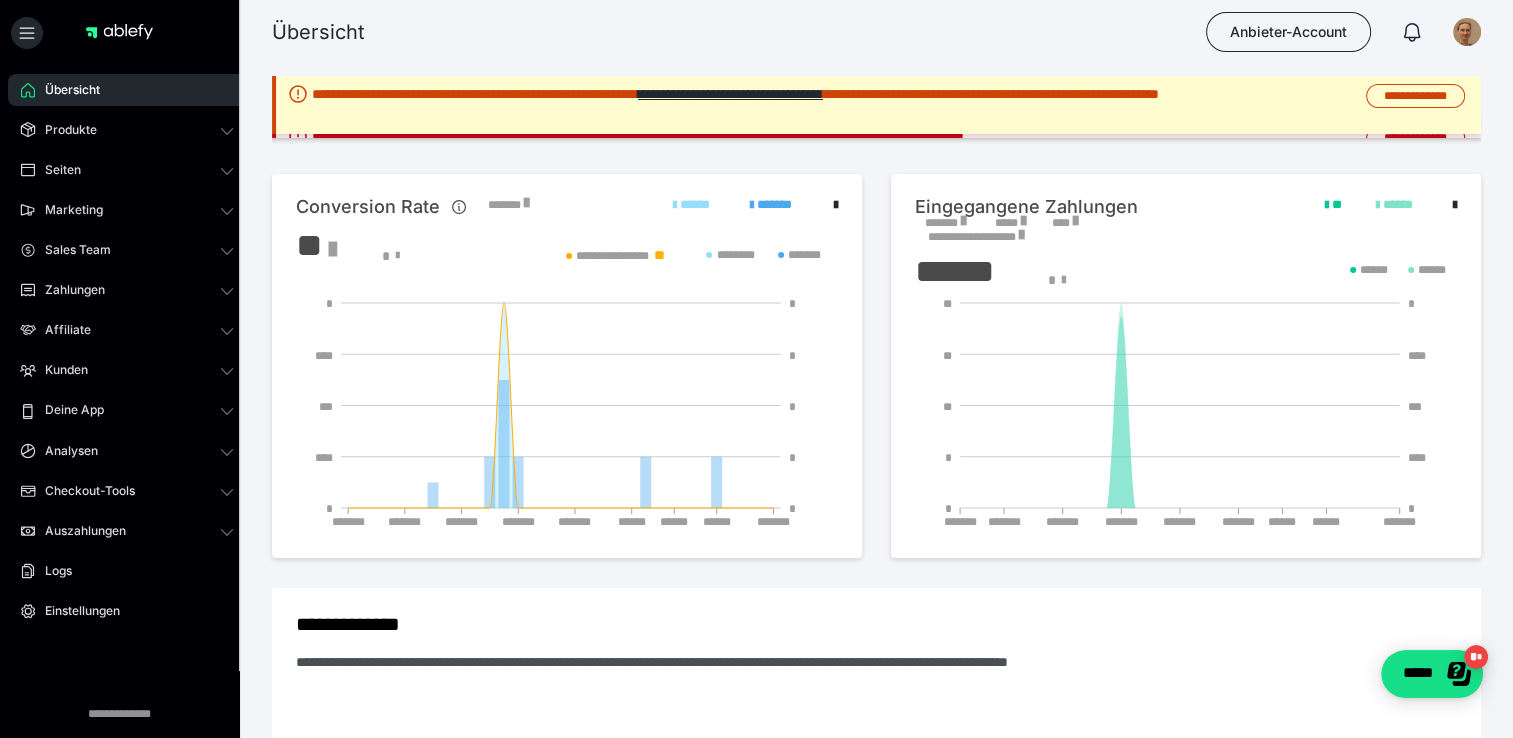 scroll, scrollTop: 0, scrollLeft: 0, axis: both 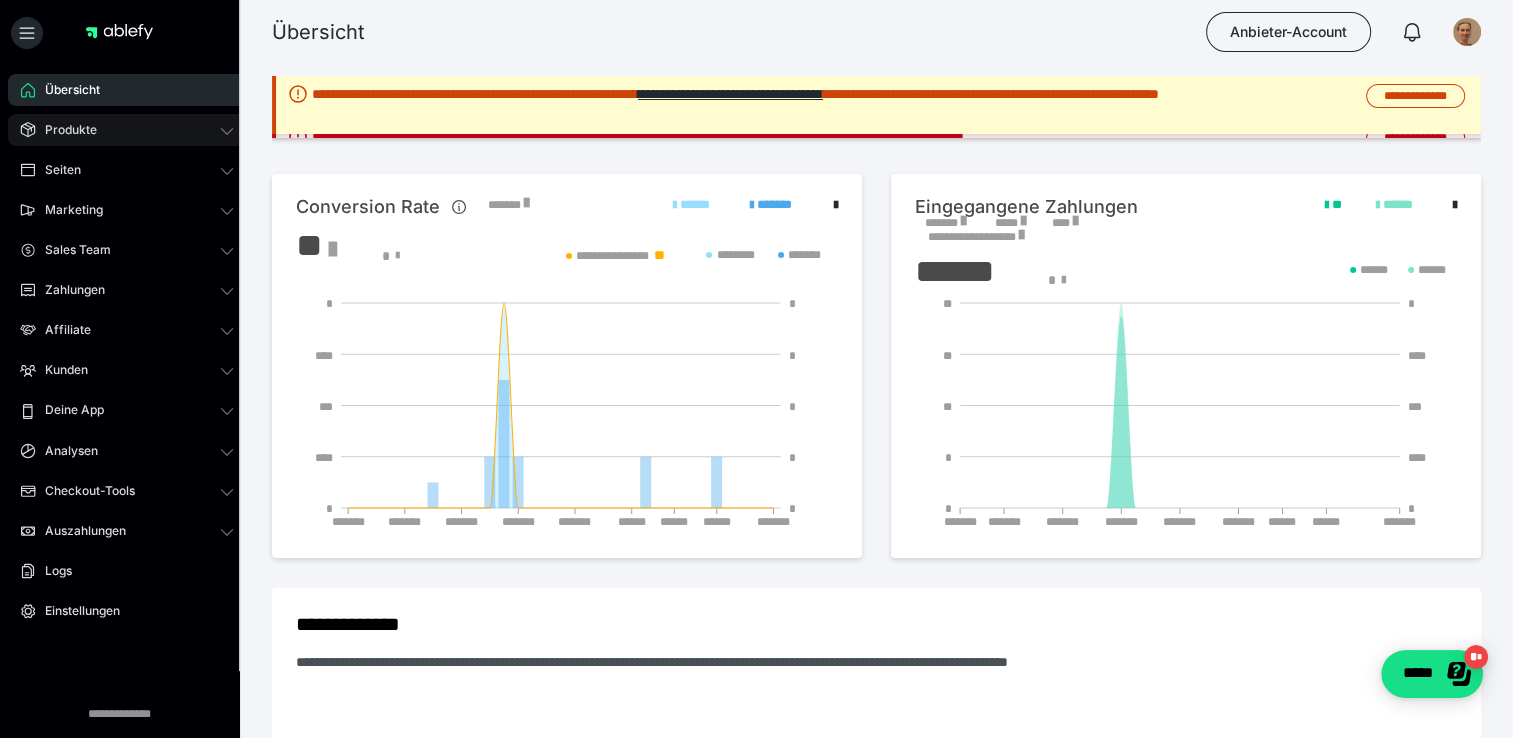 click on "Produkte" at bounding box center [127, 130] 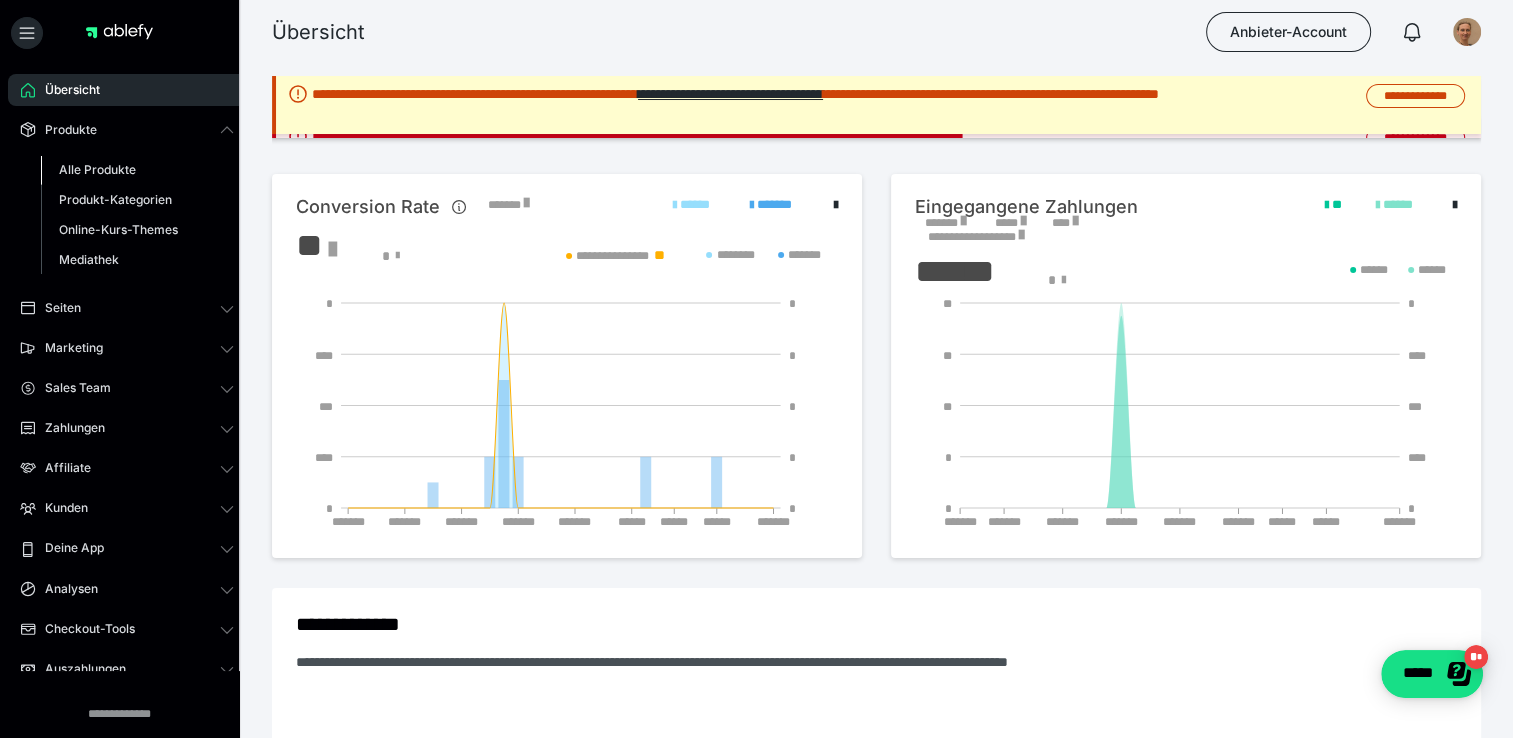 click on "Alle Produkte" at bounding box center (97, 169) 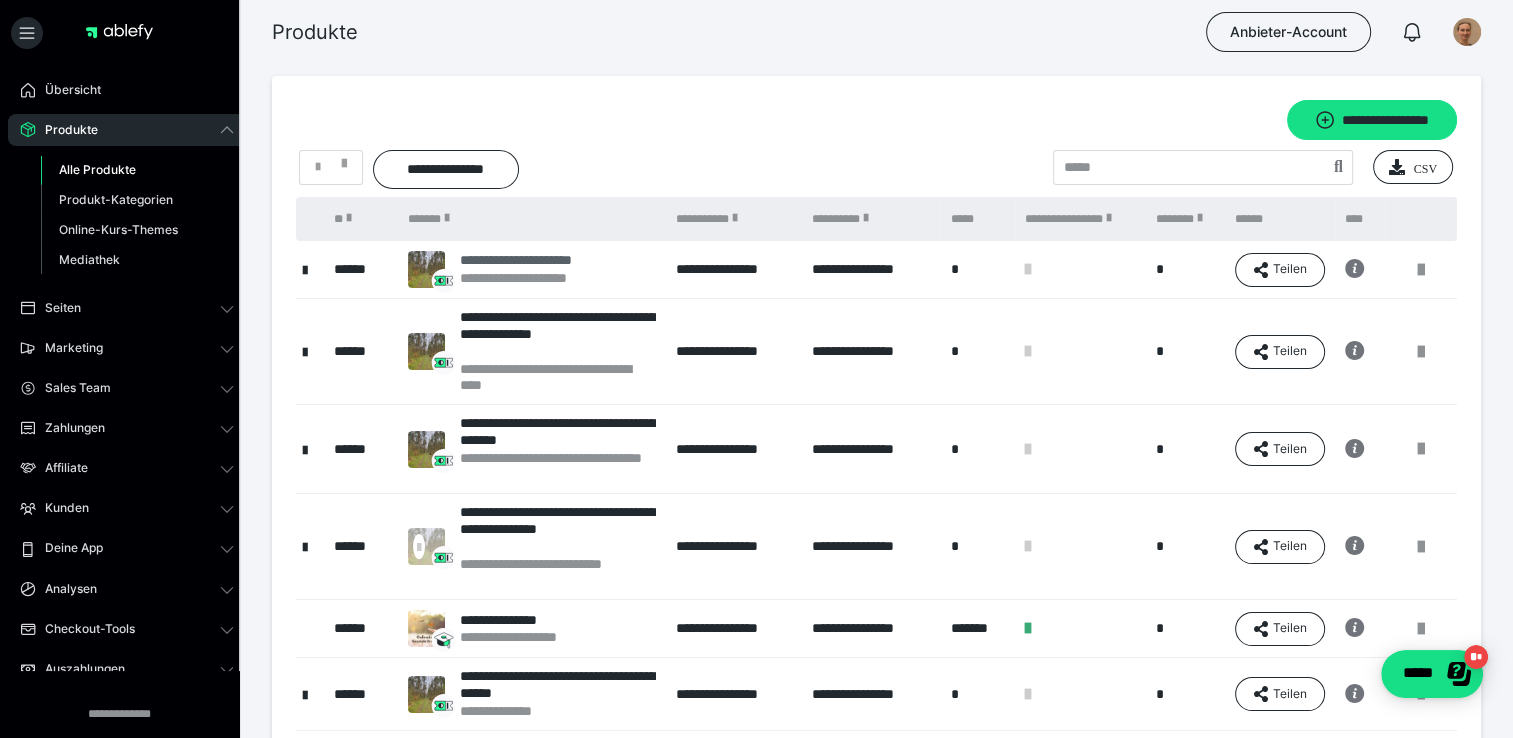 click on "**********" at bounding box center (545, 260) 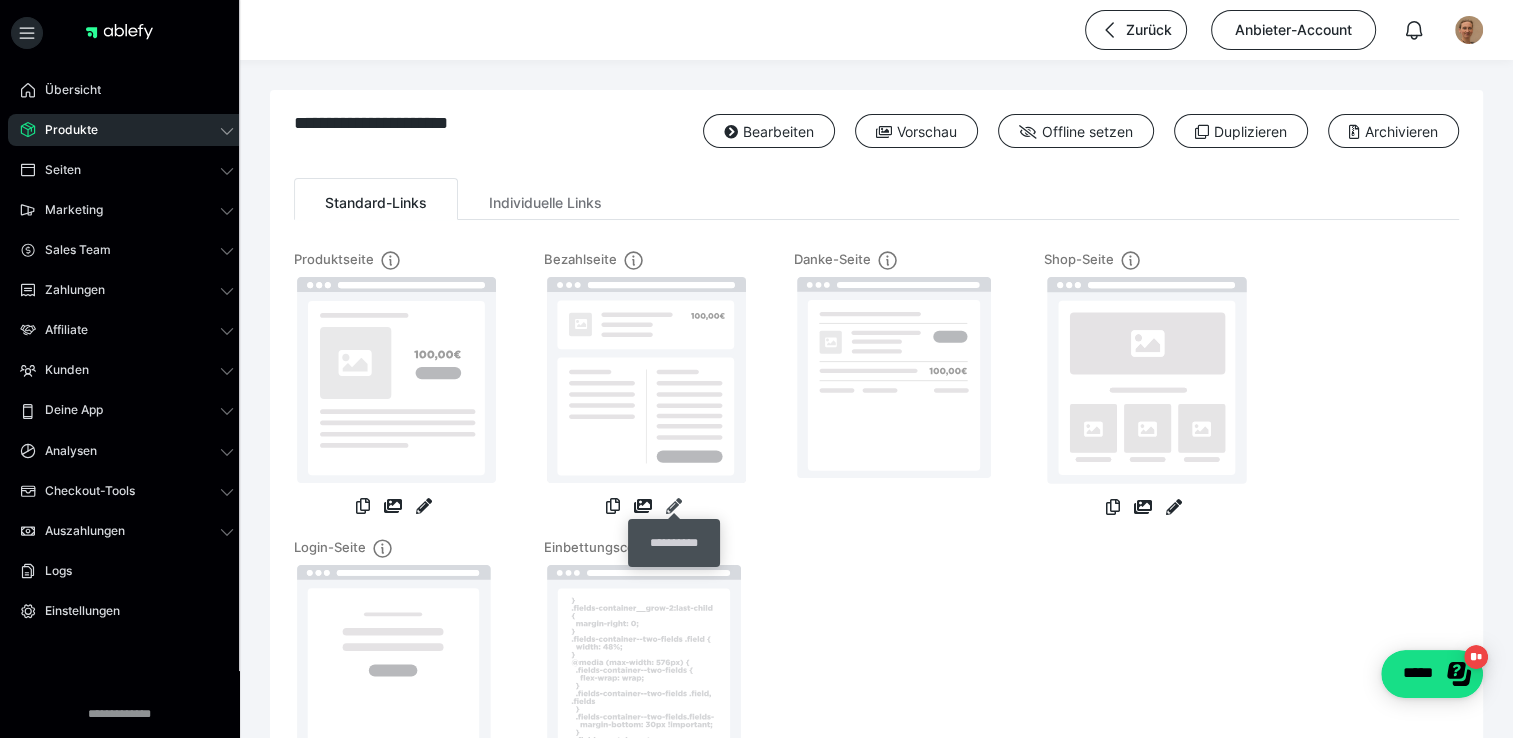 click at bounding box center (674, 506) 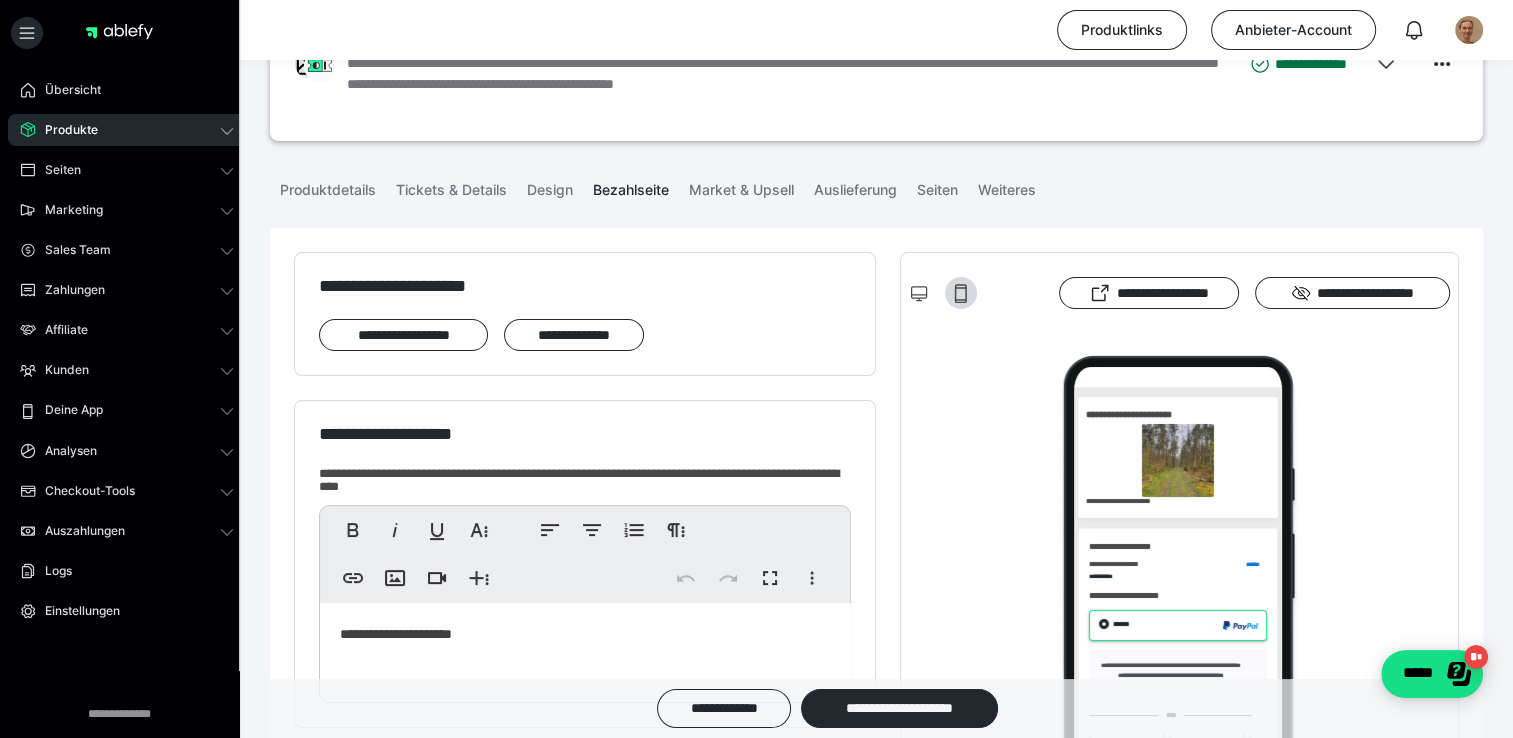 scroll, scrollTop: 100, scrollLeft: 0, axis: vertical 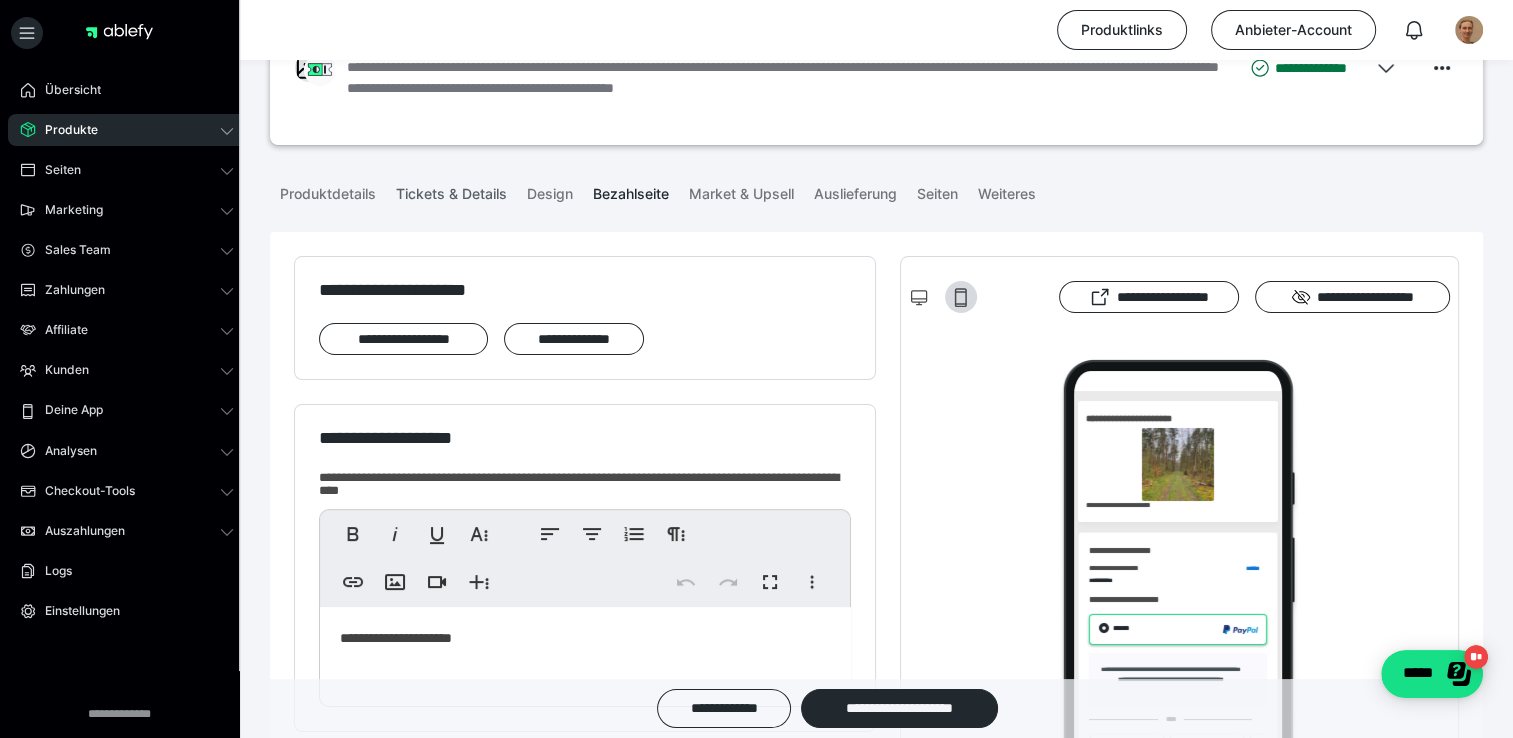 click on "Tickets & Details" at bounding box center (451, 190) 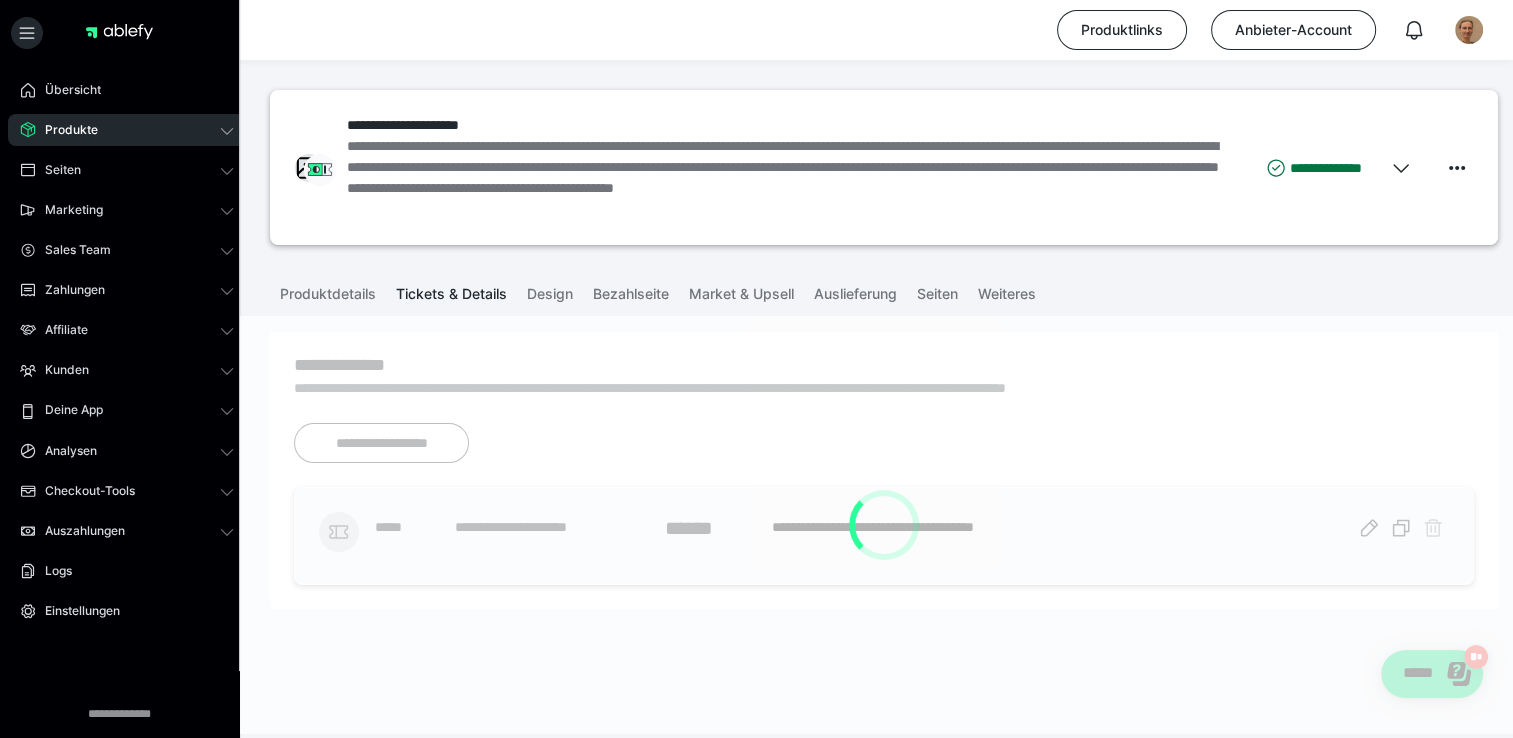 scroll, scrollTop: 0, scrollLeft: 0, axis: both 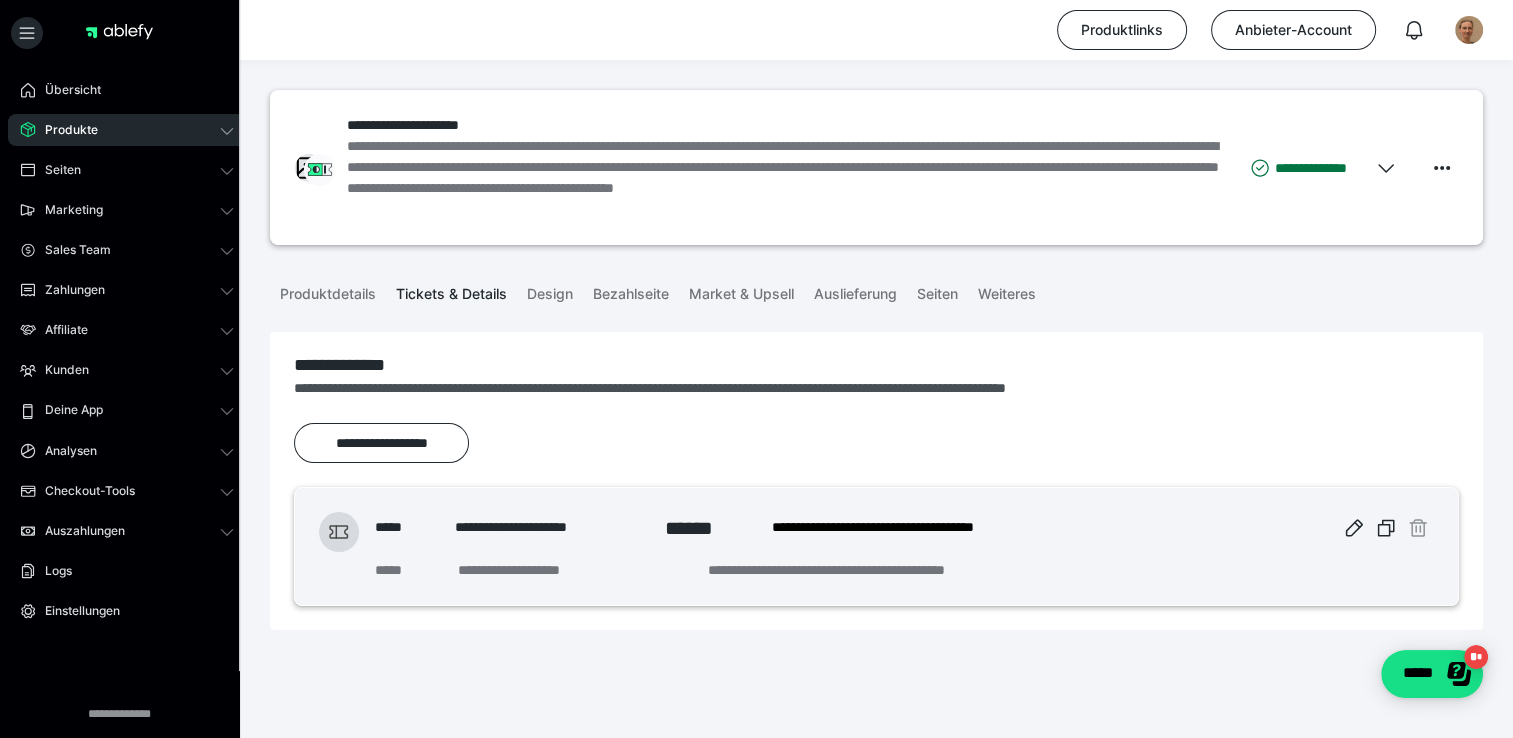 click on "Produkte" at bounding box center [64, 130] 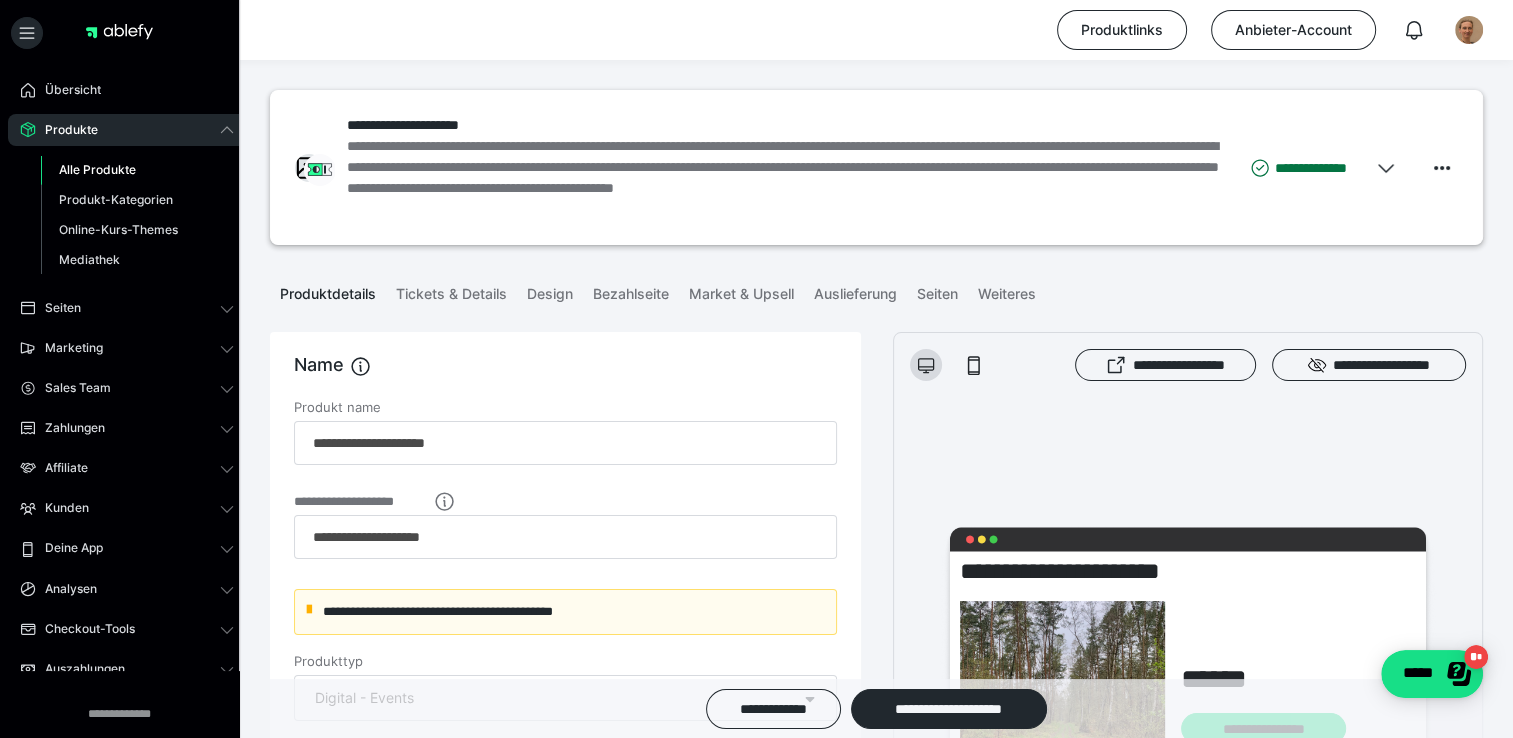 click on "Alle Produkte" at bounding box center [97, 169] 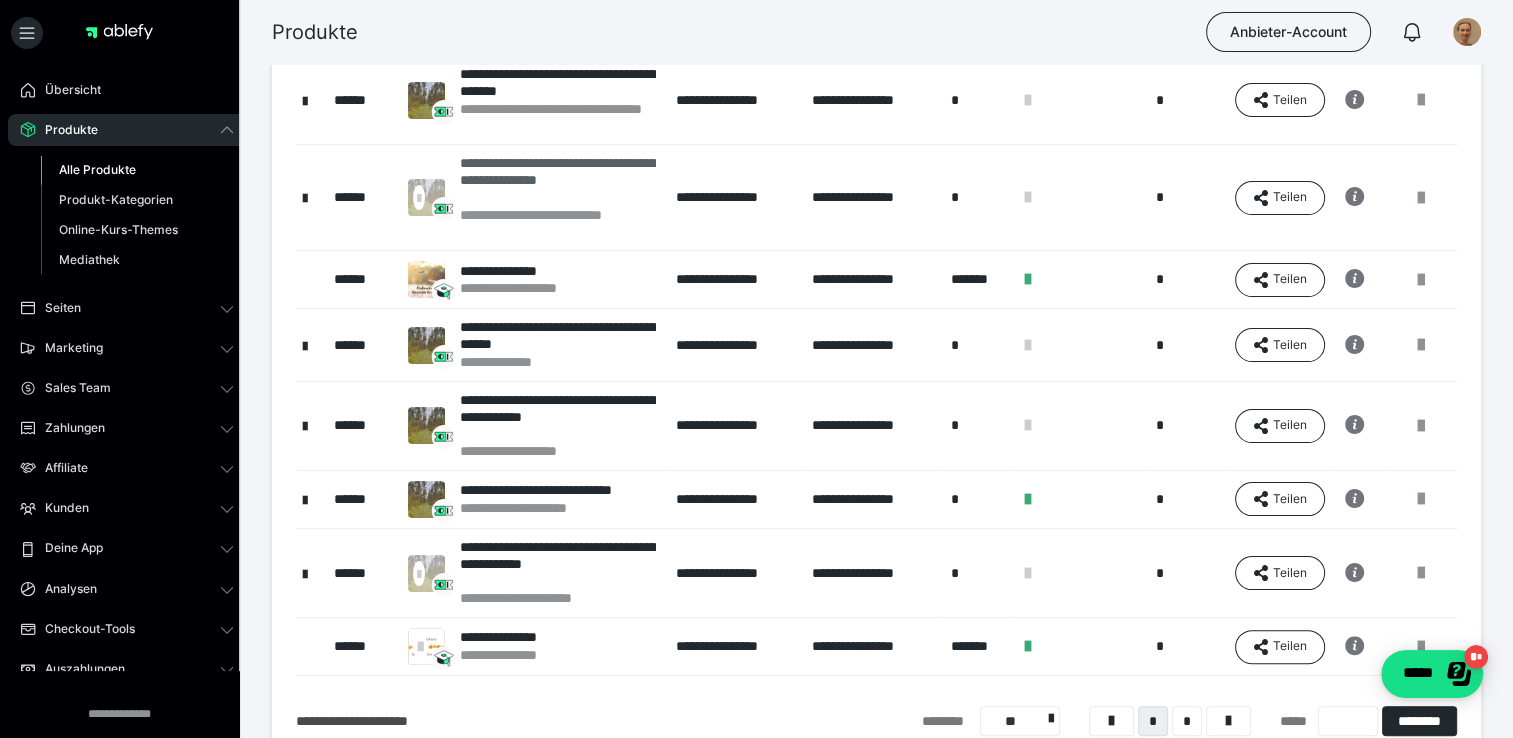 scroll, scrollTop: 400, scrollLeft: 0, axis: vertical 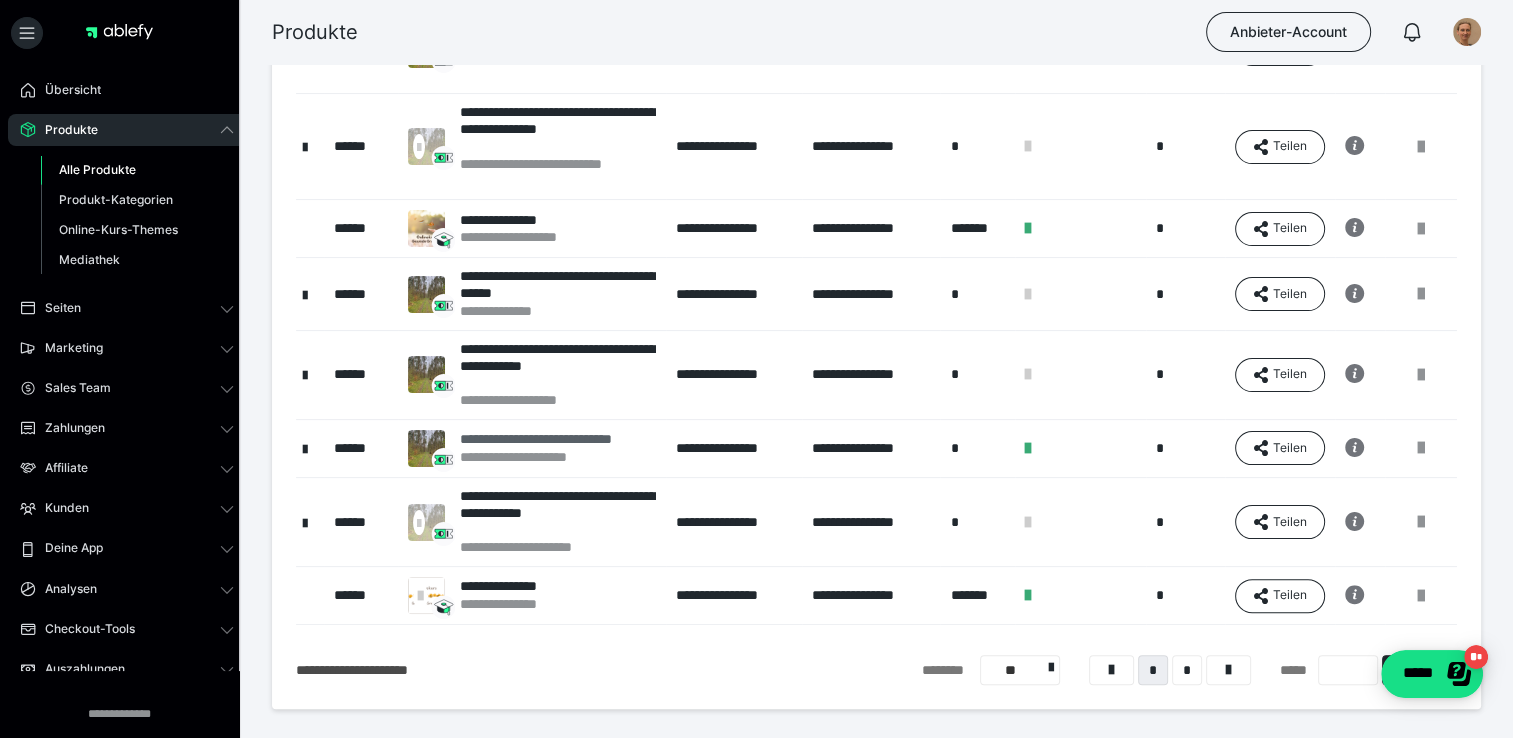 click on "**********" at bounding box center (553, 439) 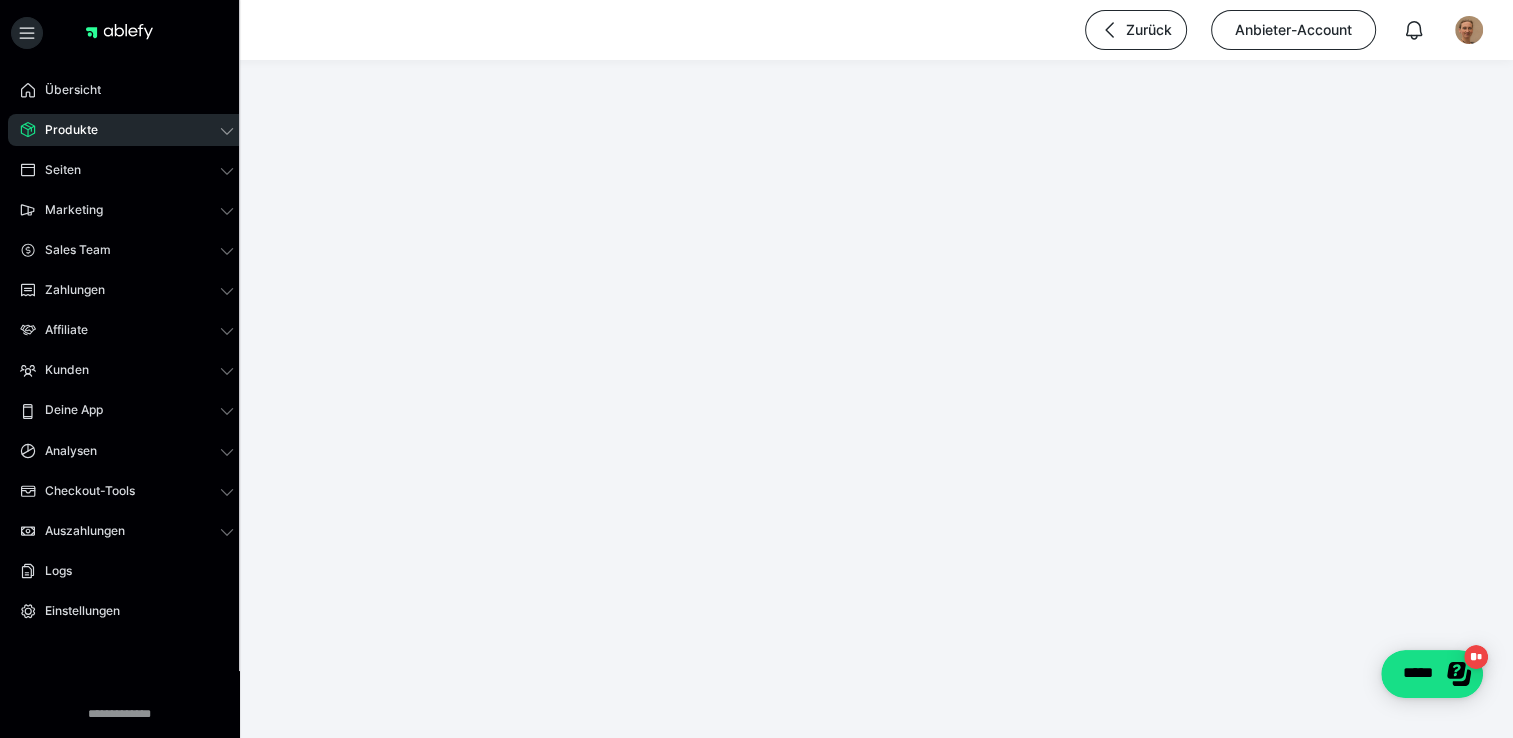 scroll, scrollTop: 0, scrollLeft: 0, axis: both 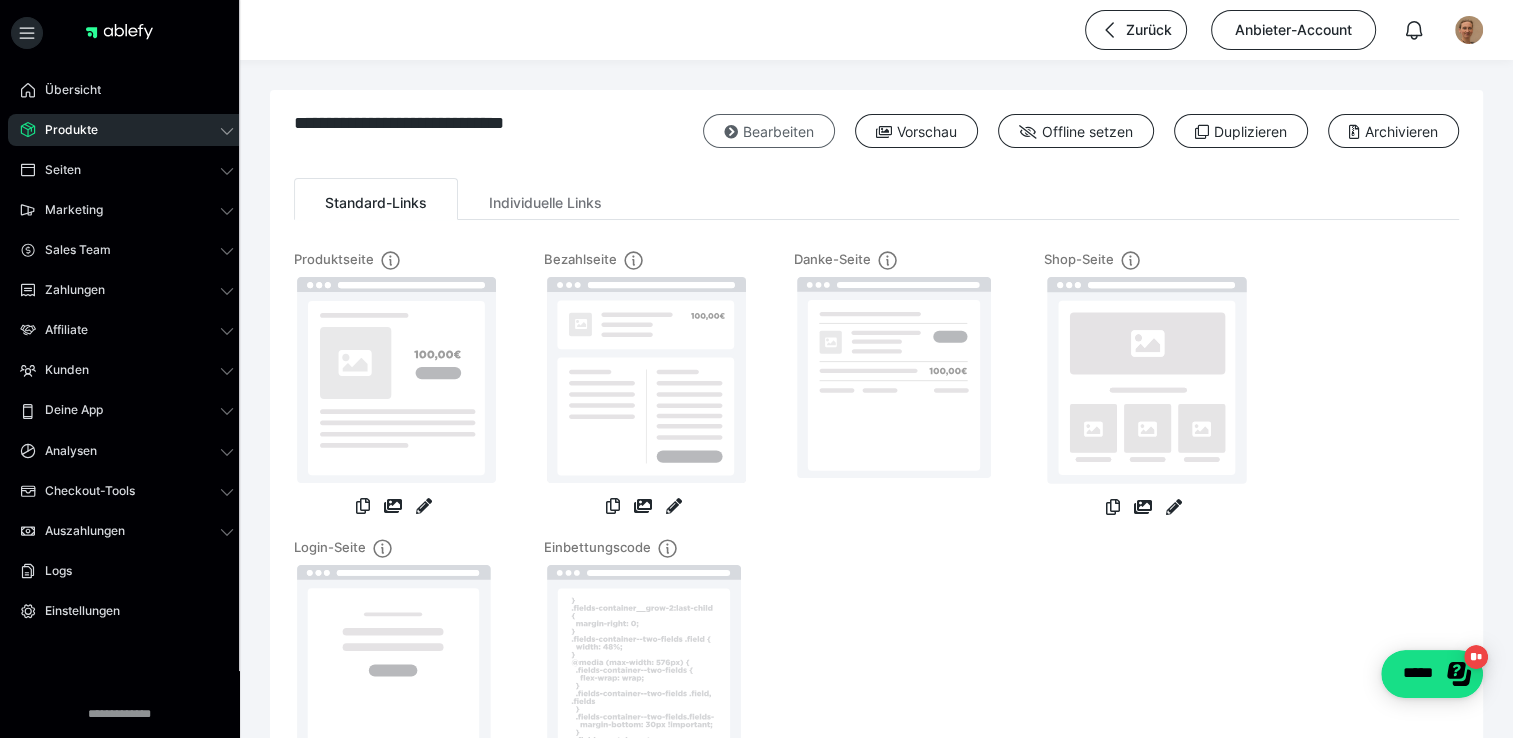 click on "Bearbeiten" at bounding box center [769, 131] 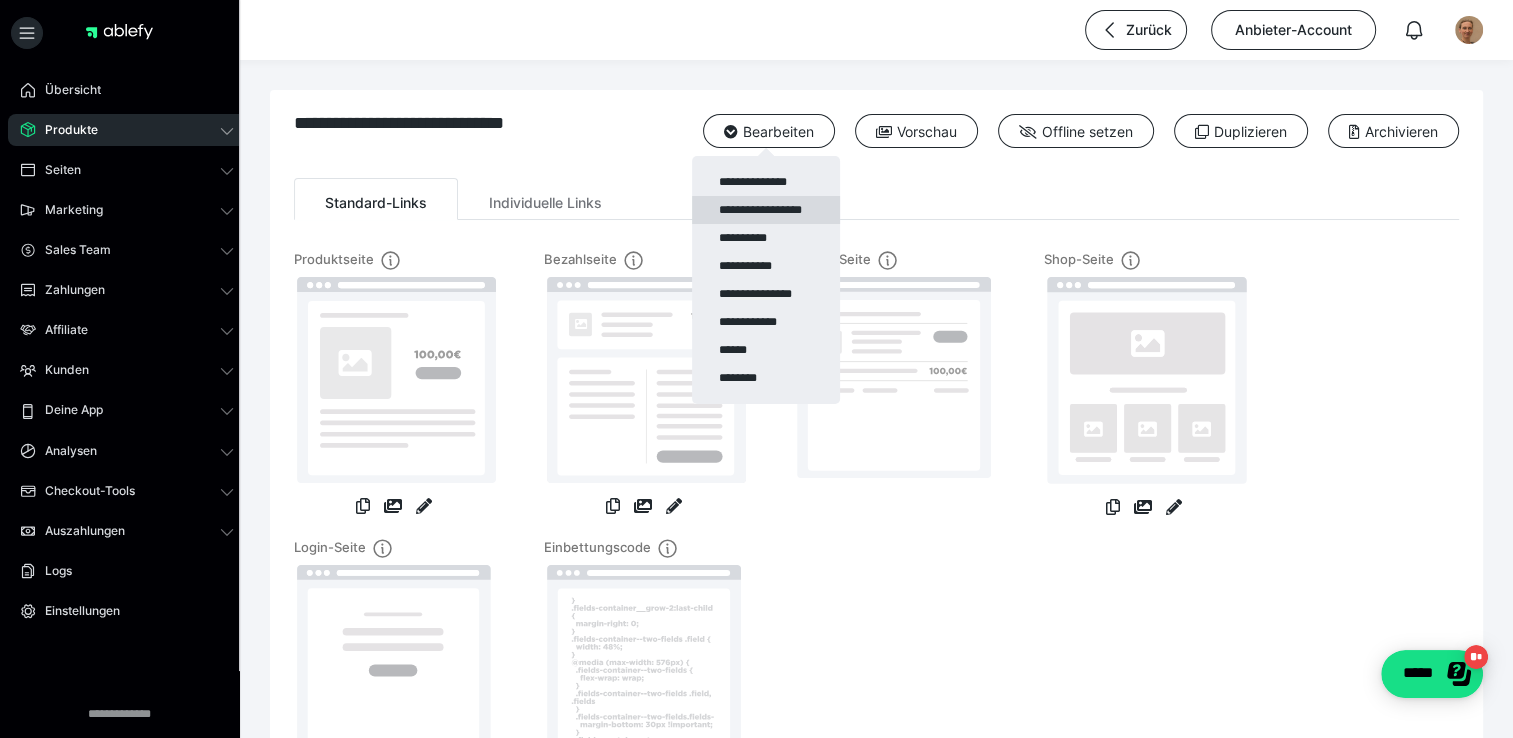 click on "**********" at bounding box center [766, 210] 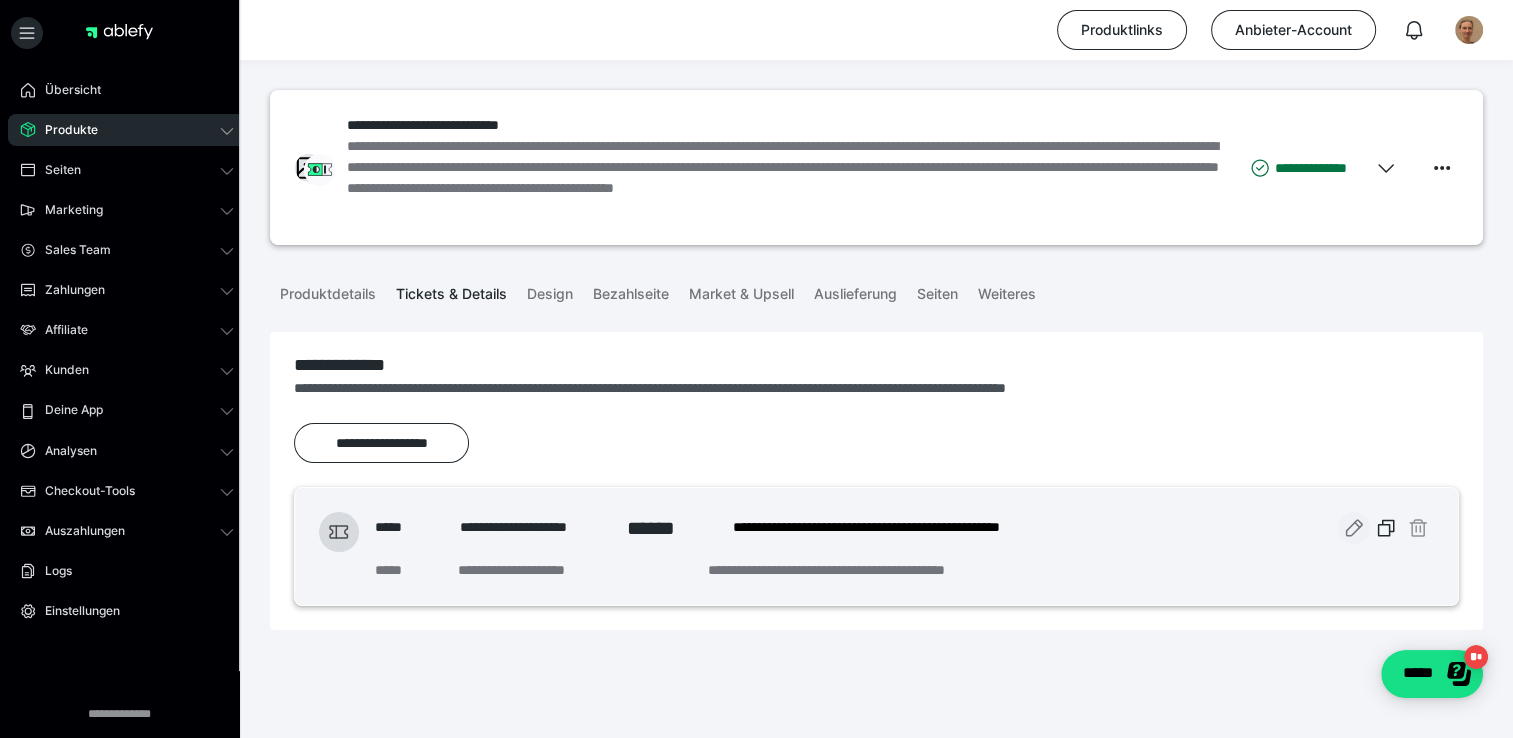 click 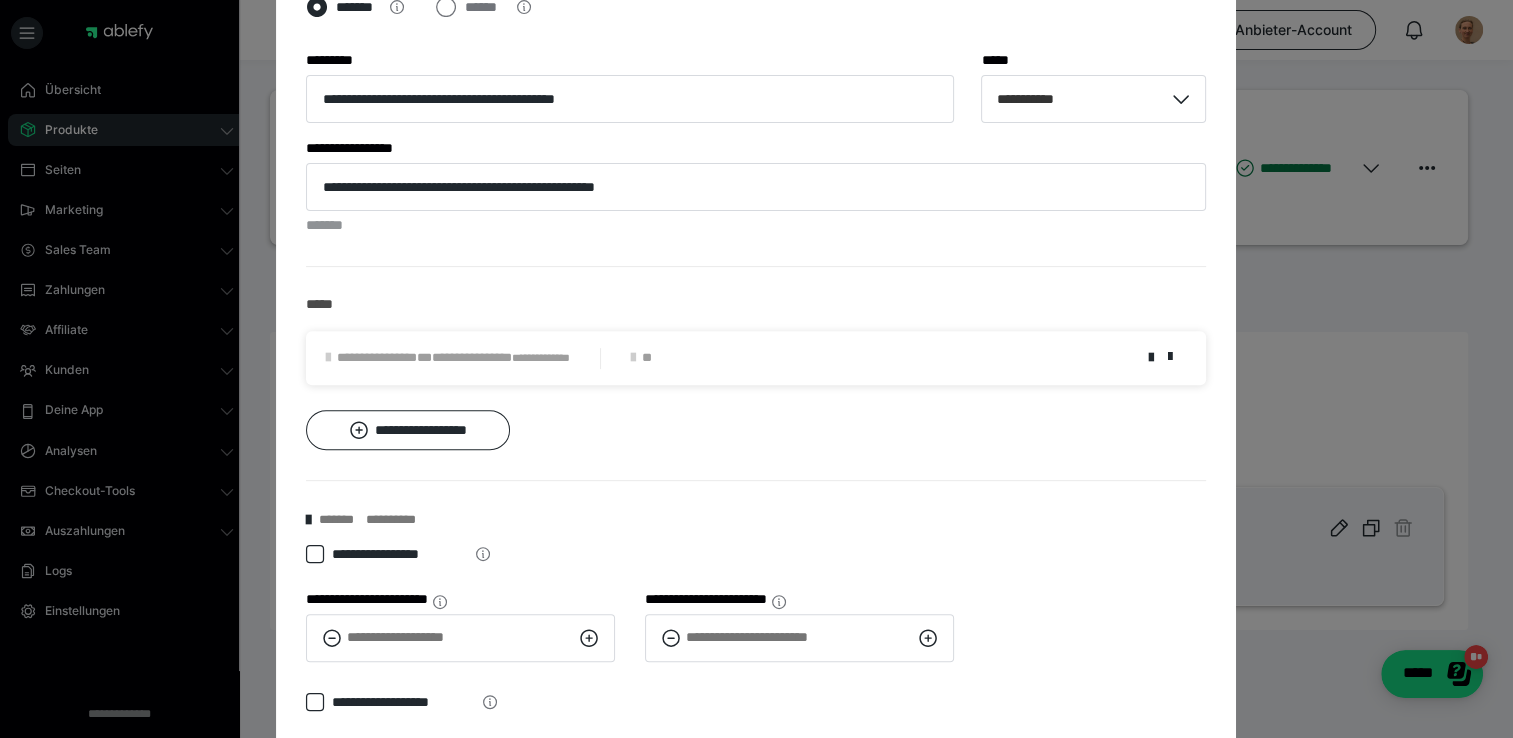 scroll, scrollTop: 700, scrollLeft: 0, axis: vertical 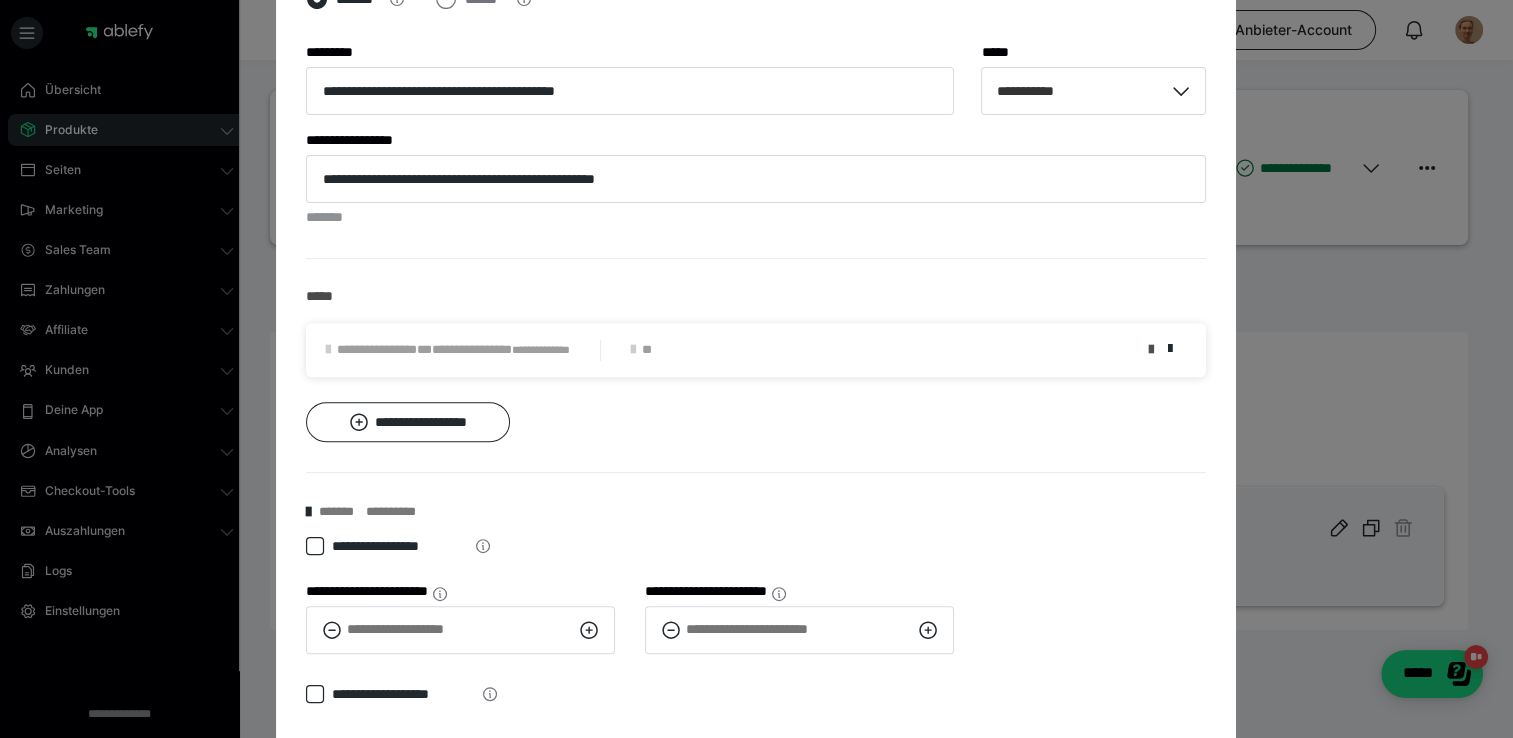click at bounding box center [1150, 350] 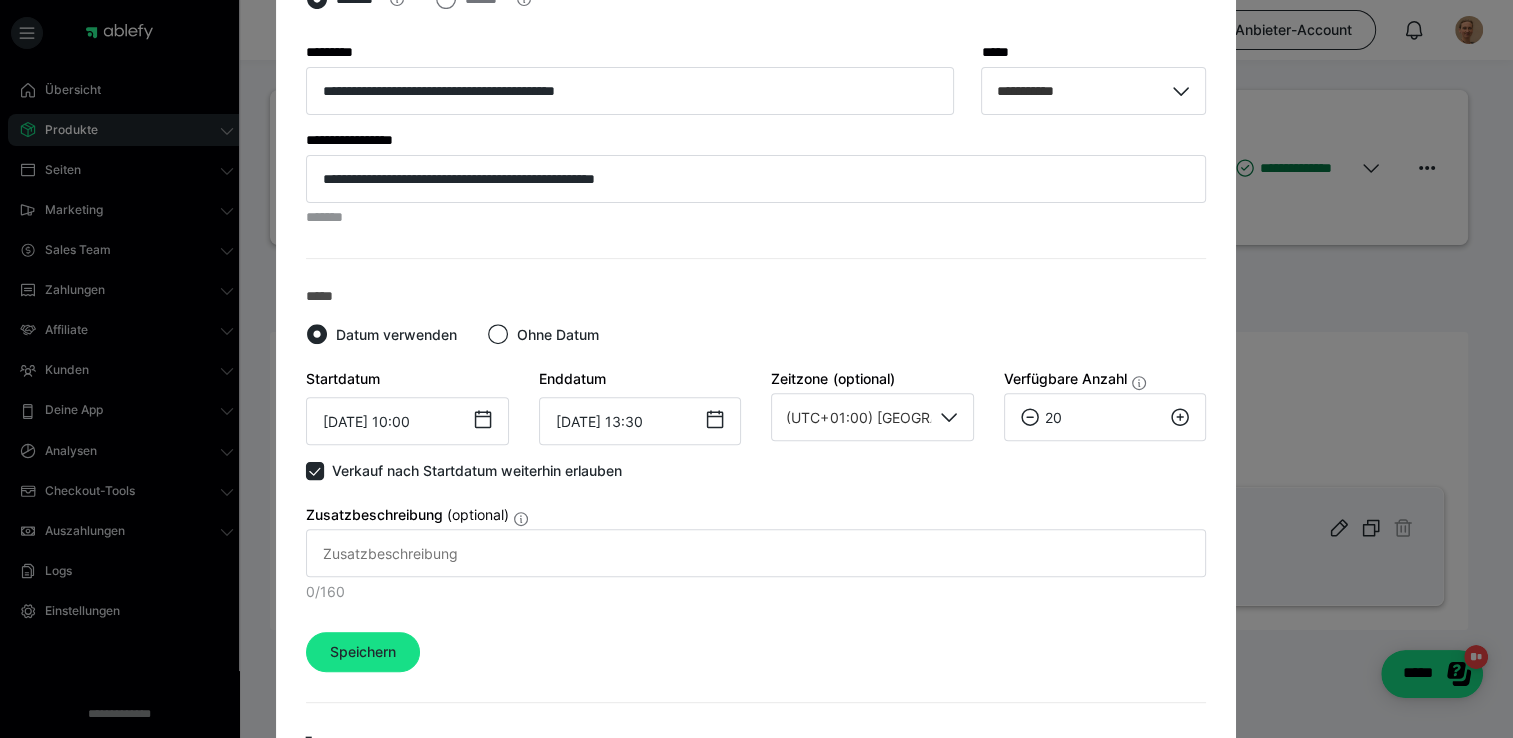 click 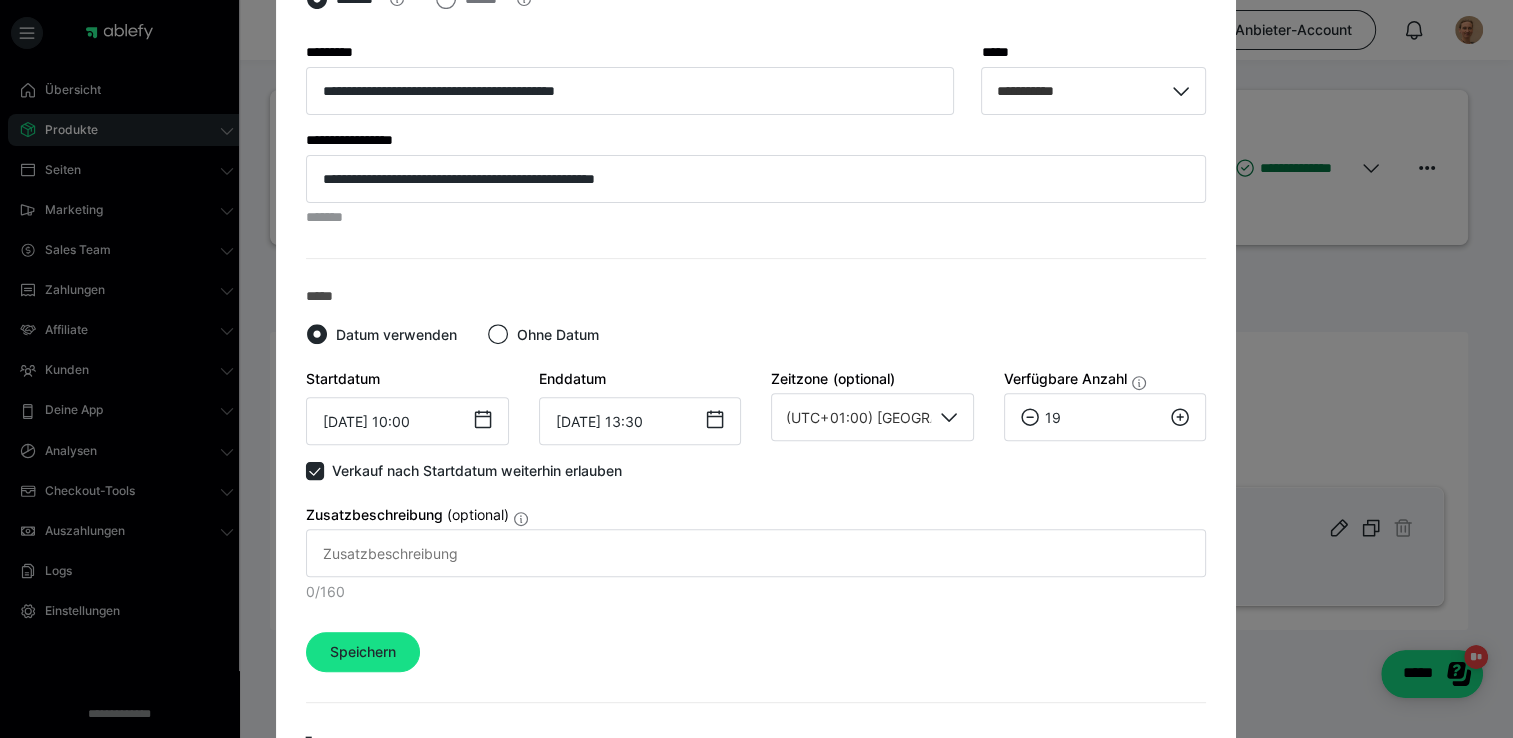 click 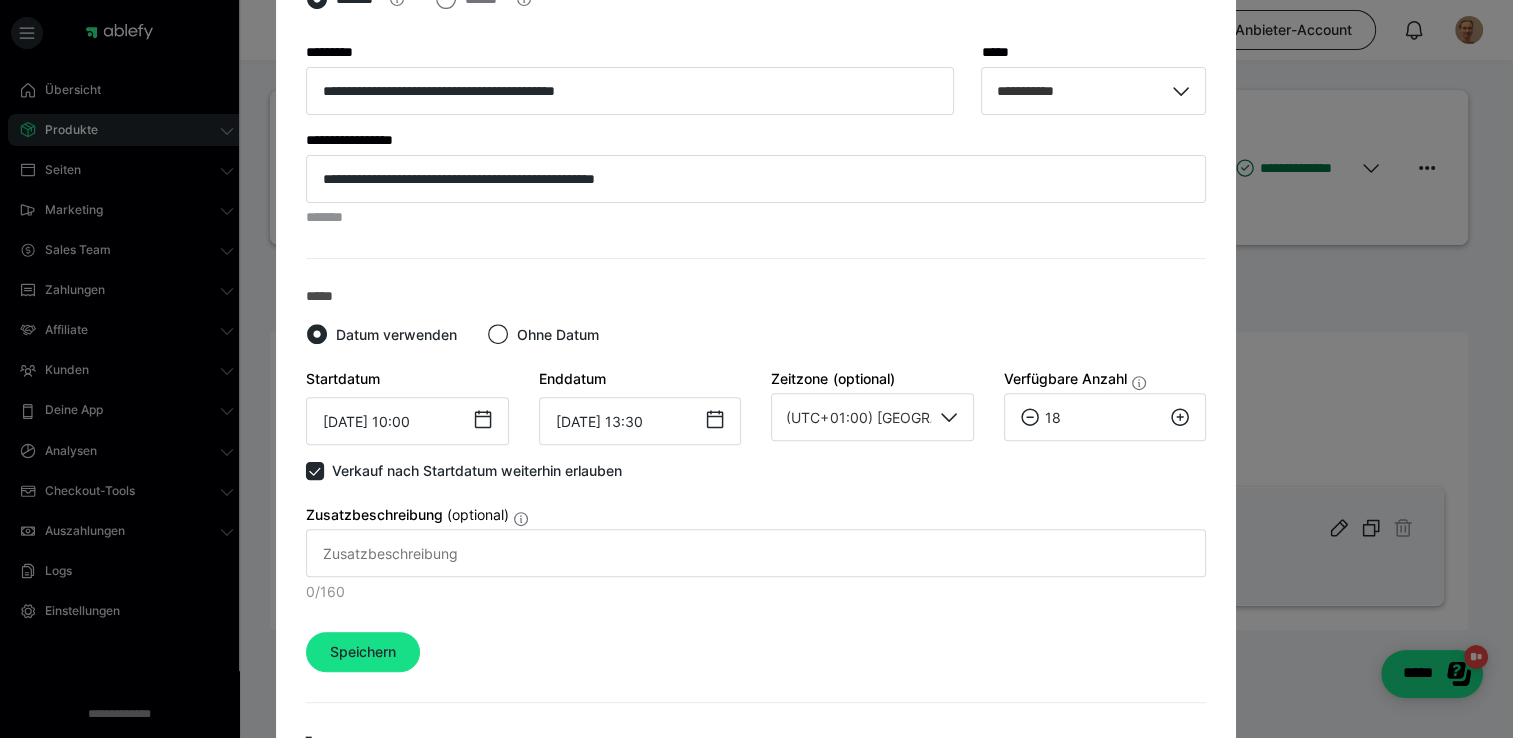 click 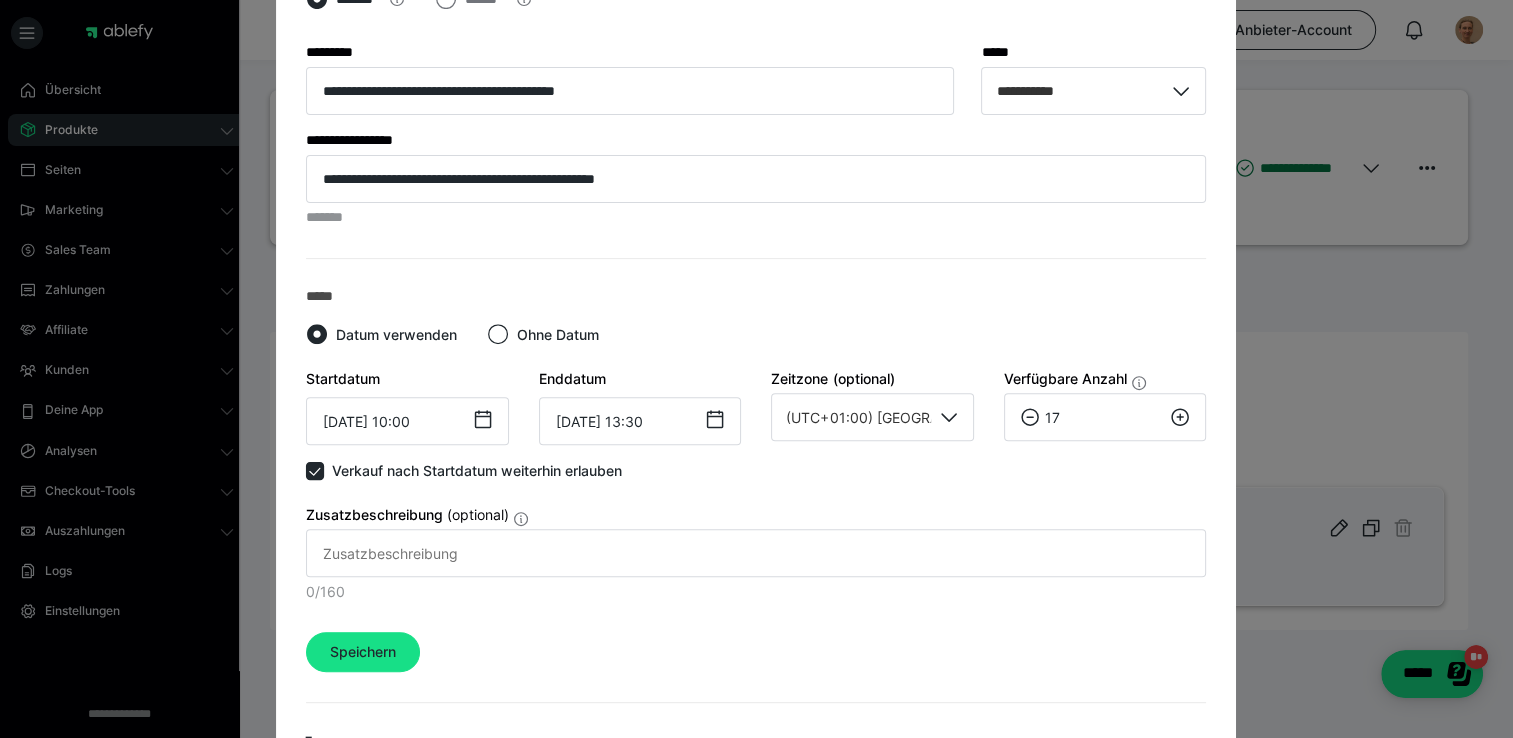 click 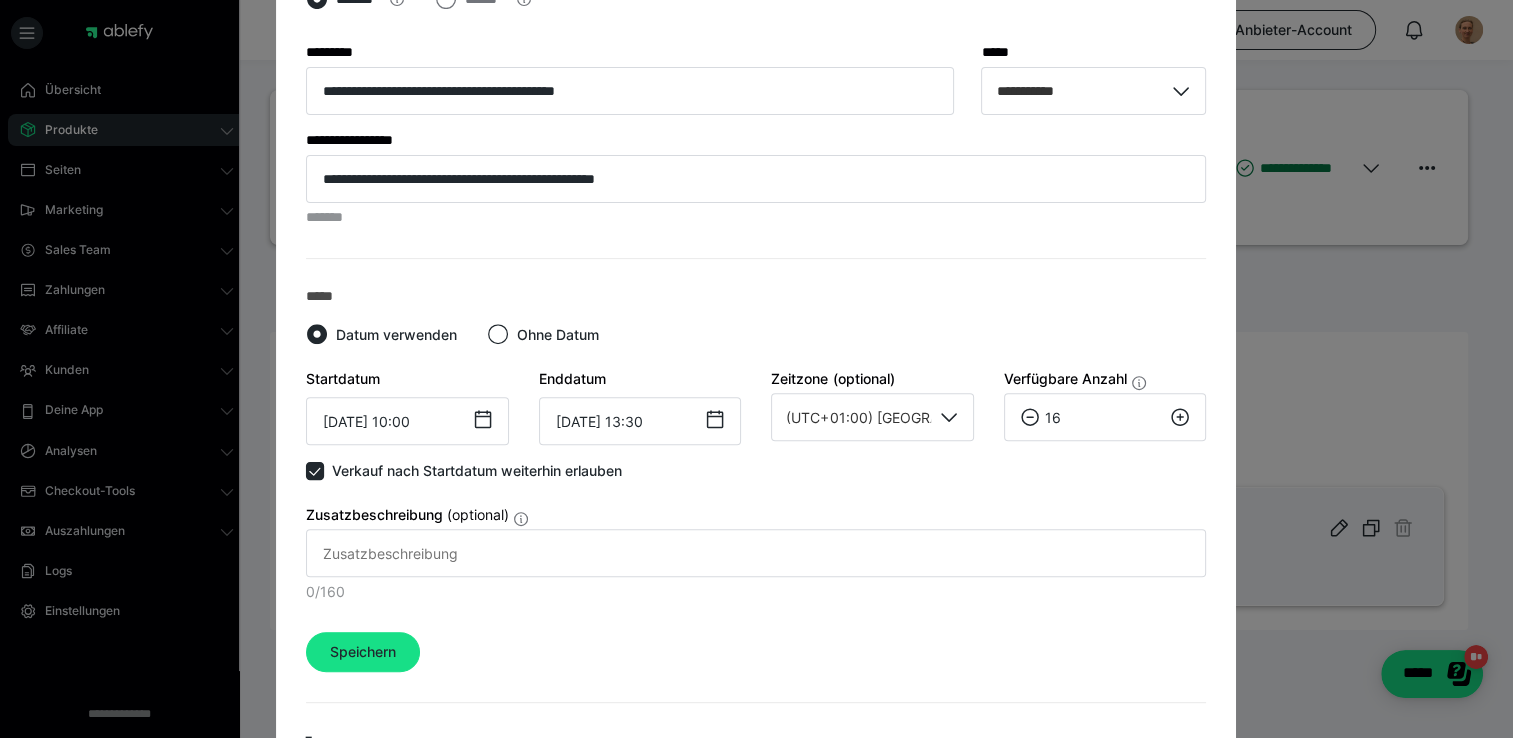 click 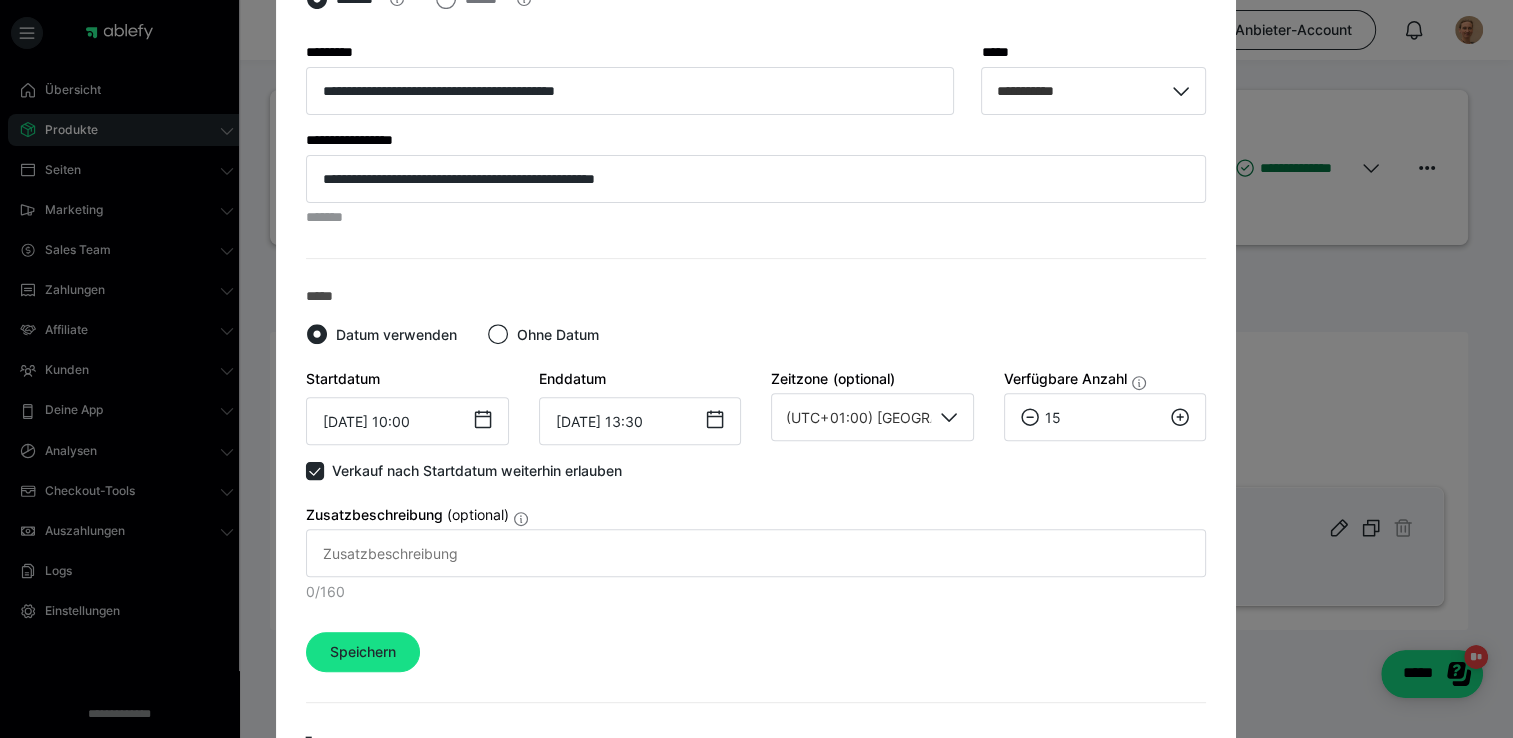 click 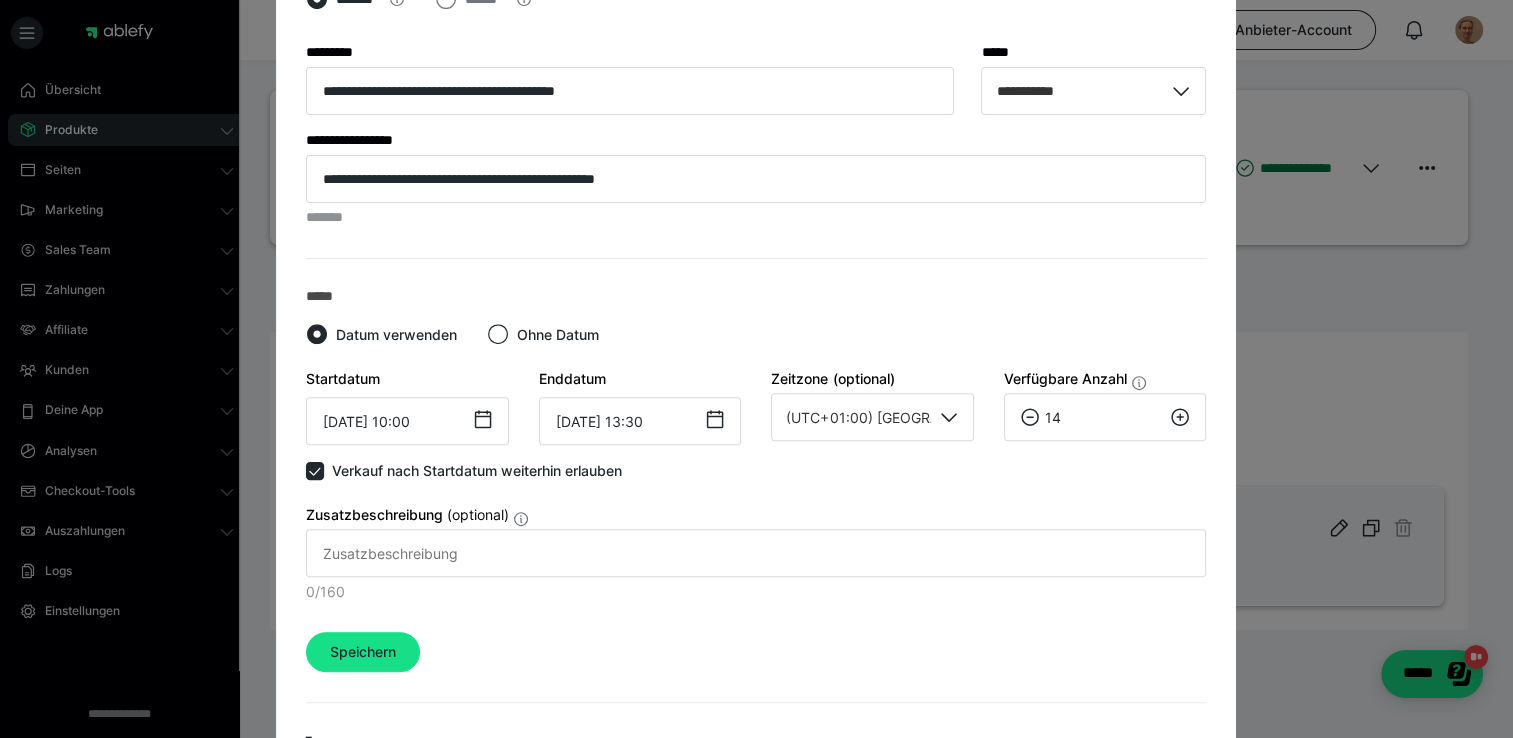 click 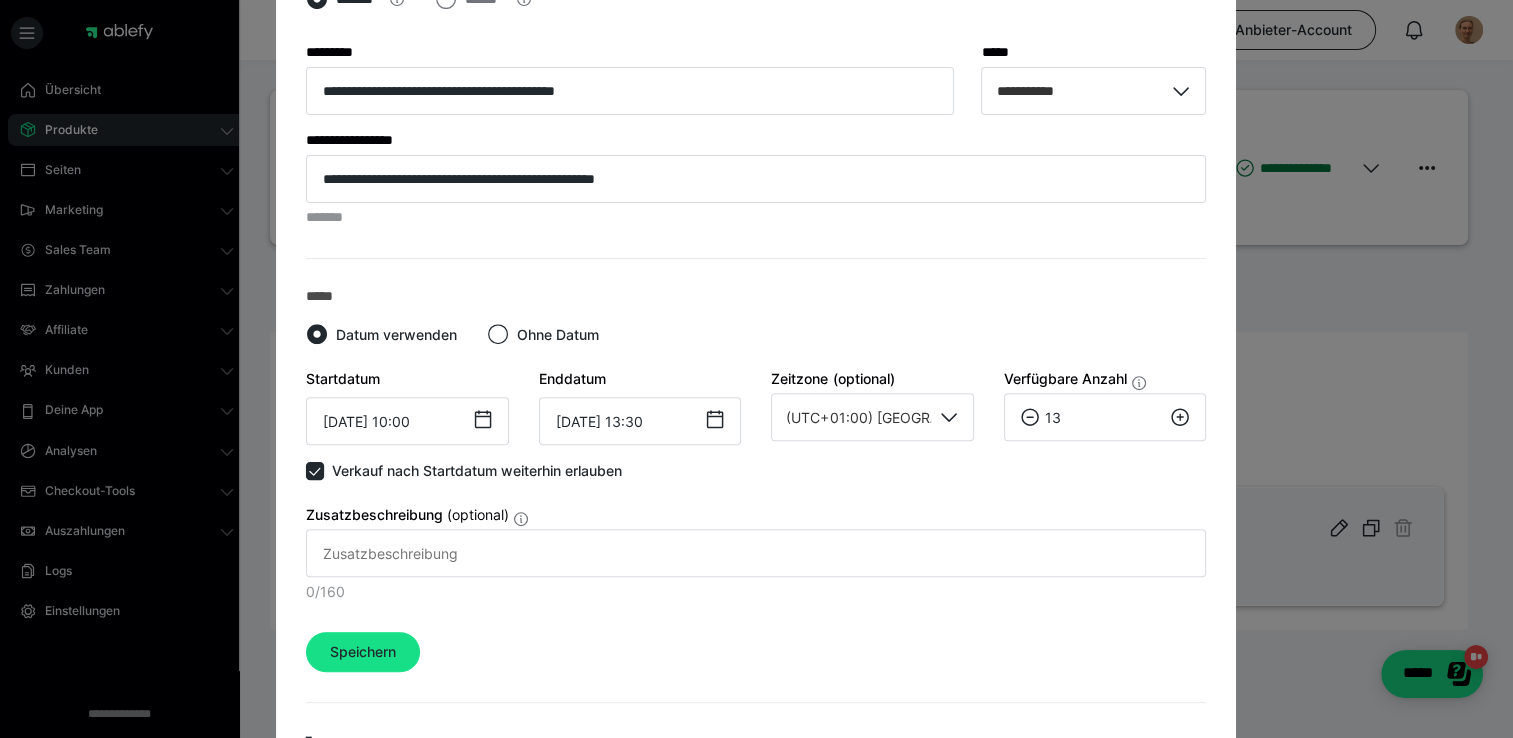 click 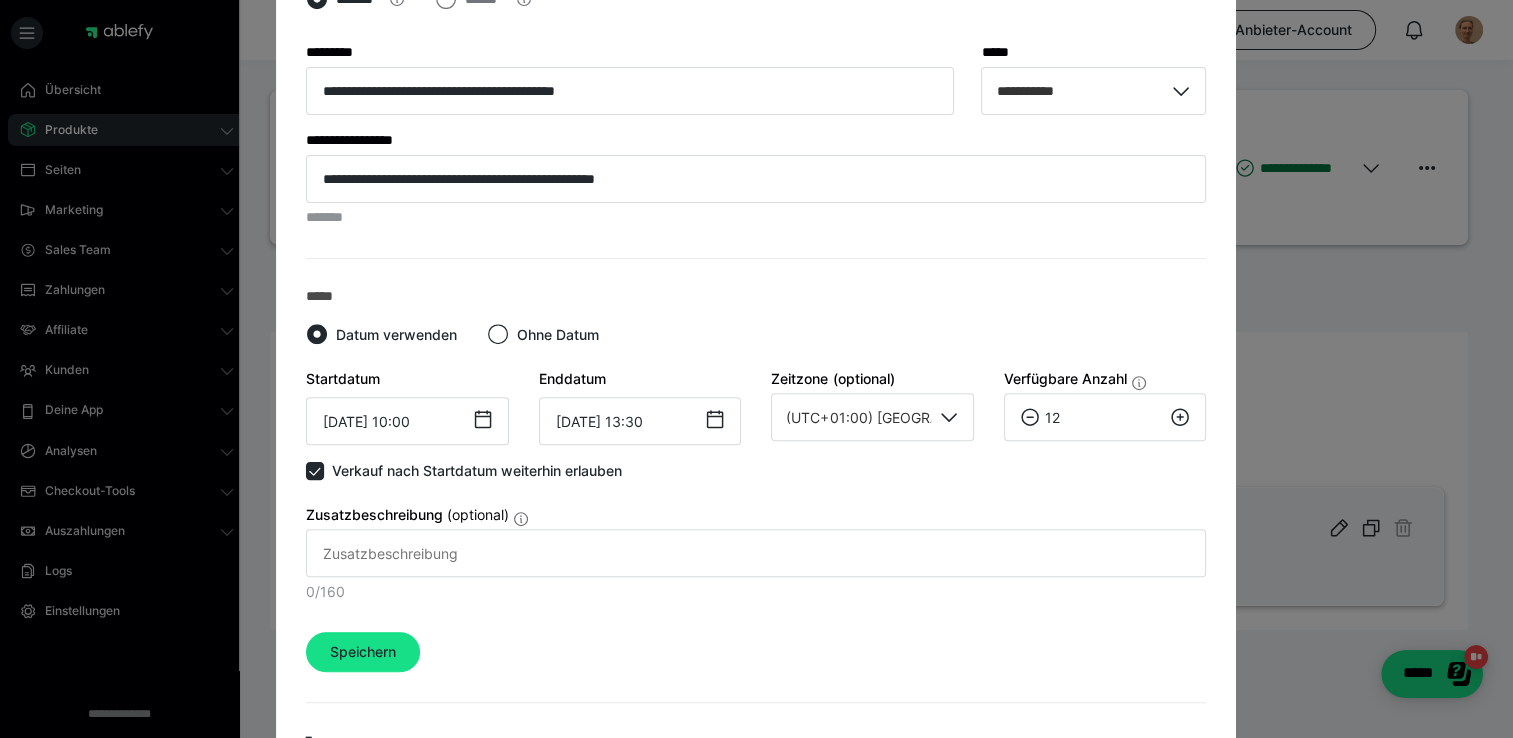 click 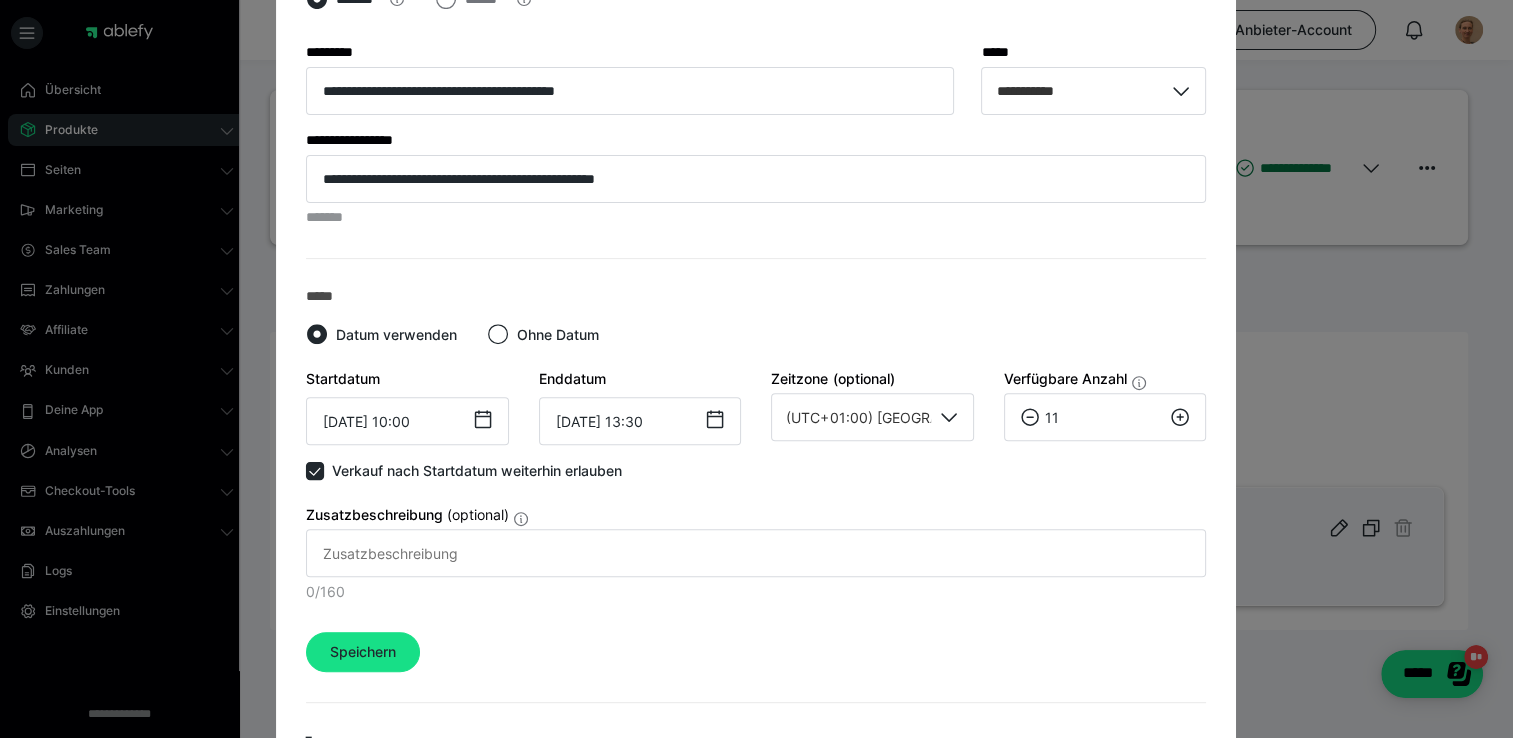 click 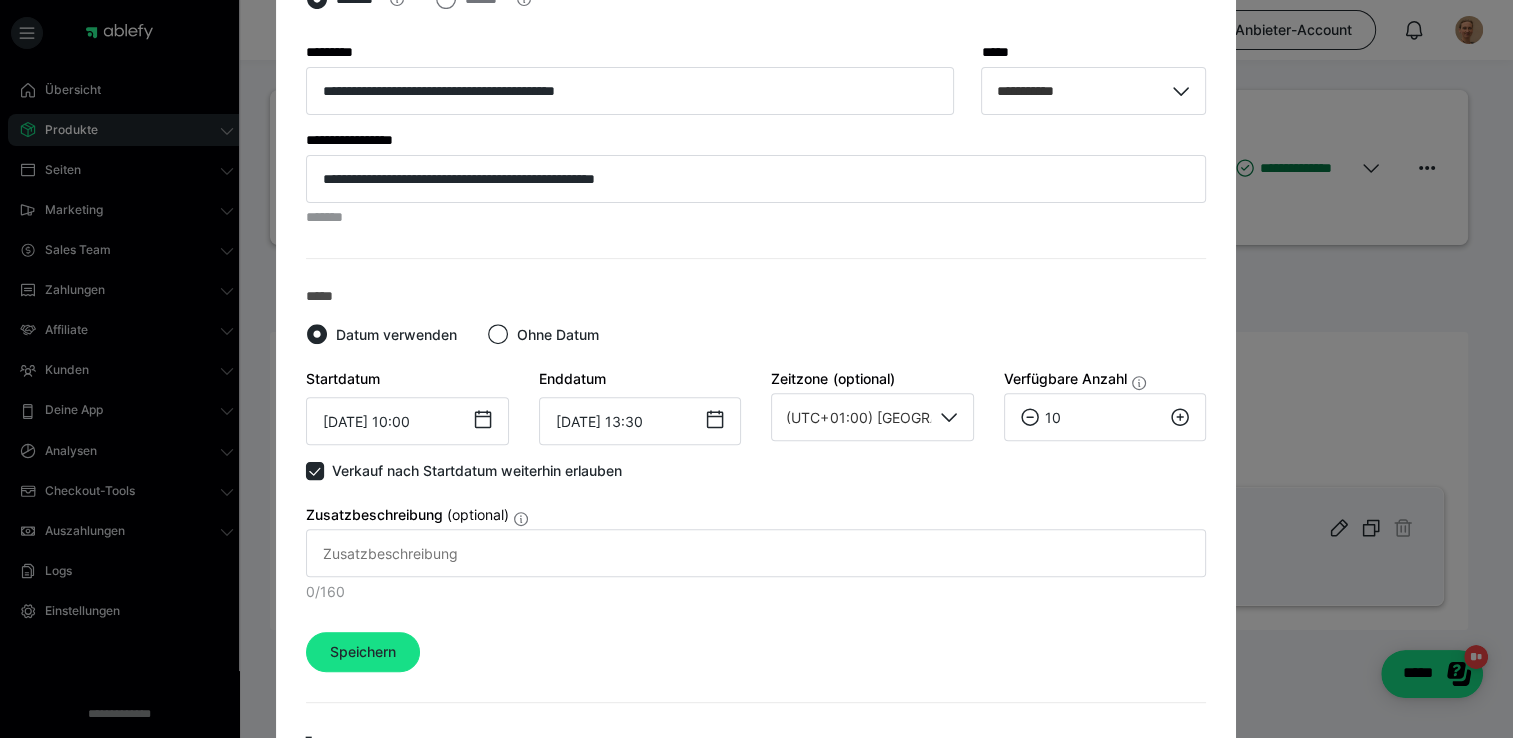 click 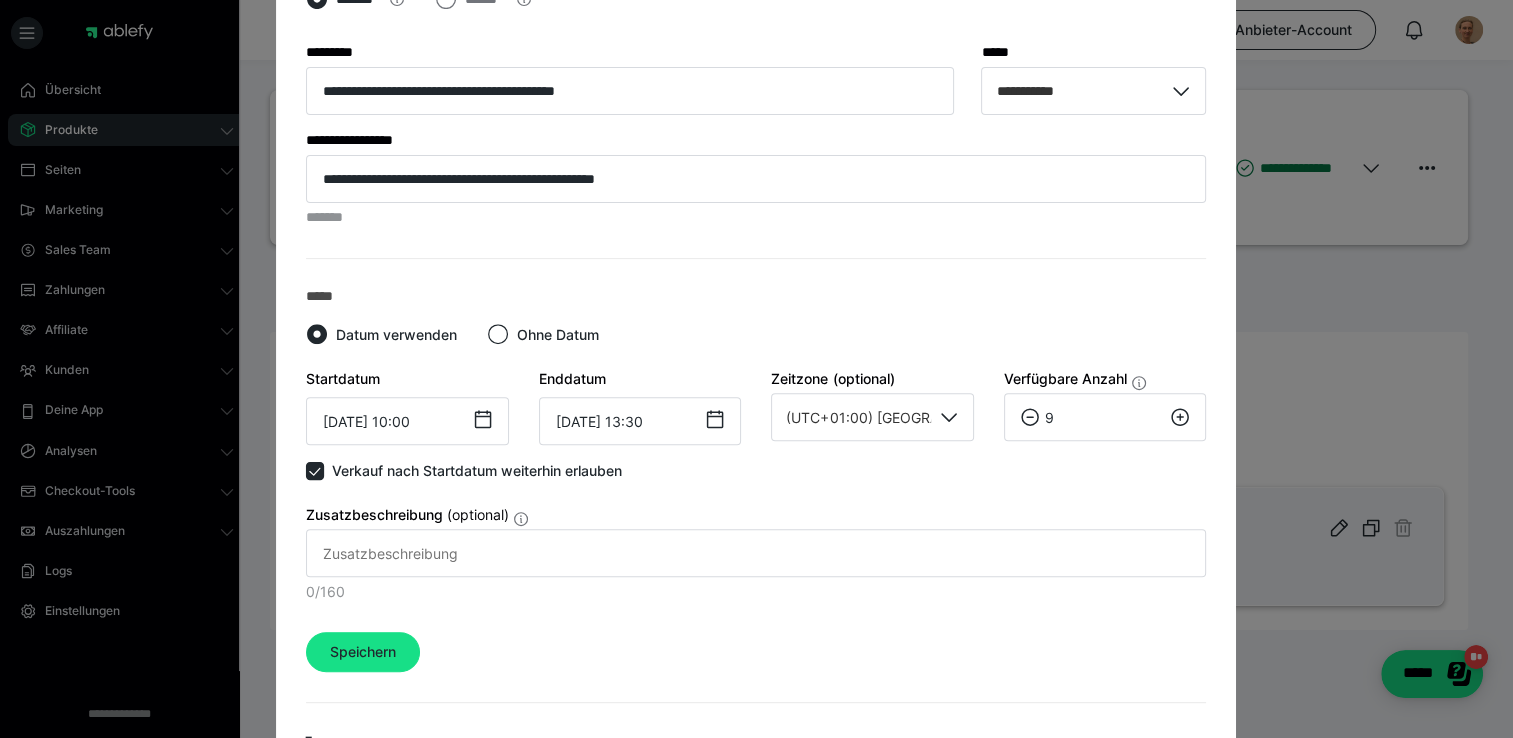 click 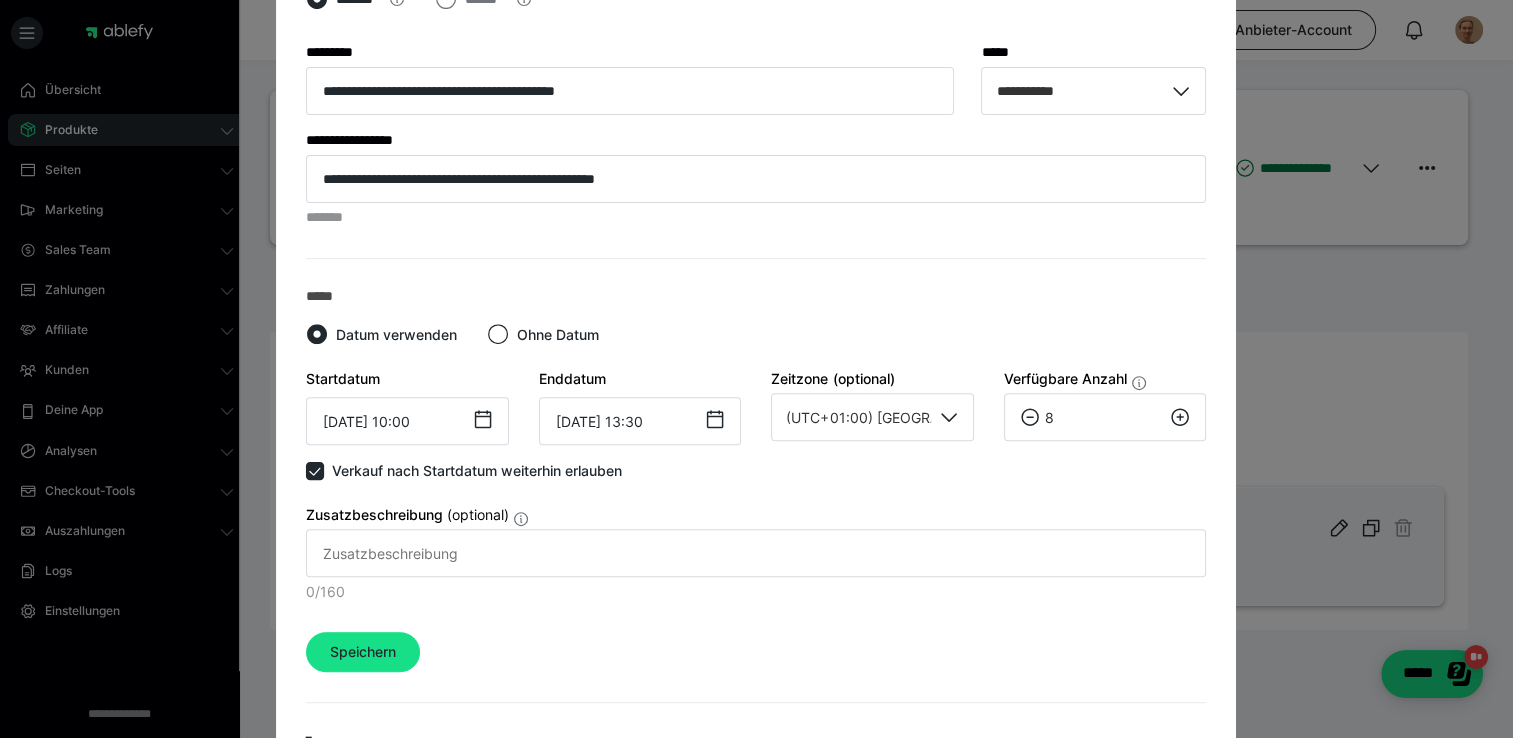 scroll, scrollTop: 1000, scrollLeft: 0, axis: vertical 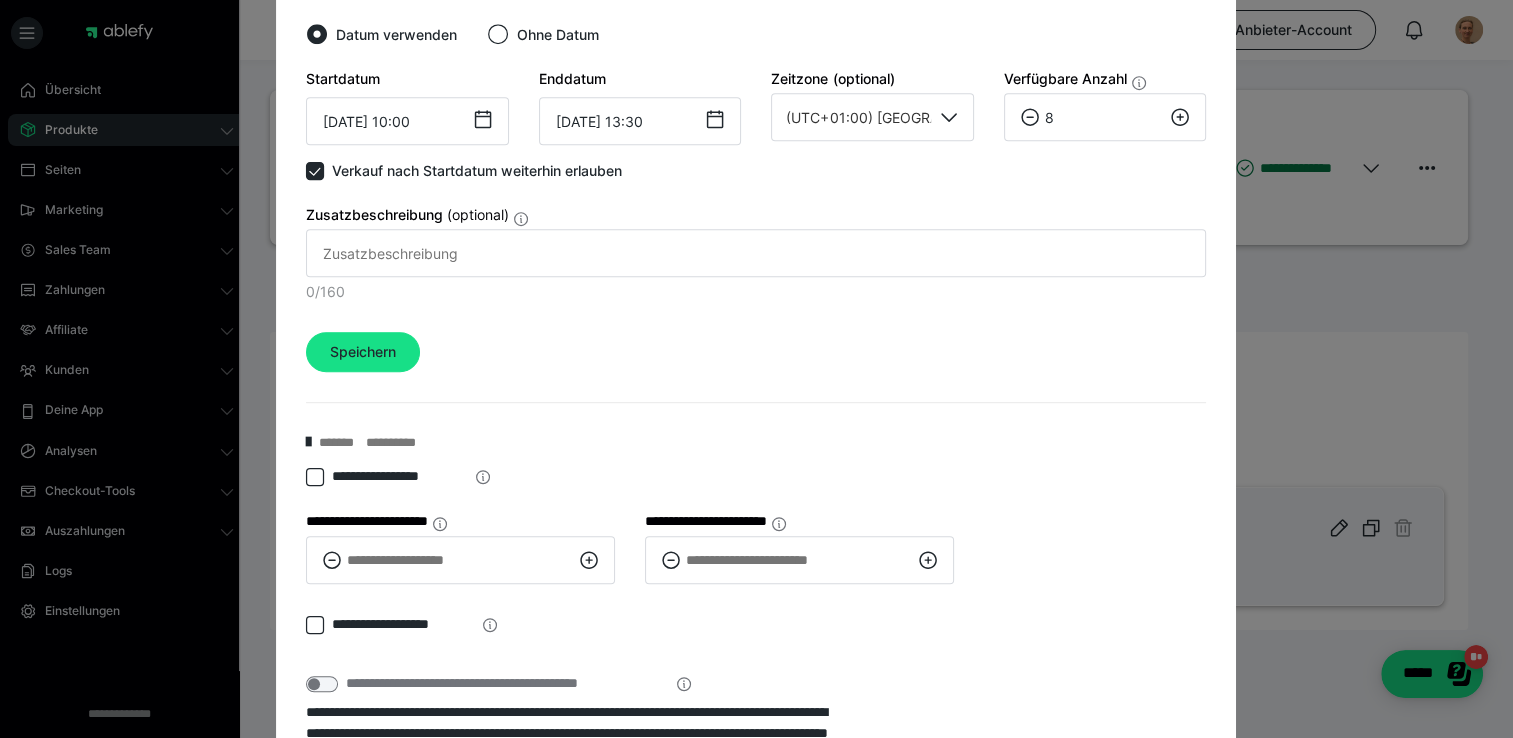 click 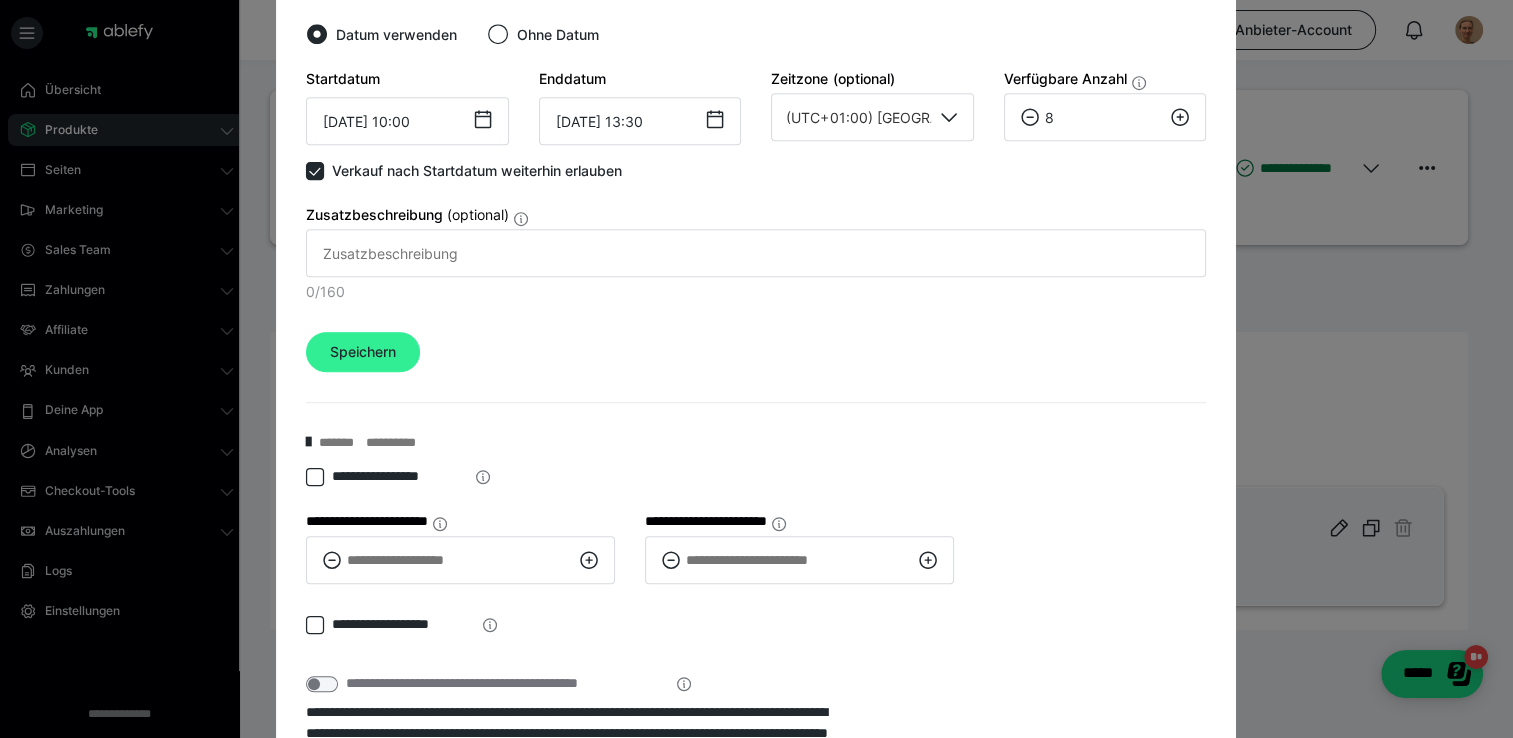 click on "Speichern" at bounding box center (363, 352) 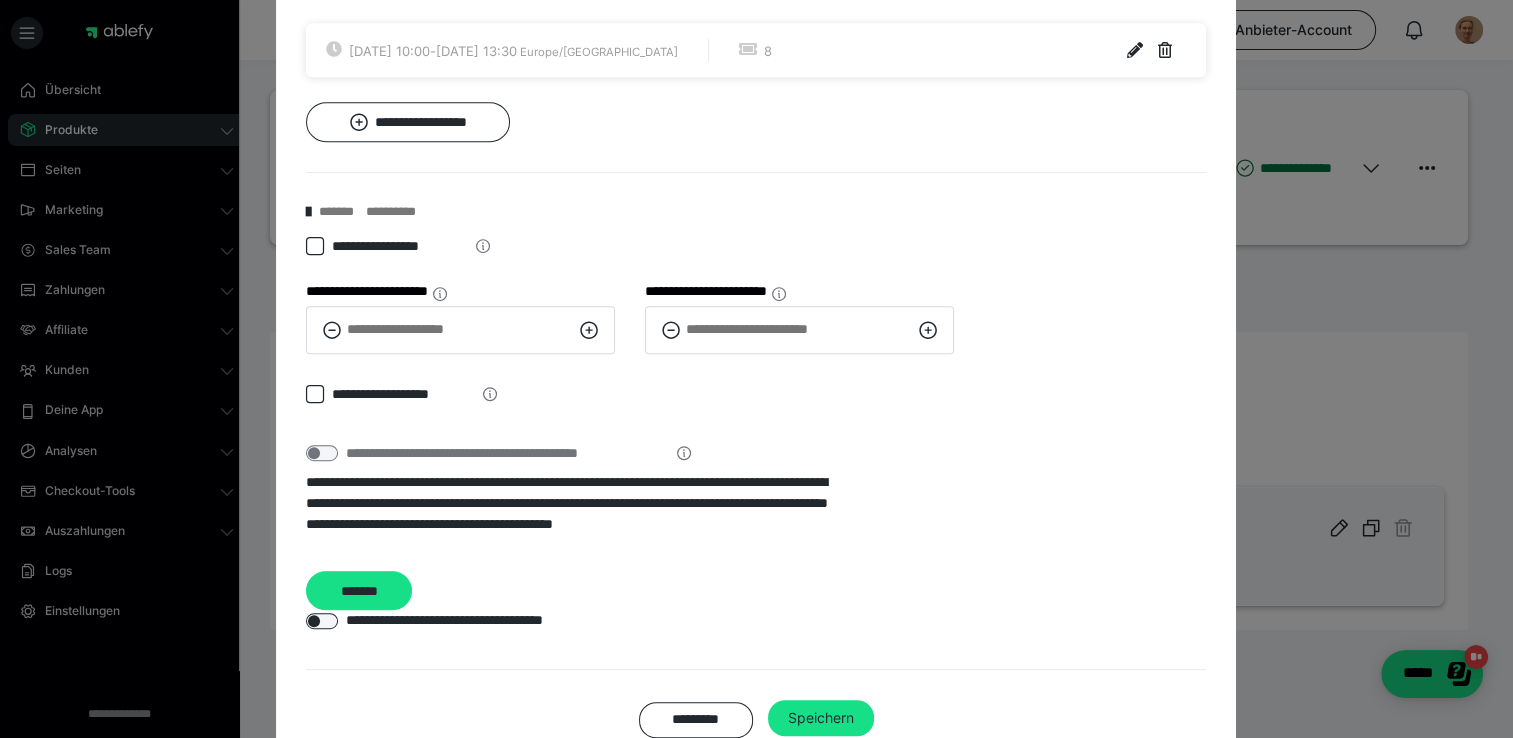 scroll, scrollTop: 1055, scrollLeft: 0, axis: vertical 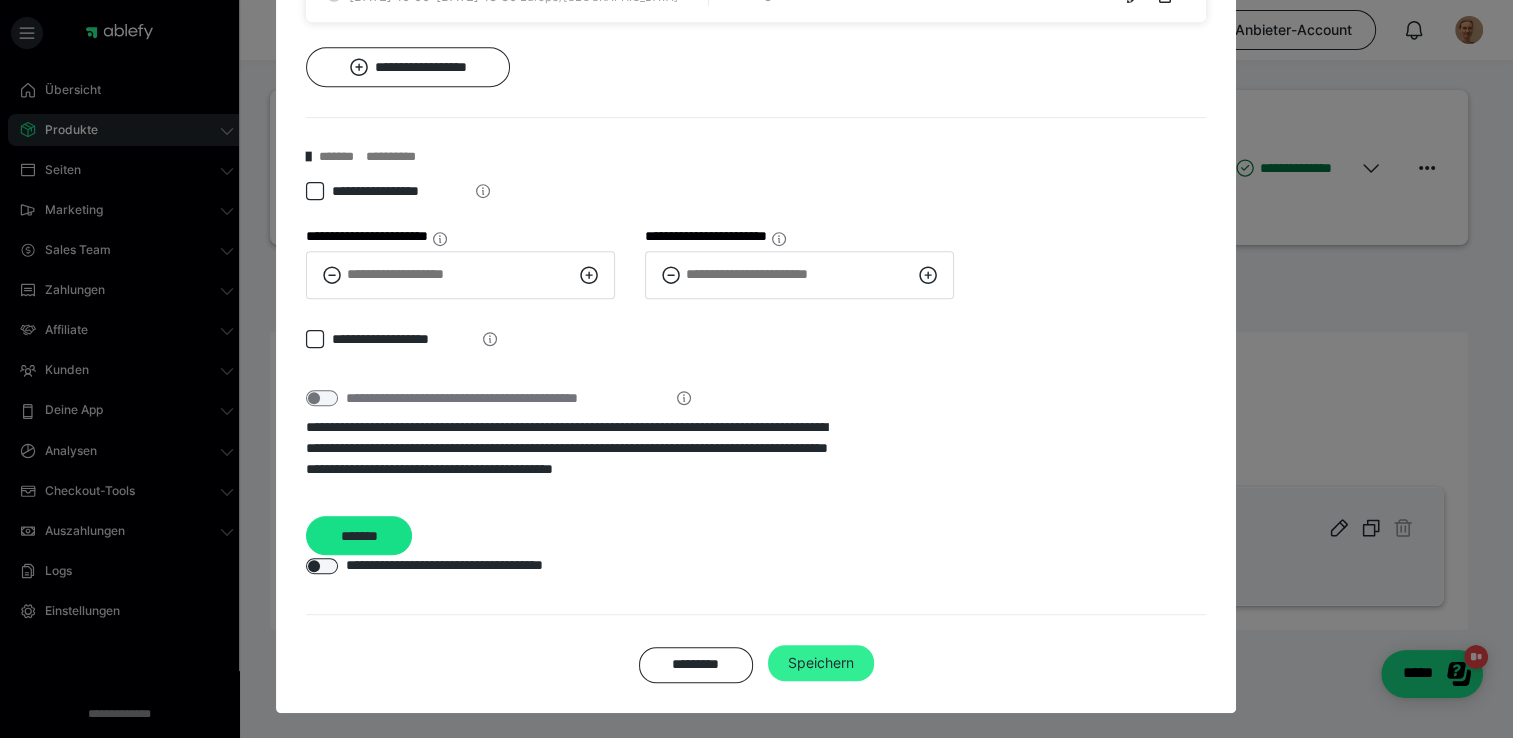 click on "Speichern" at bounding box center [821, 663] 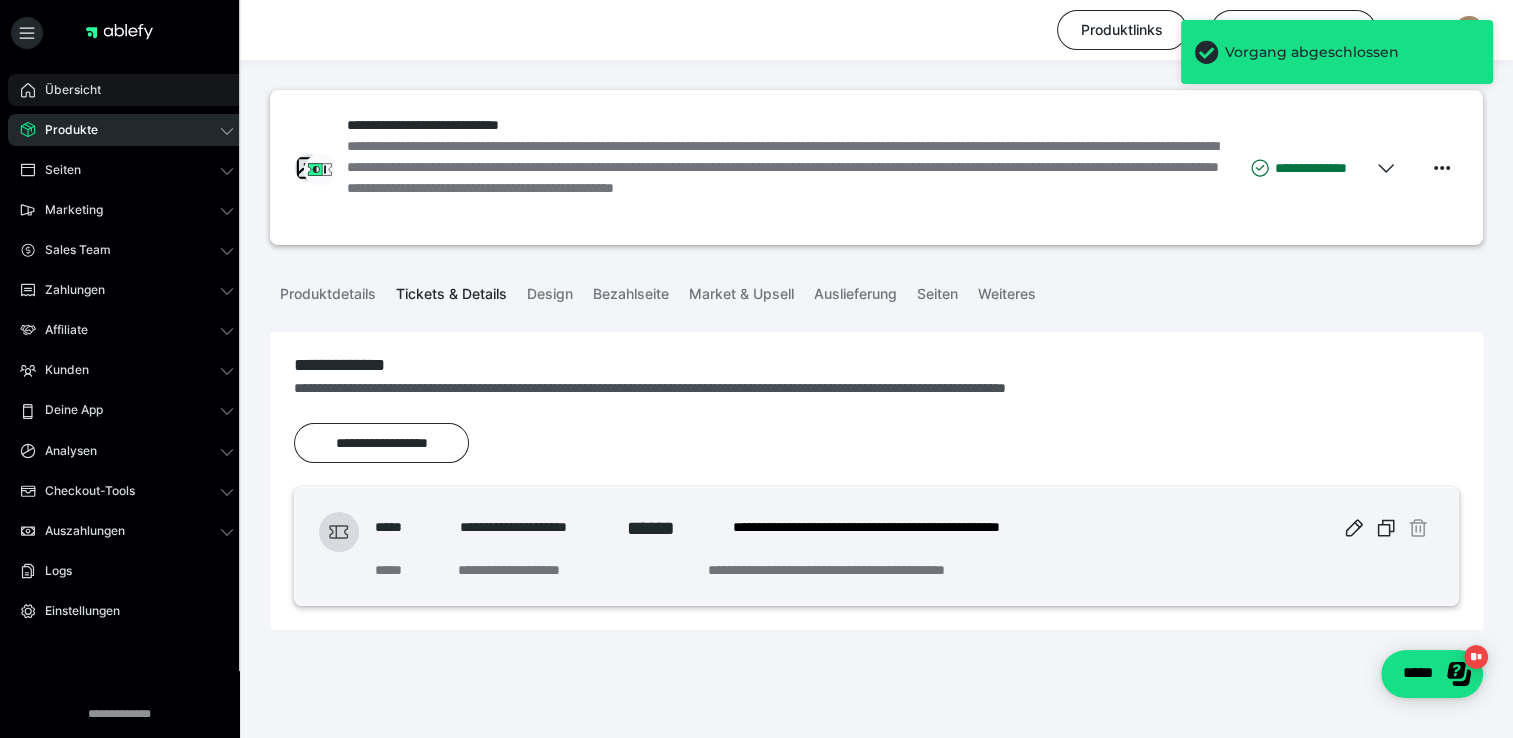 click on "Übersicht" at bounding box center (66, 90) 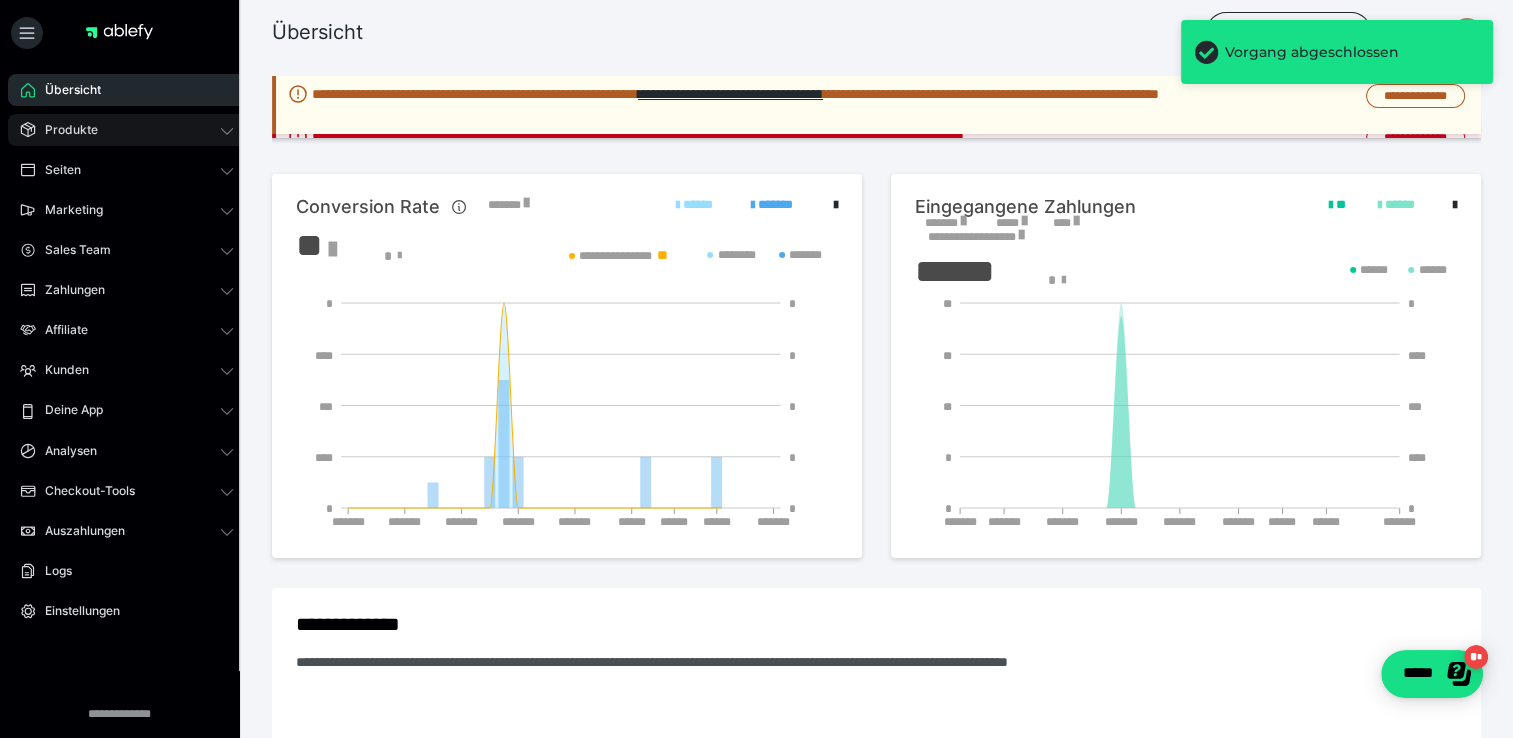 click on "Produkte" at bounding box center (127, 130) 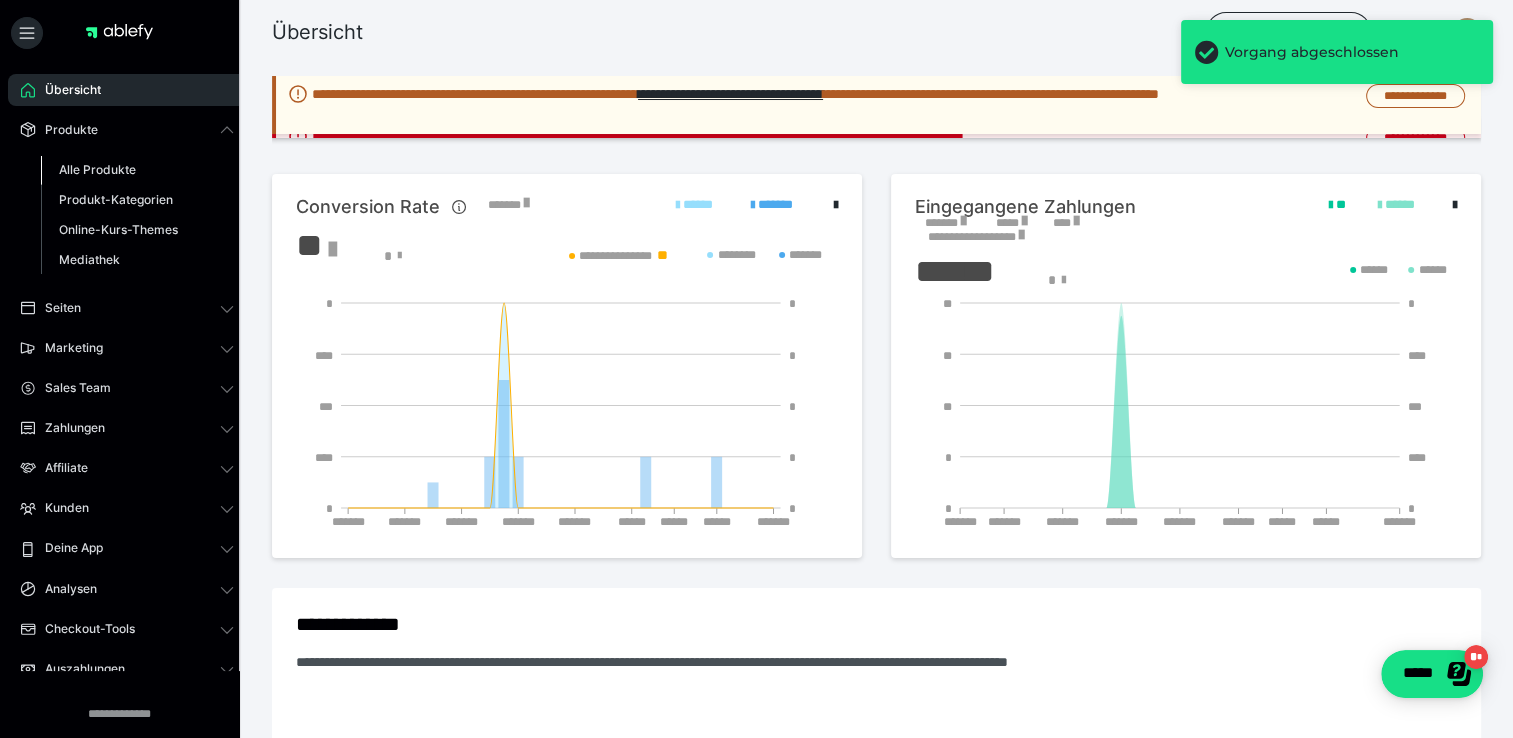 click on "Alle Produkte" at bounding box center [97, 169] 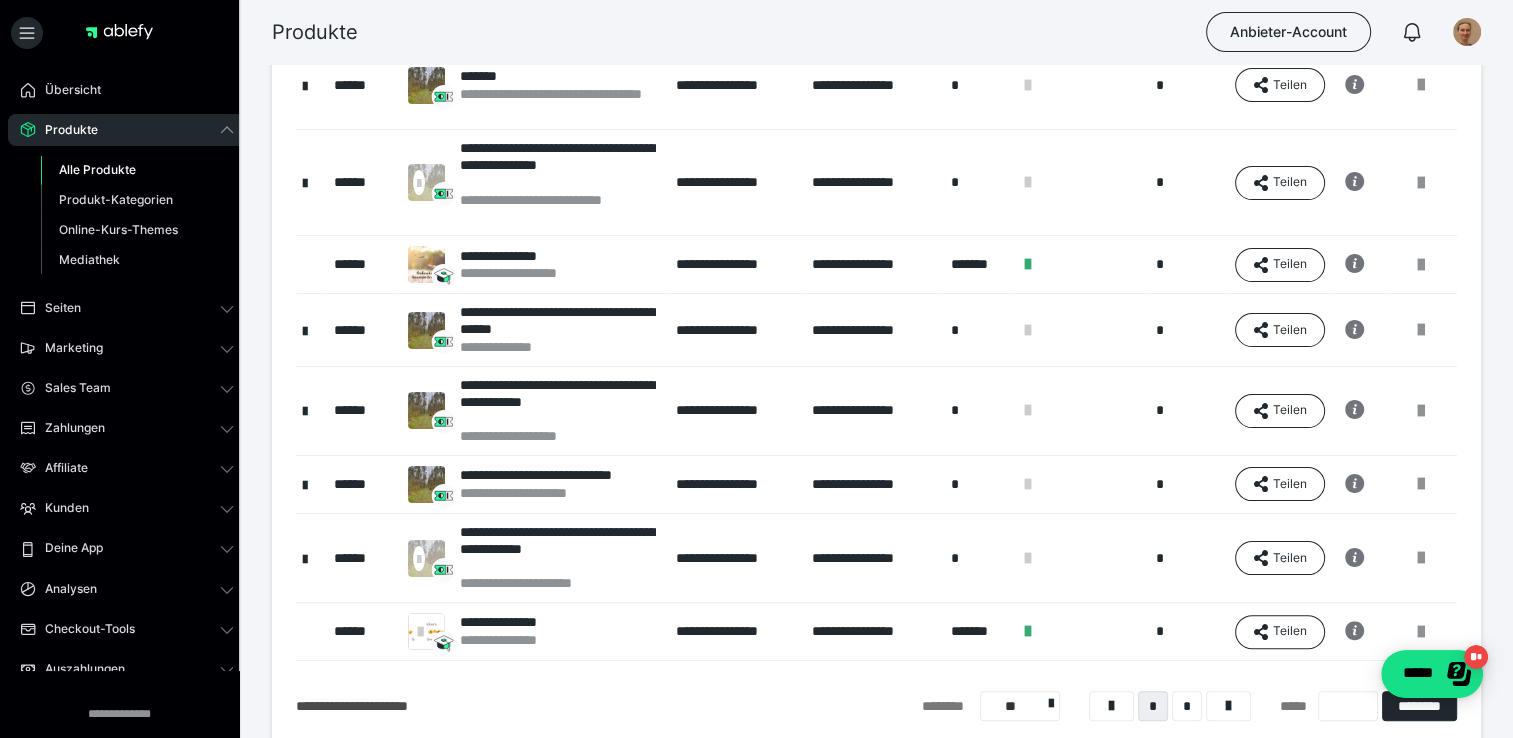 scroll, scrollTop: 400, scrollLeft: 0, axis: vertical 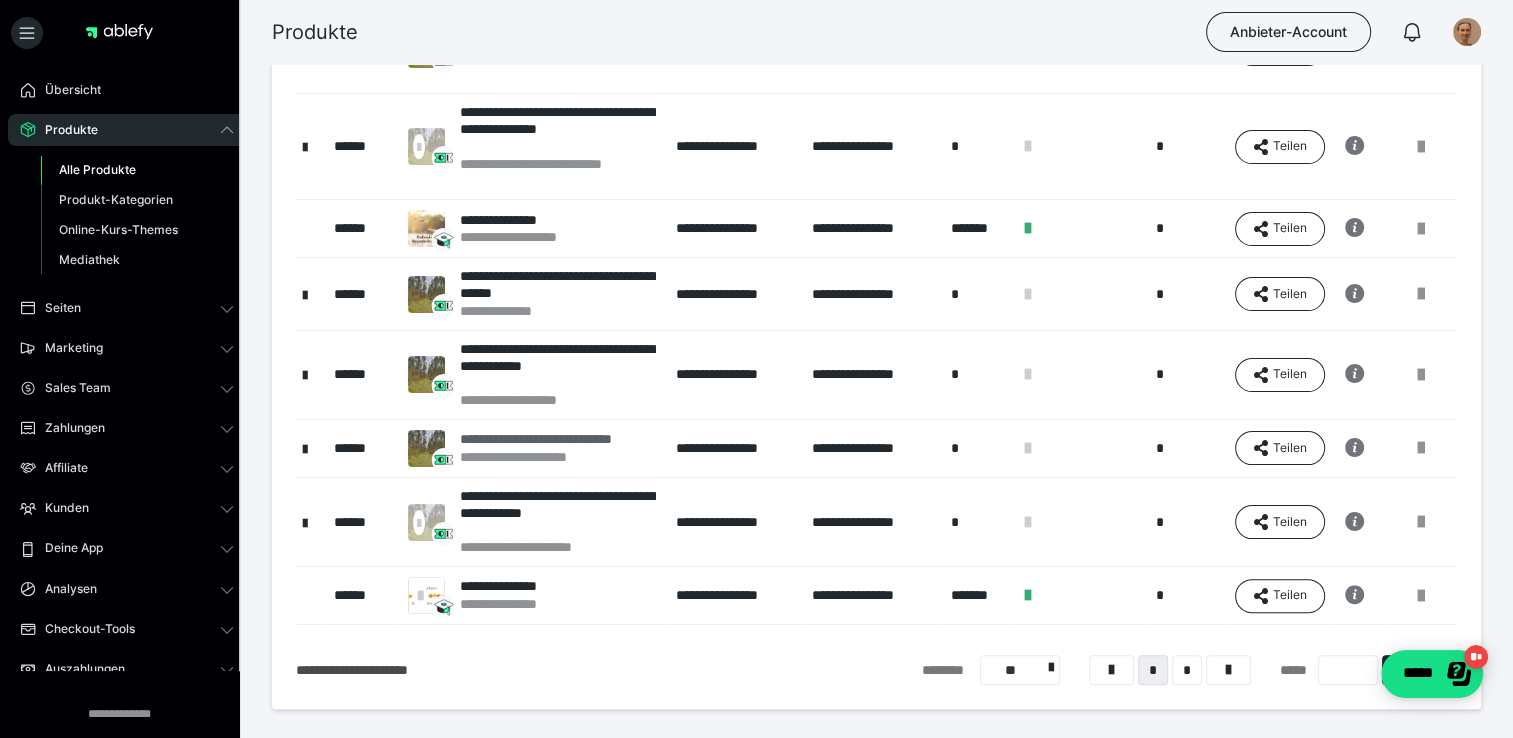click on "**********" at bounding box center (553, 439) 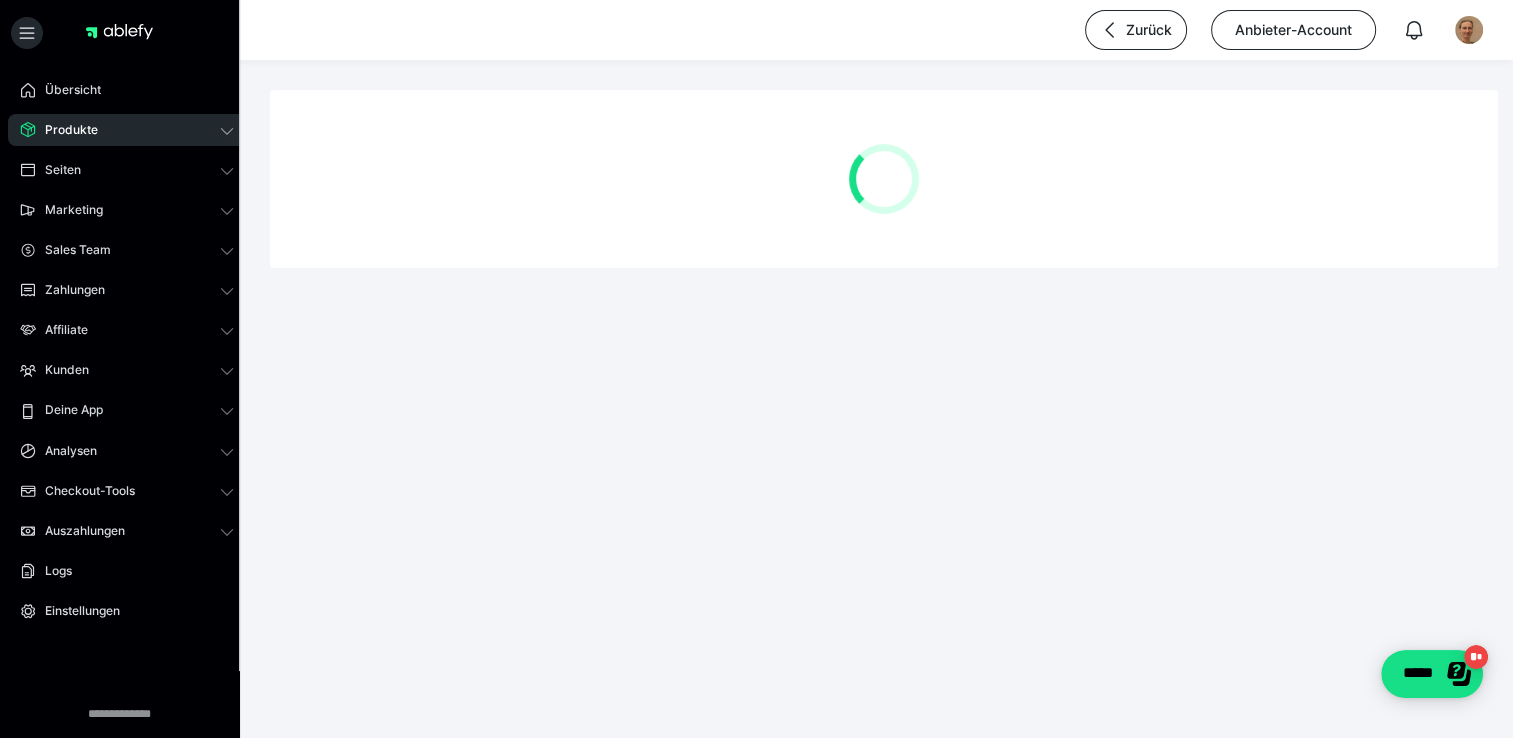 scroll, scrollTop: 0, scrollLeft: 0, axis: both 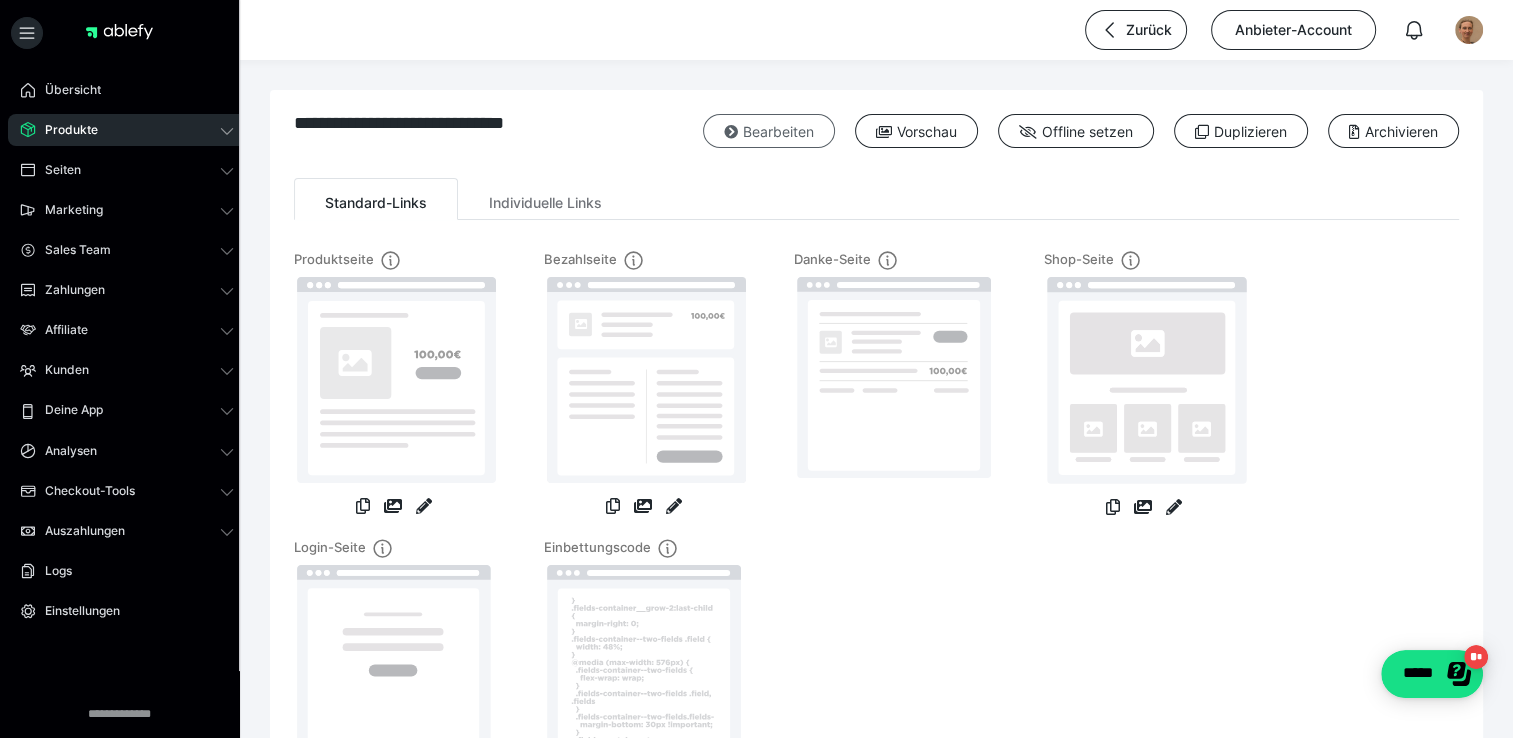 click on "Bearbeiten" at bounding box center [769, 131] 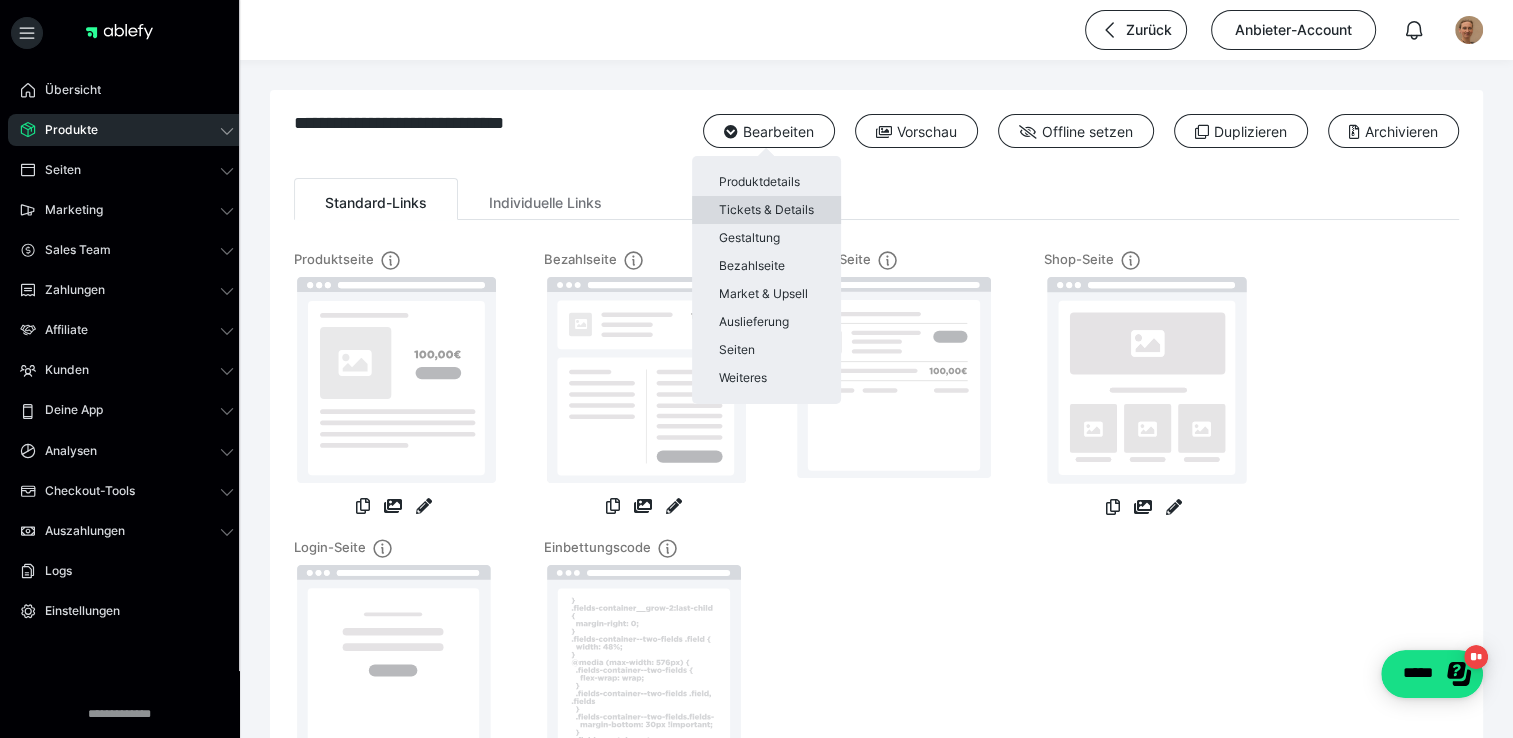 click on "Tickets & Details" at bounding box center [766, 210] 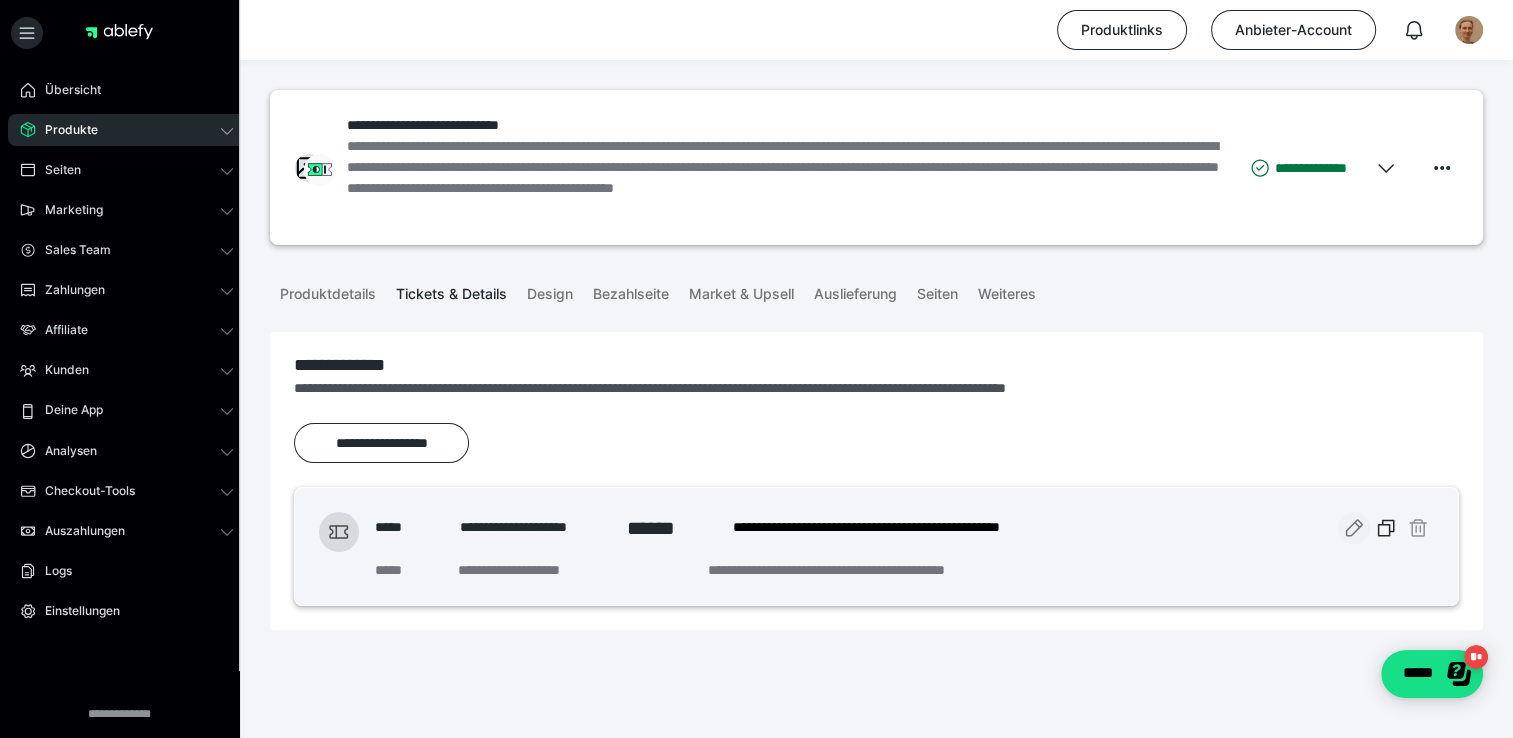 click 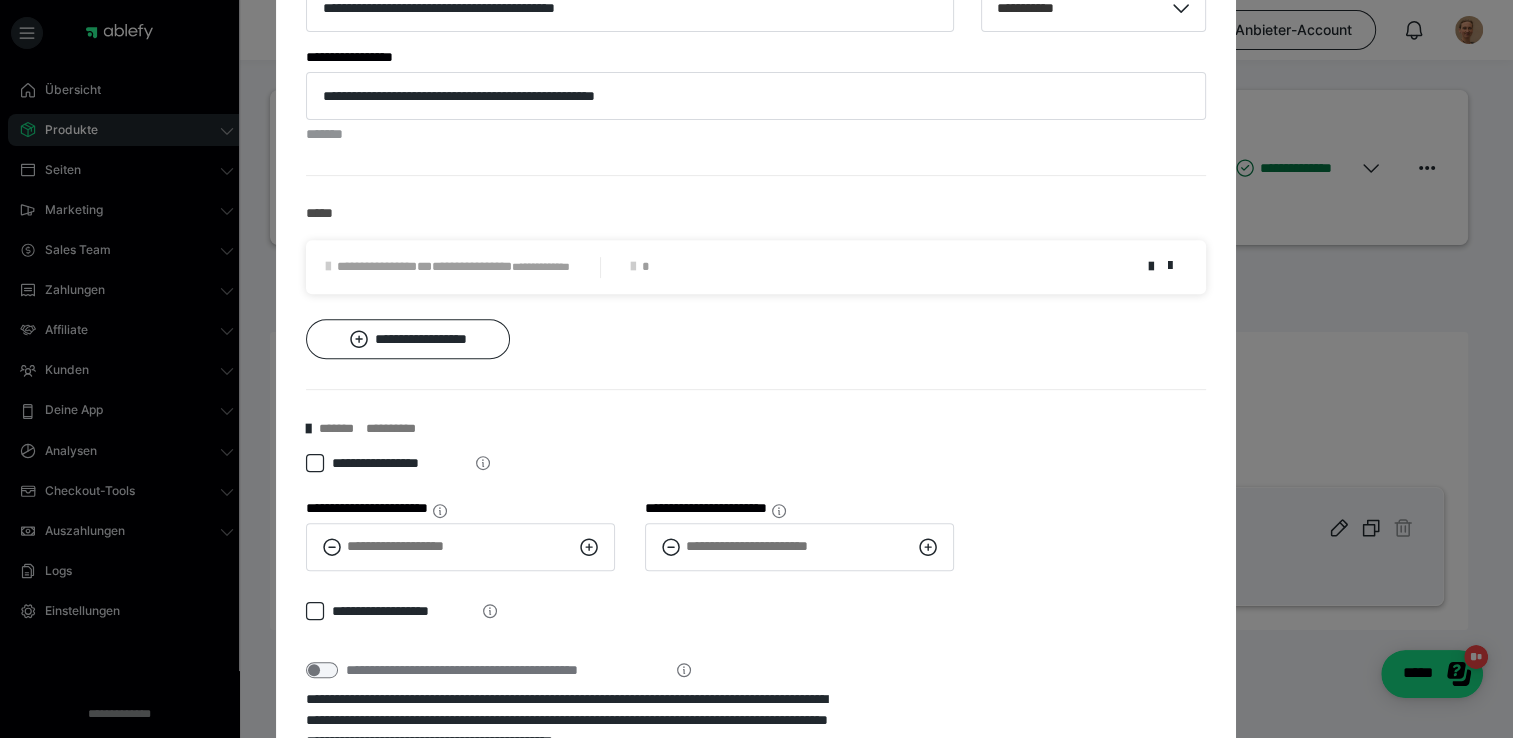 scroll, scrollTop: 800, scrollLeft: 0, axis: vertical 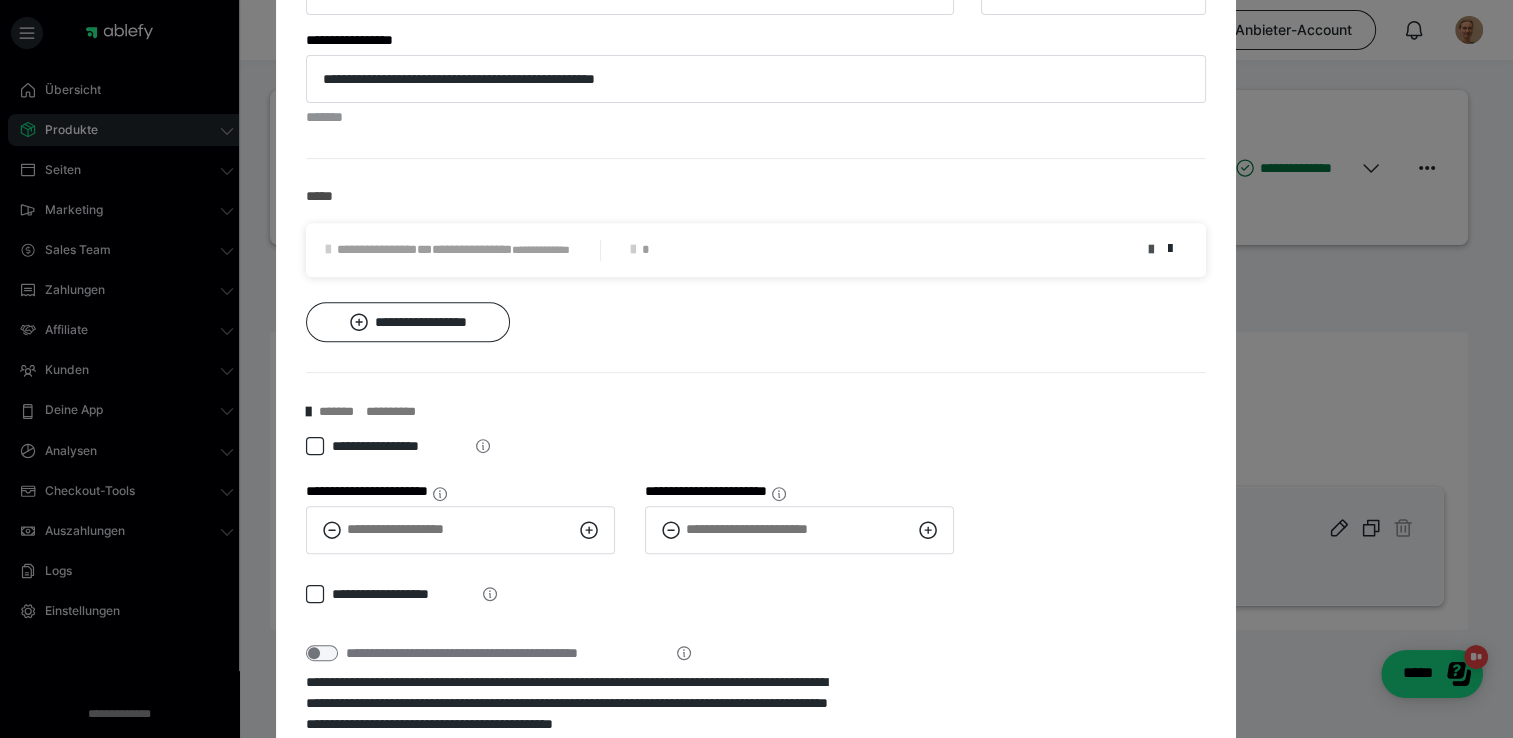 click at bounding box center (1150, 250) 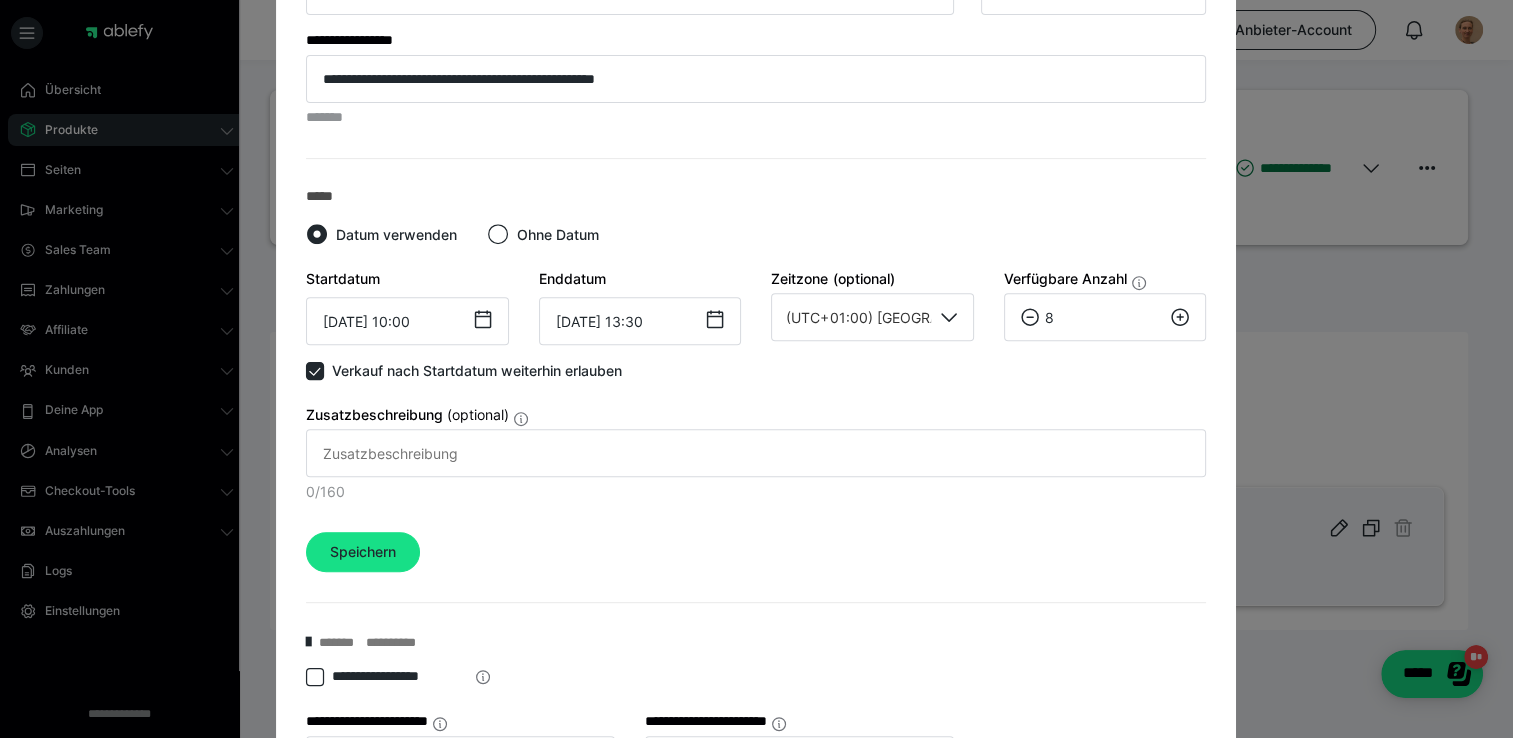 click 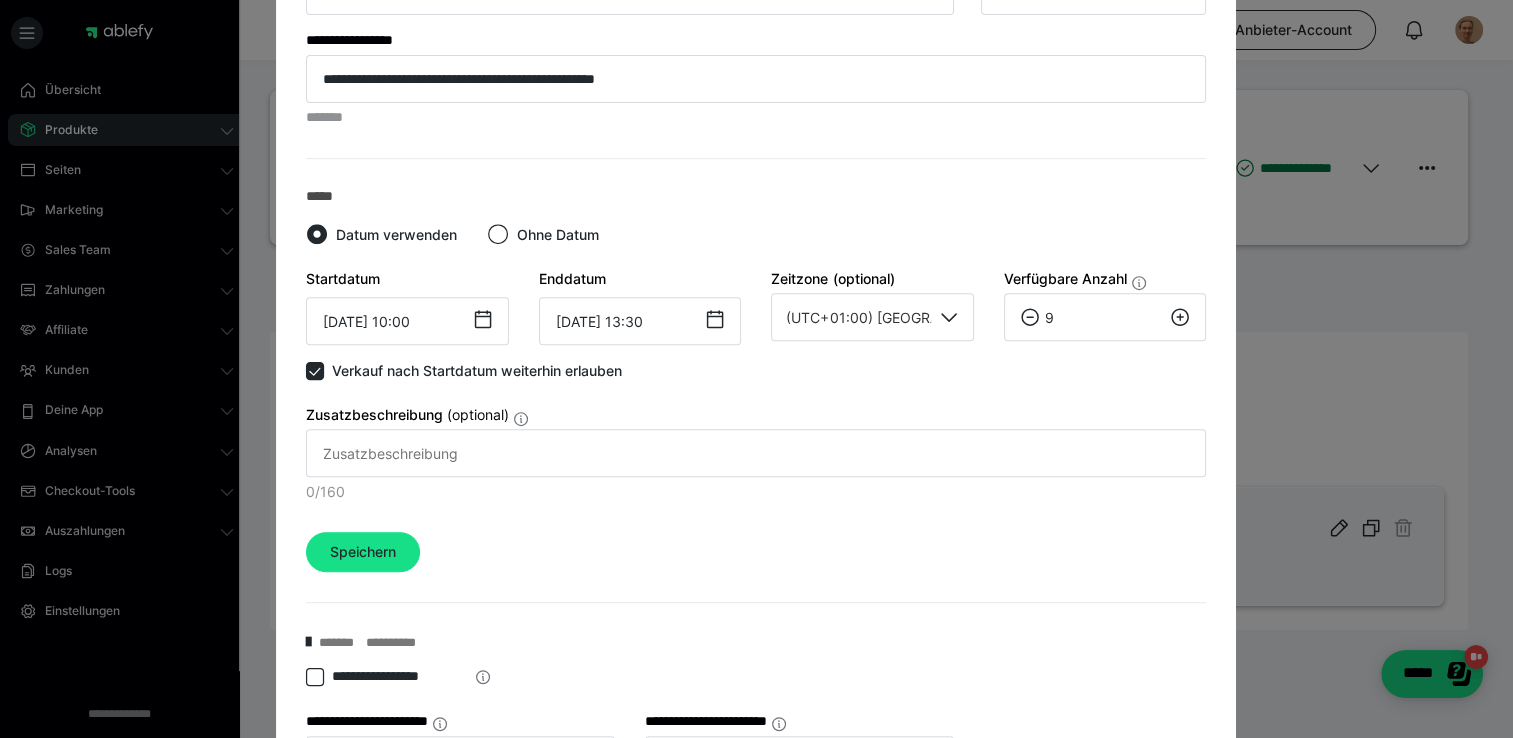 click 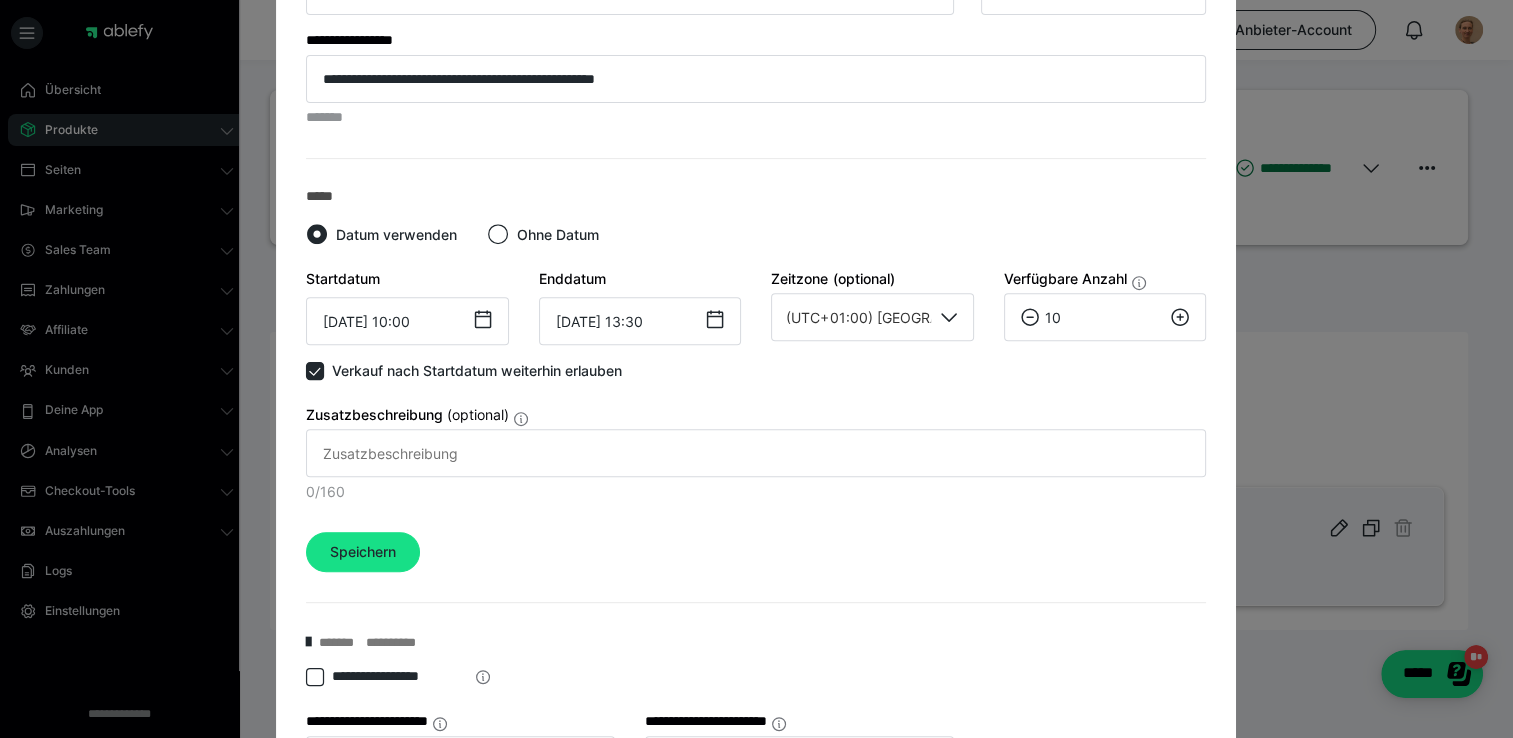 click 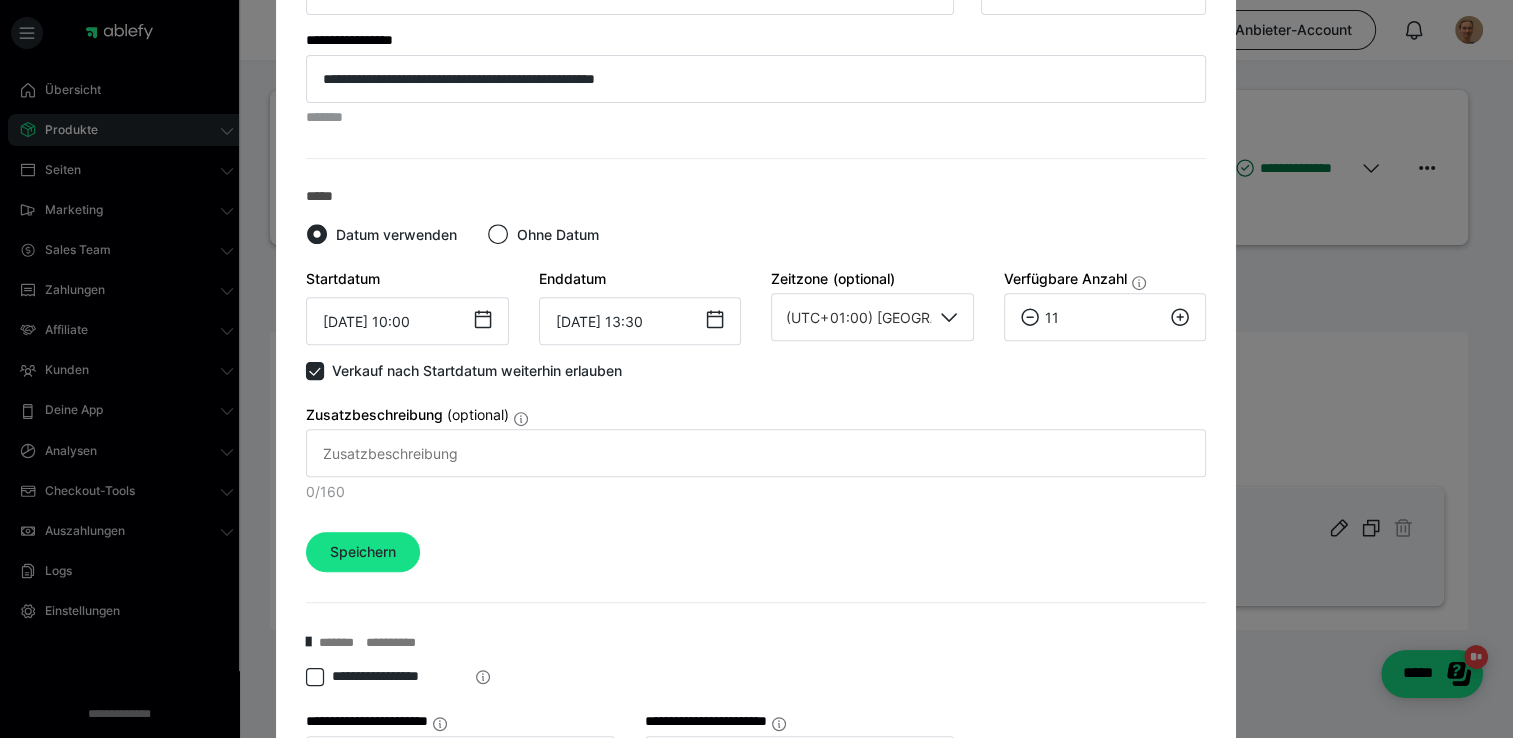 click 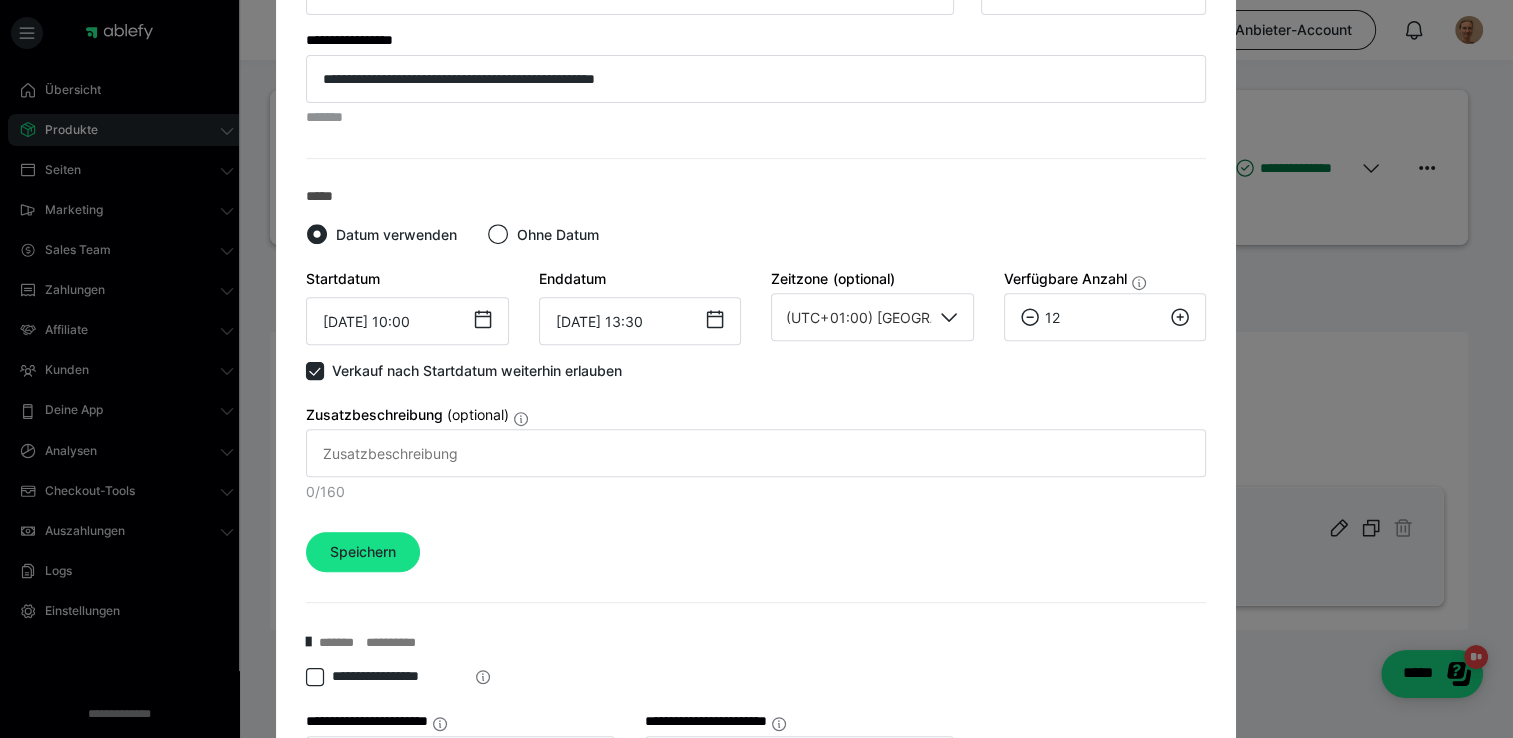 click 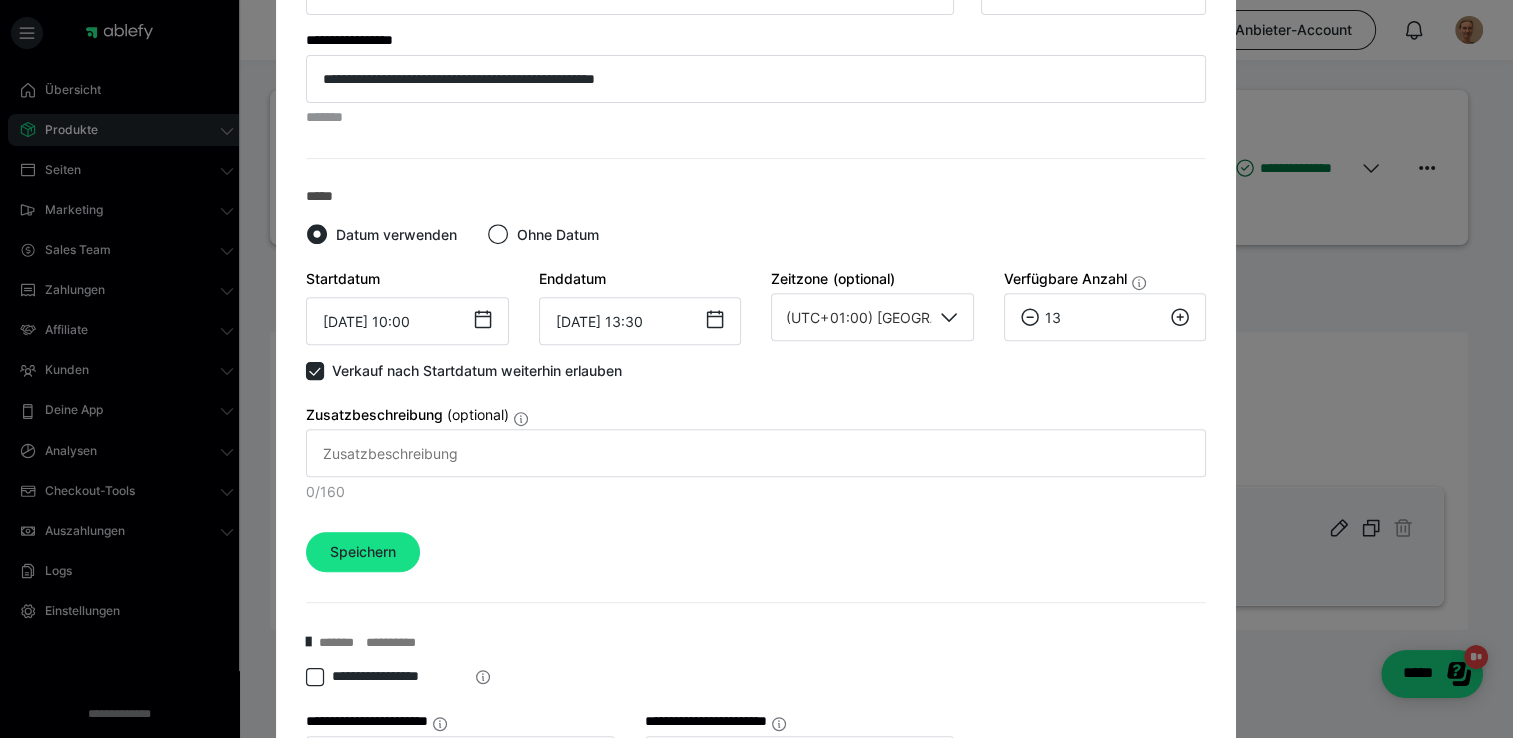 click 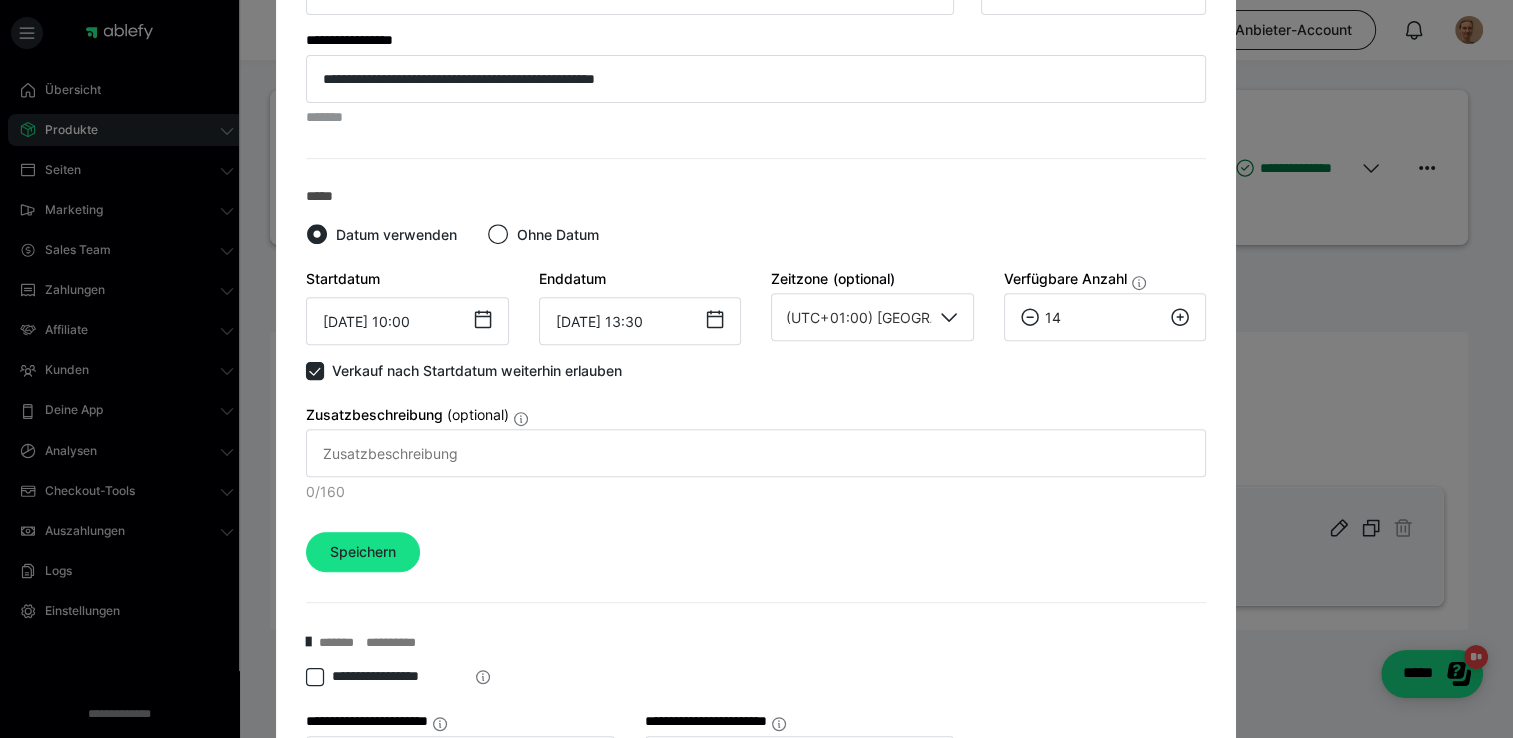 click 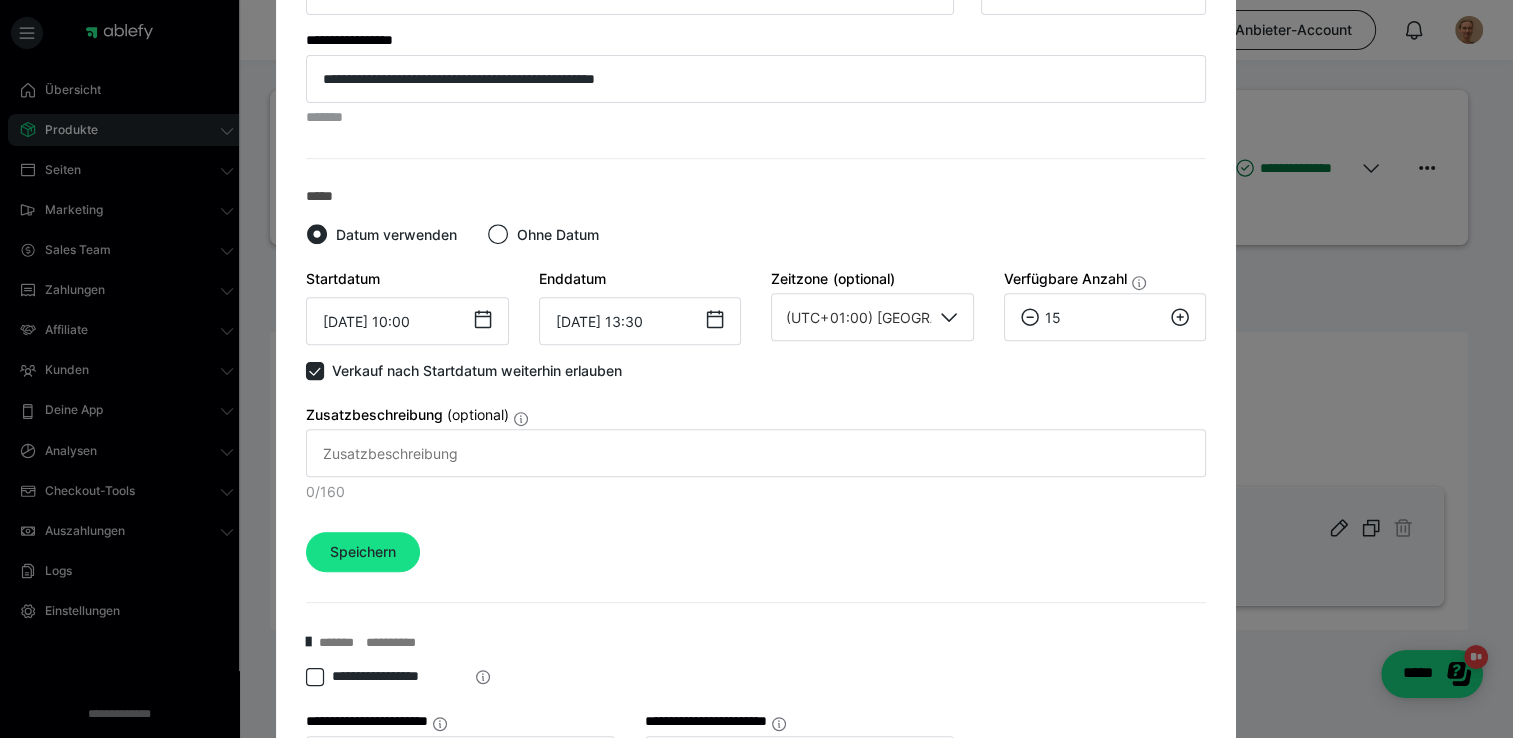 click 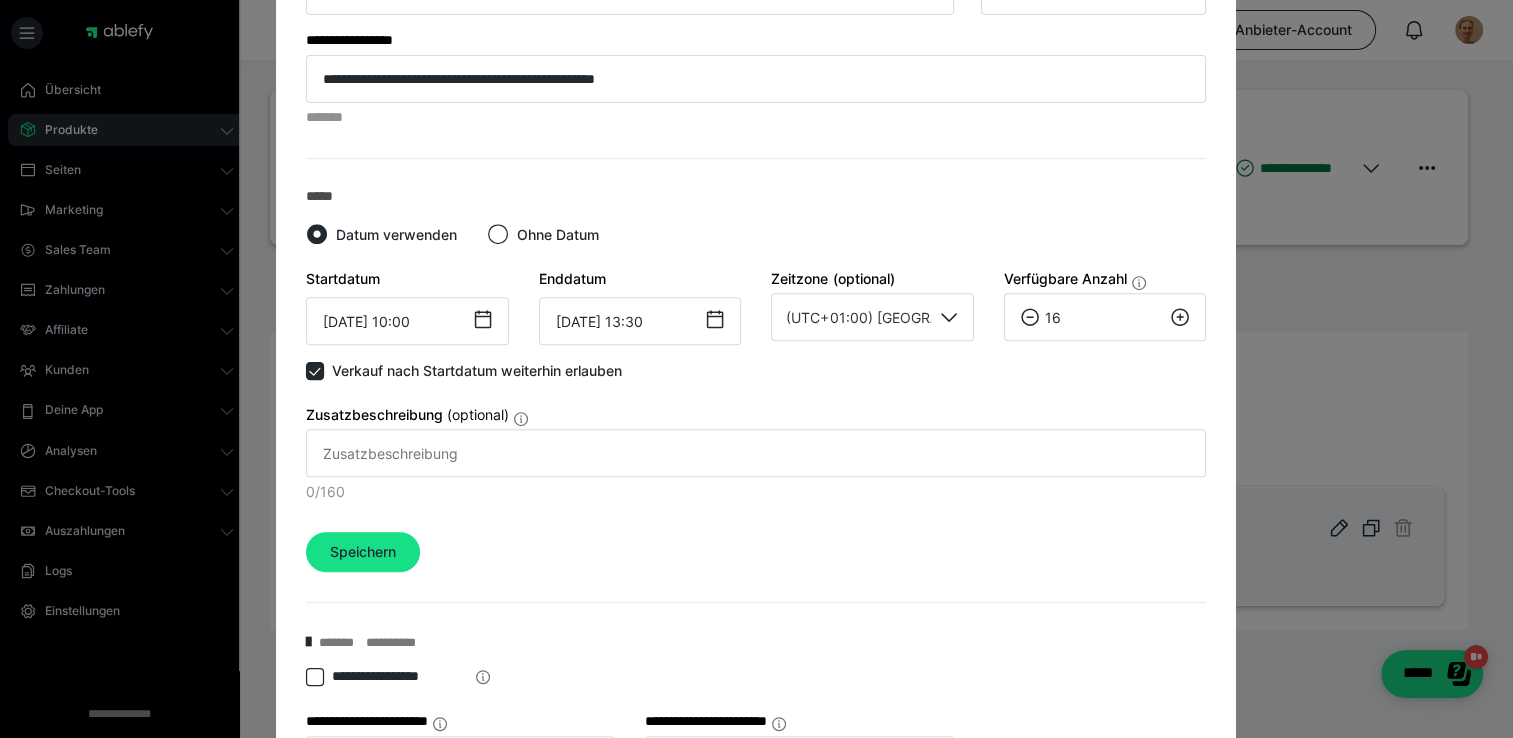 click 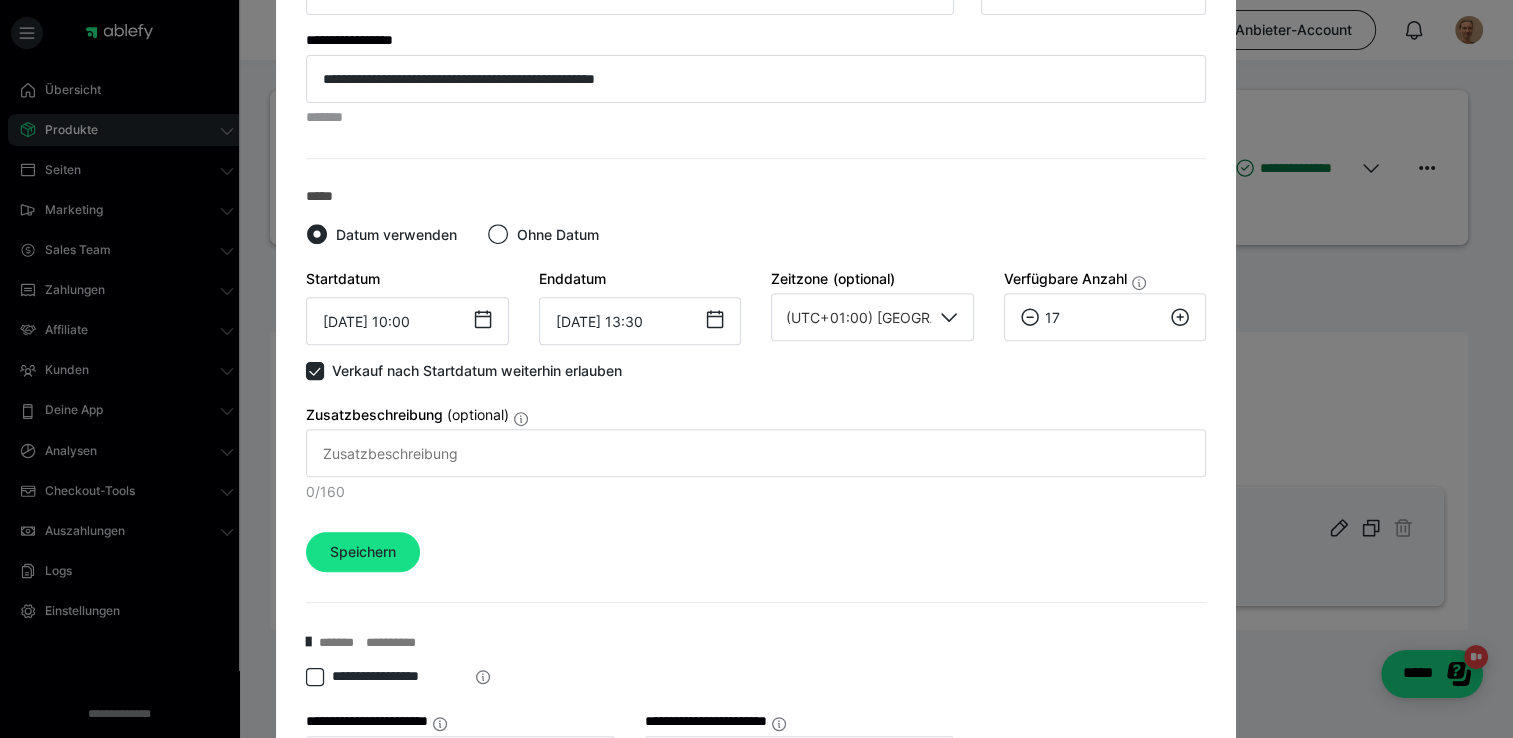 click 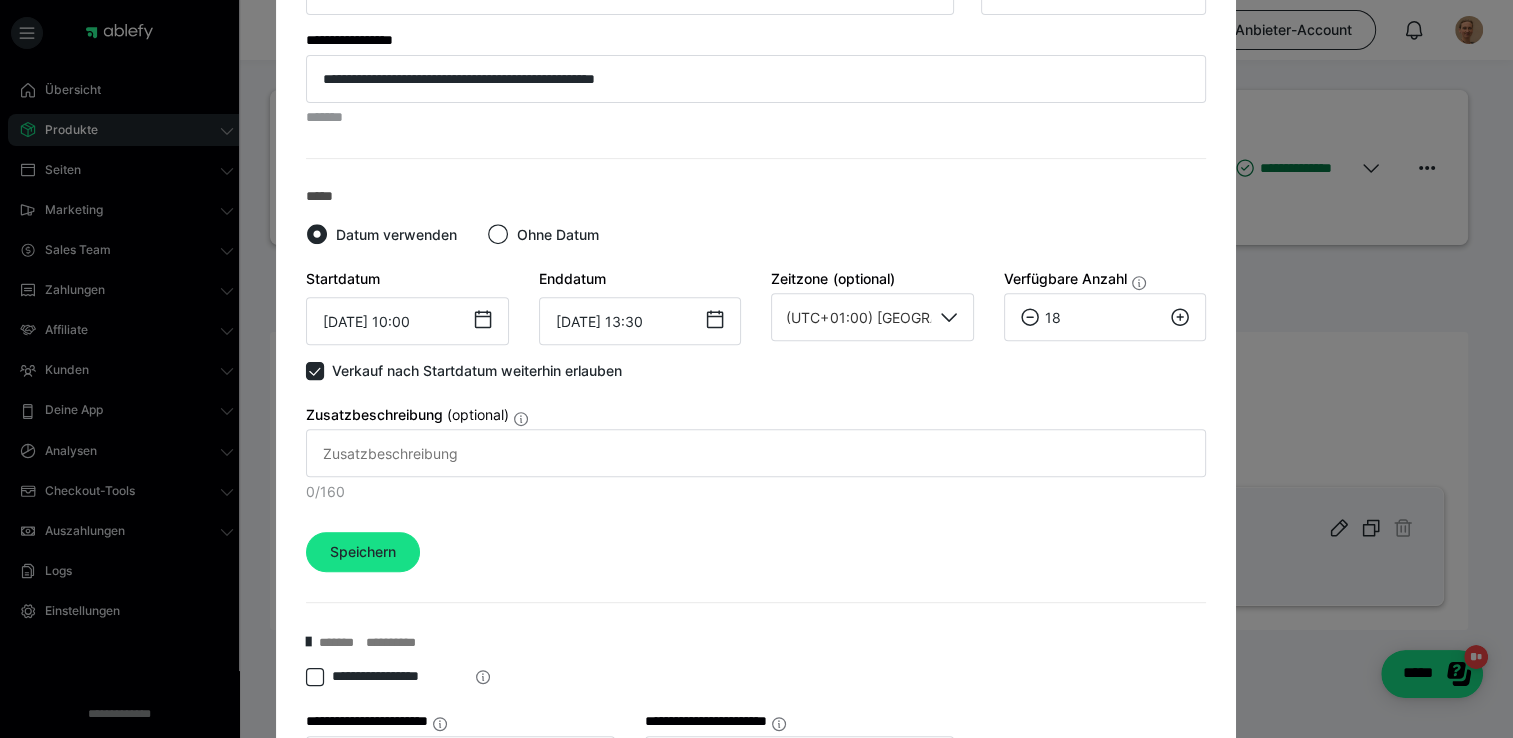 click 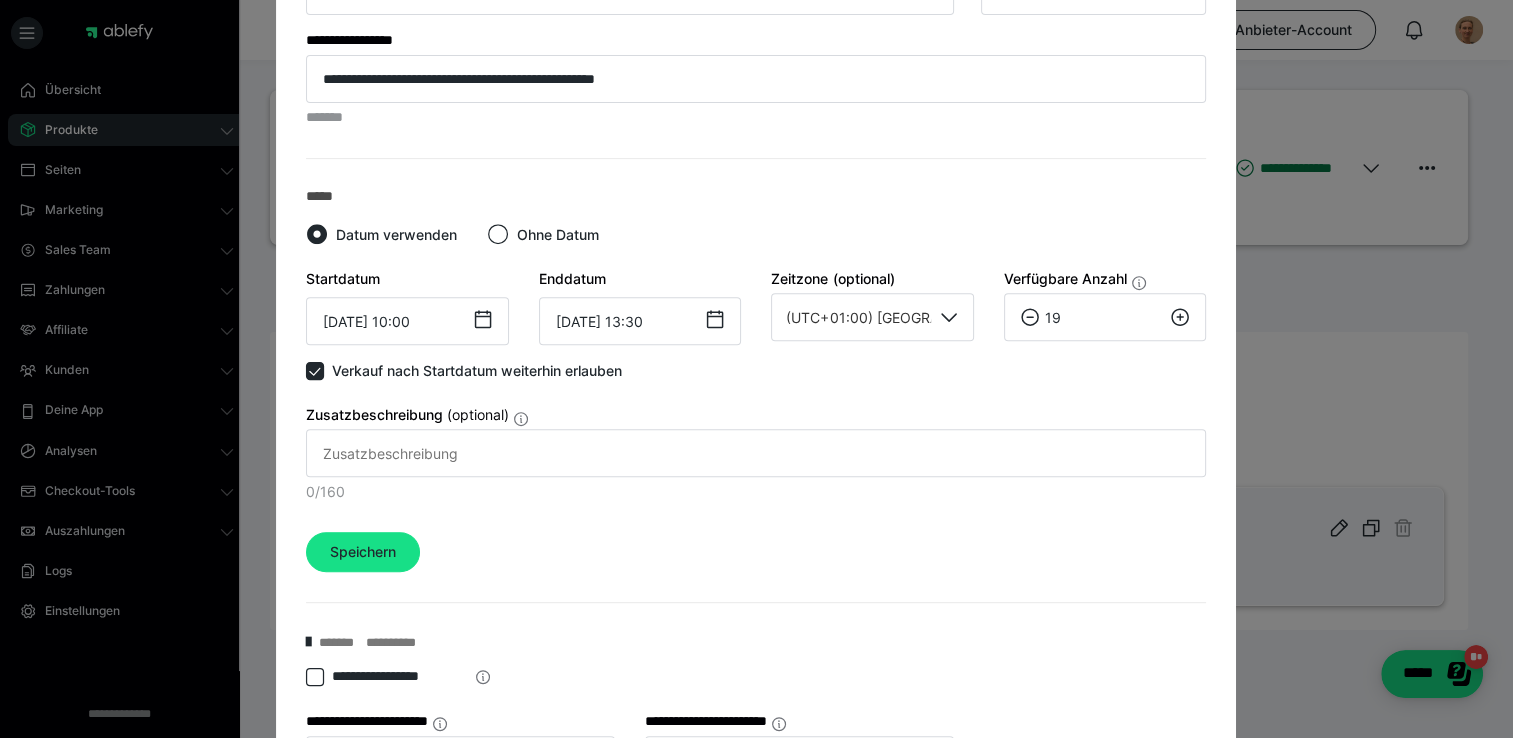 click 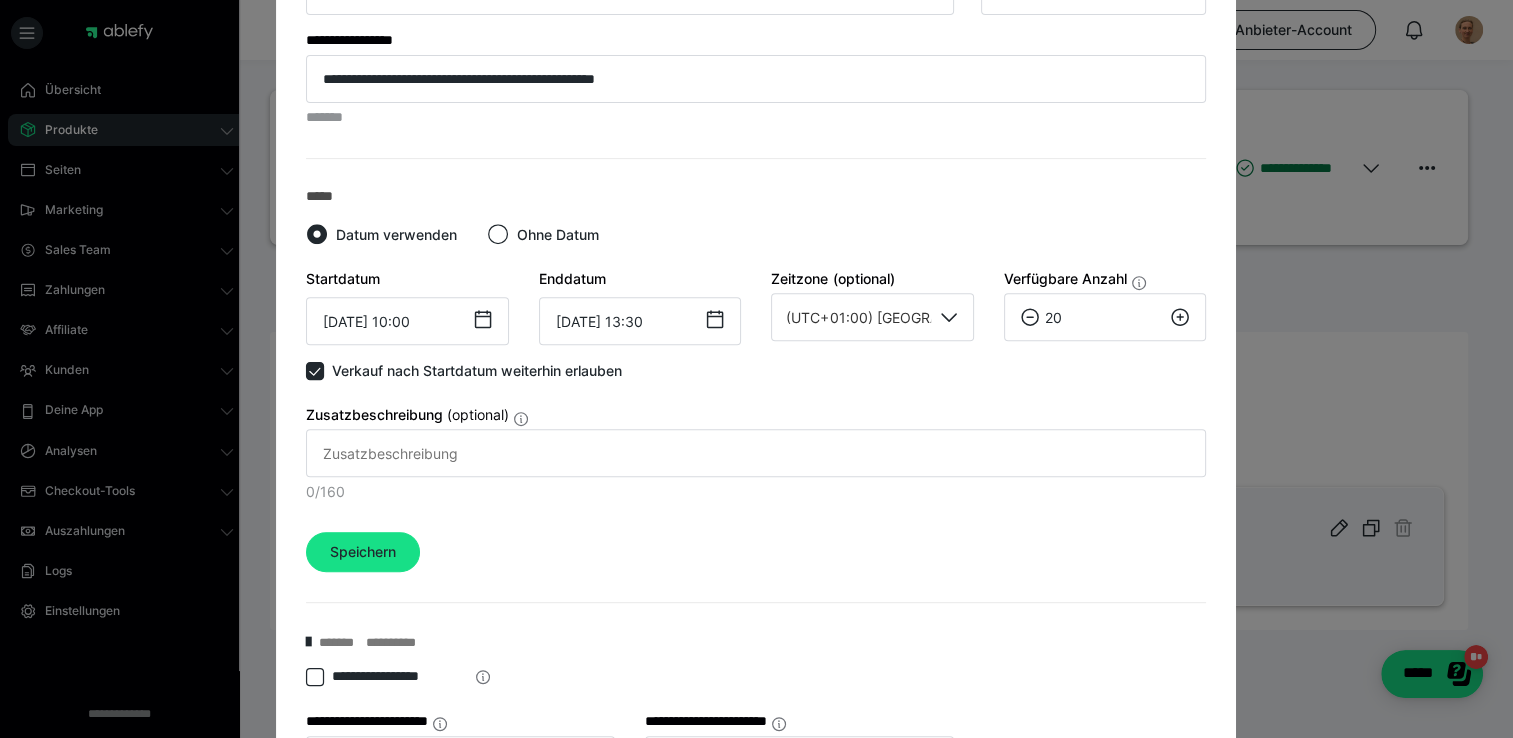 click 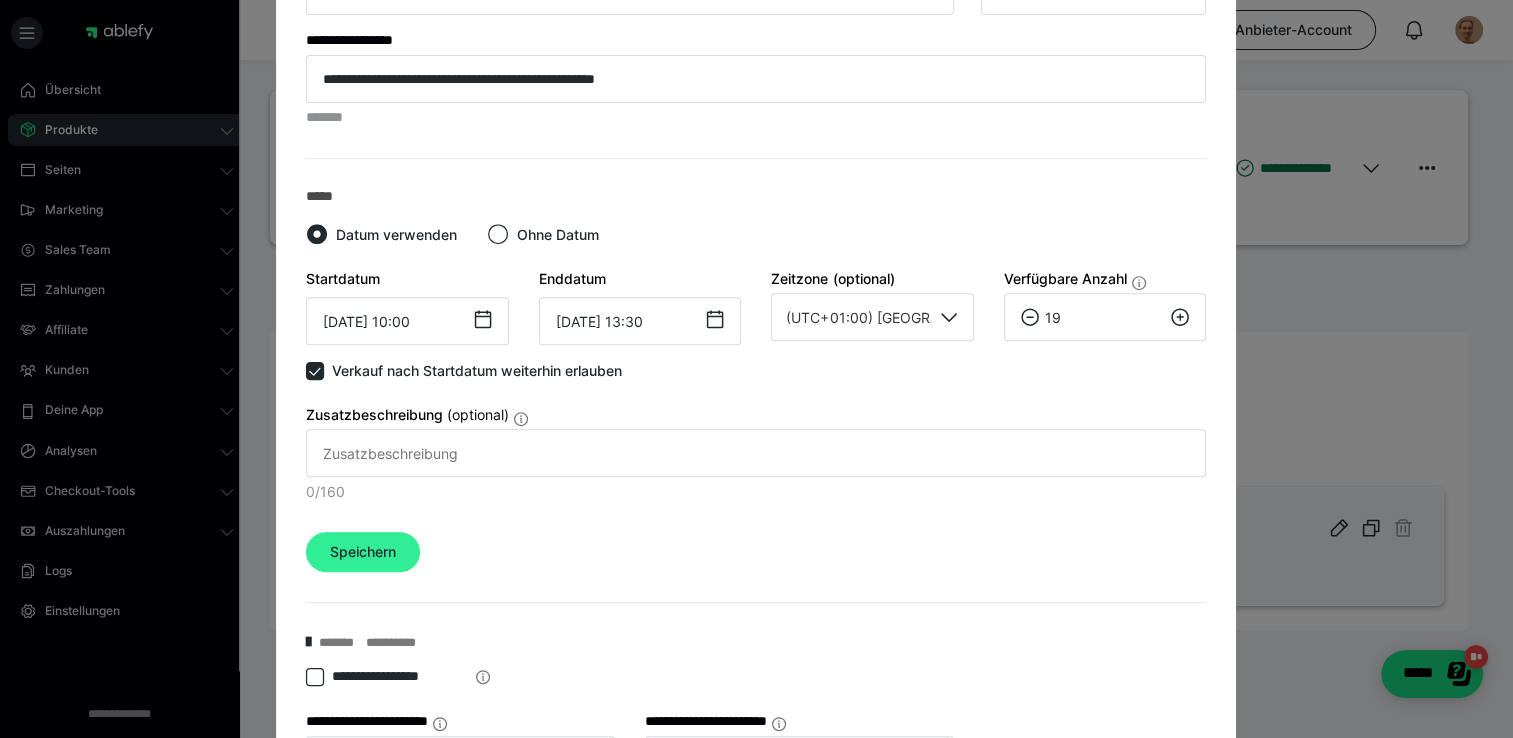 click on "Speichern" at bounding box center (363, 552) 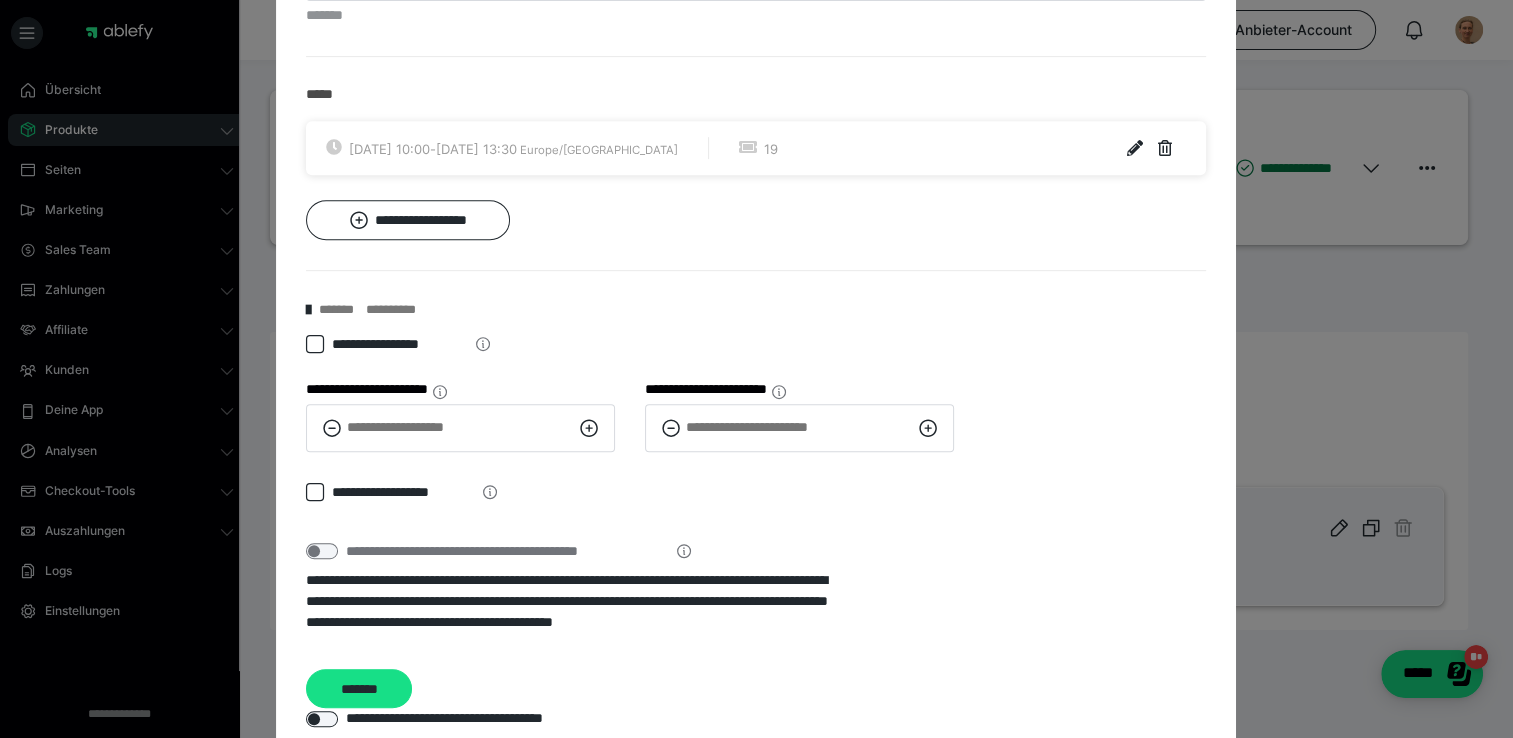 scroll, scrollTop: 1055, scrollLeft: 0, axis: vertical 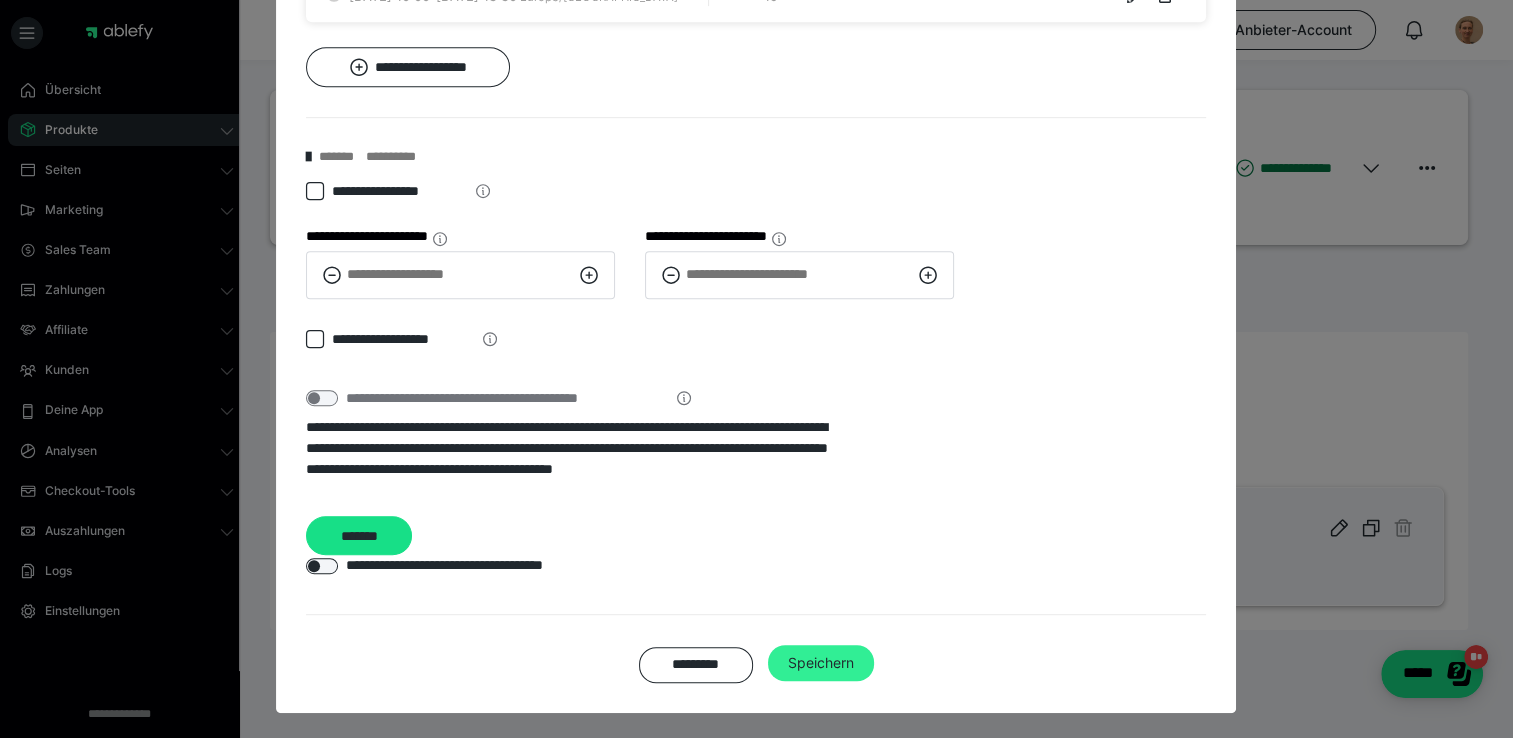 click on "Speichern" at bounding box center [821, 663] 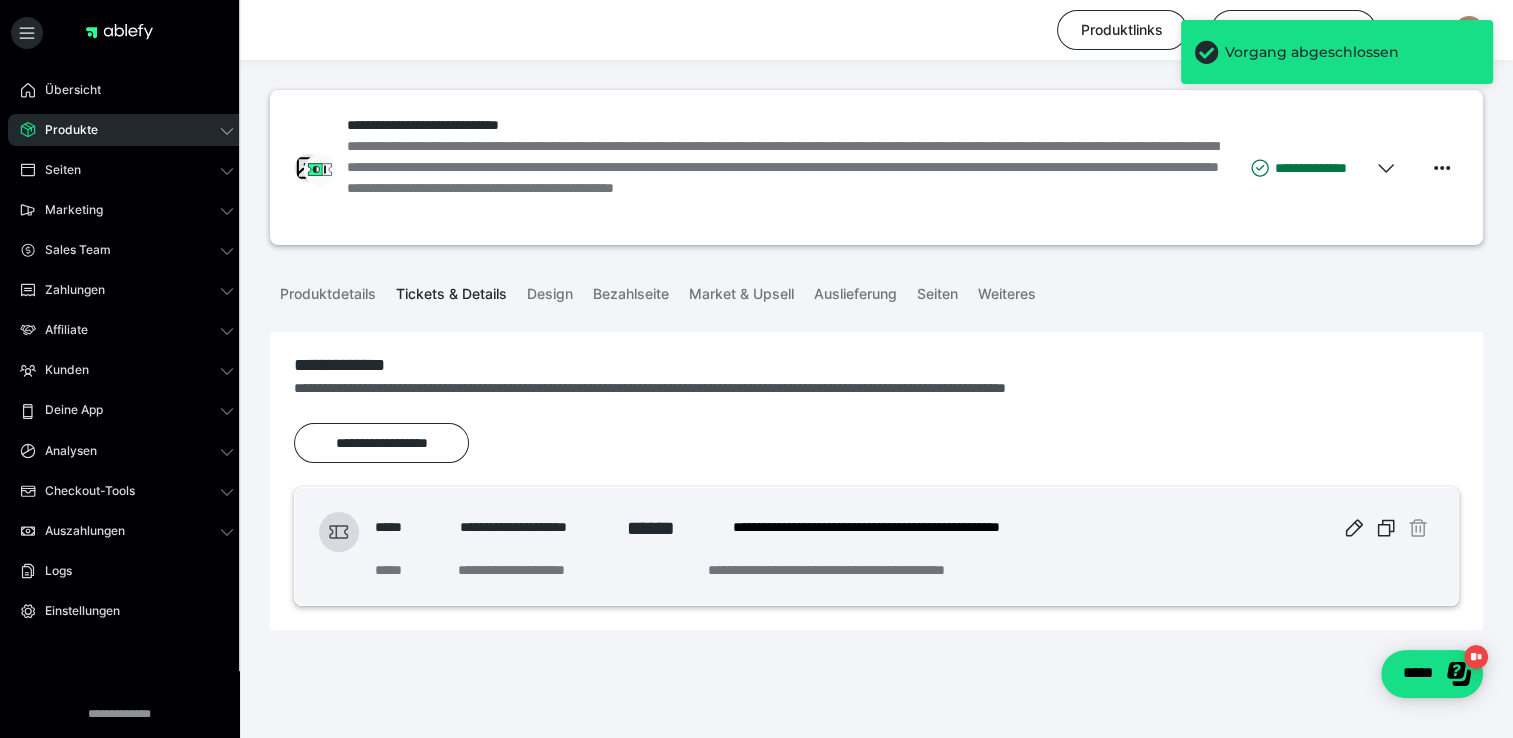 click on "Produkte" at bounding box center [64, 130] 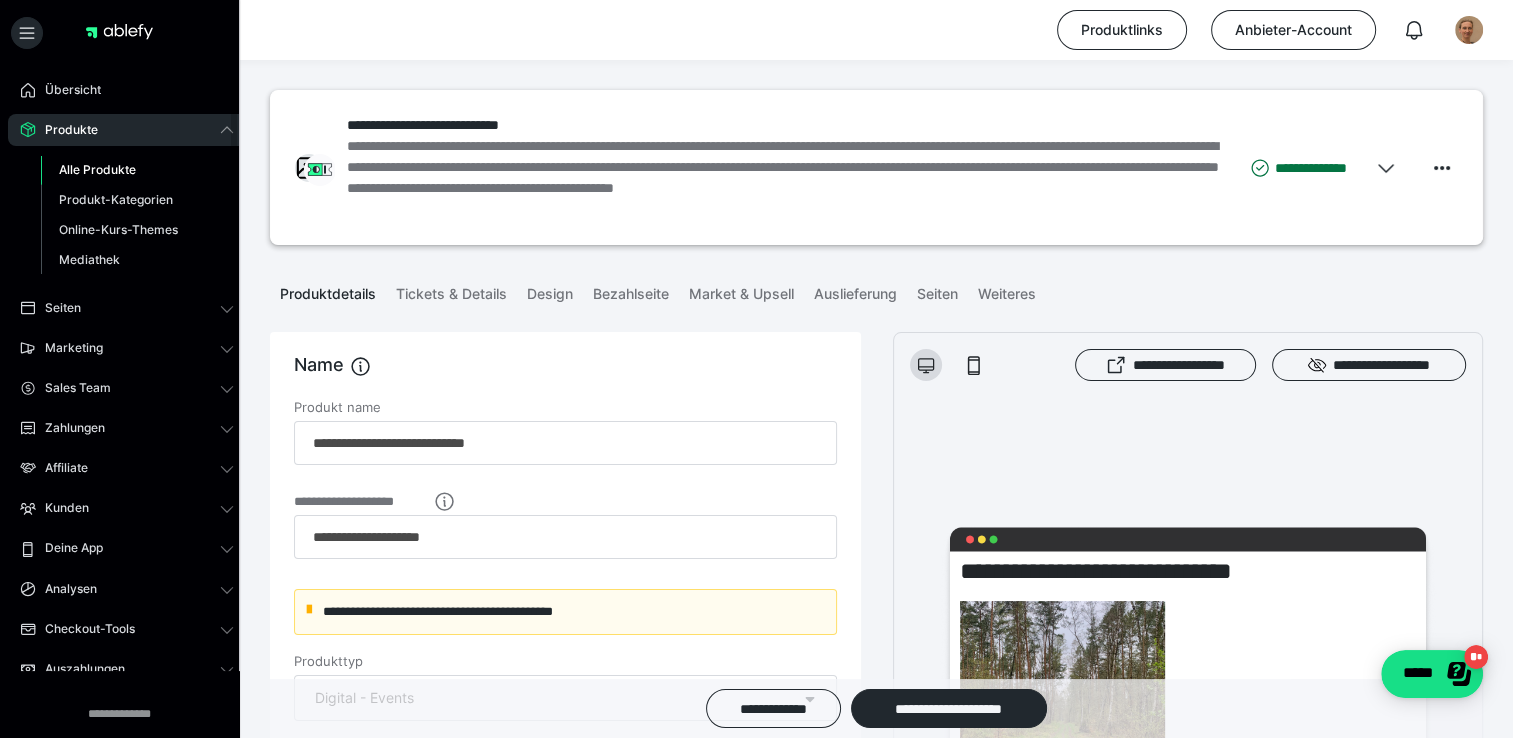 click on "Alle Produkte" at bounding box center [97, 169] 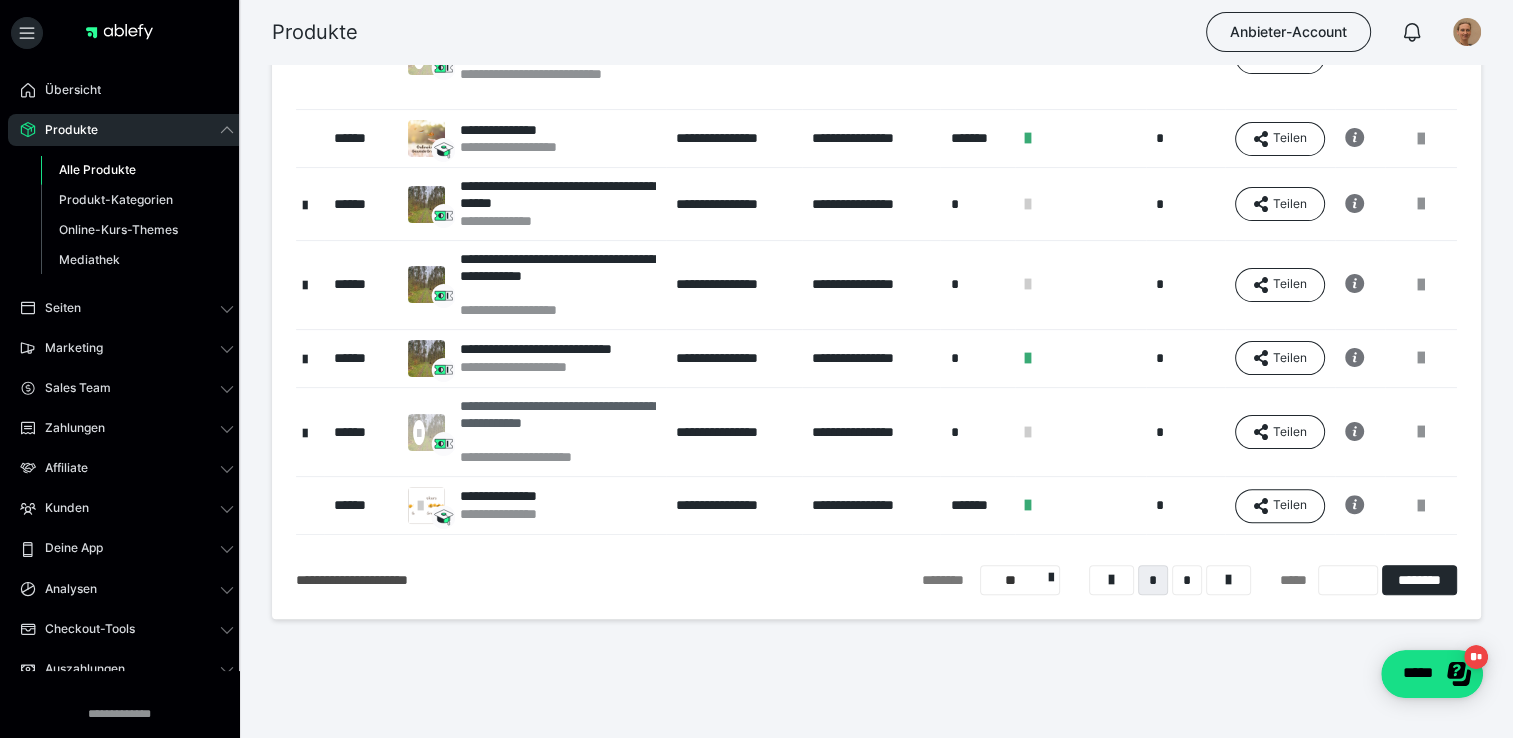 scroll, scrollTop: 492, scrollLeft: 0, axis: vertical 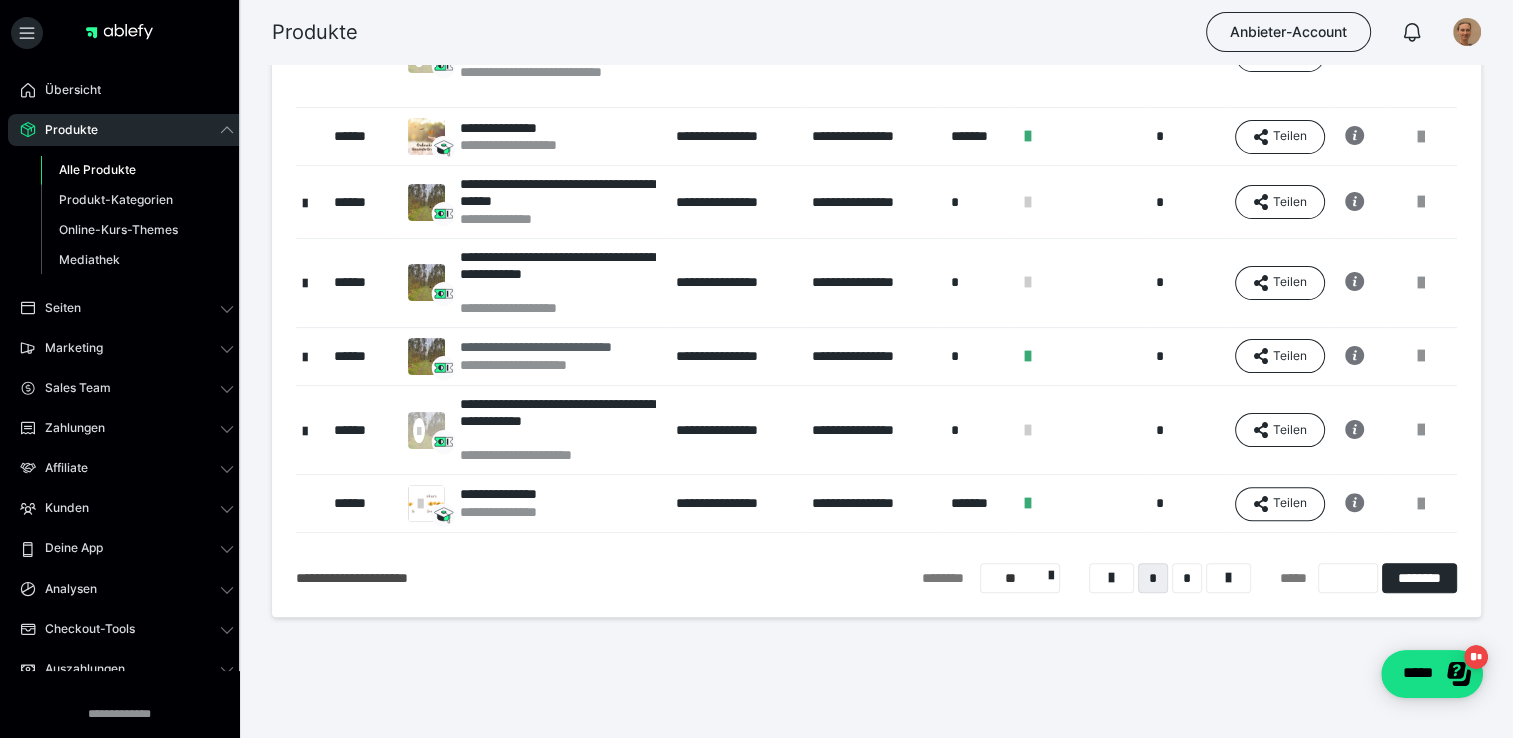 click on "**********" at bounding box center [553, 347] 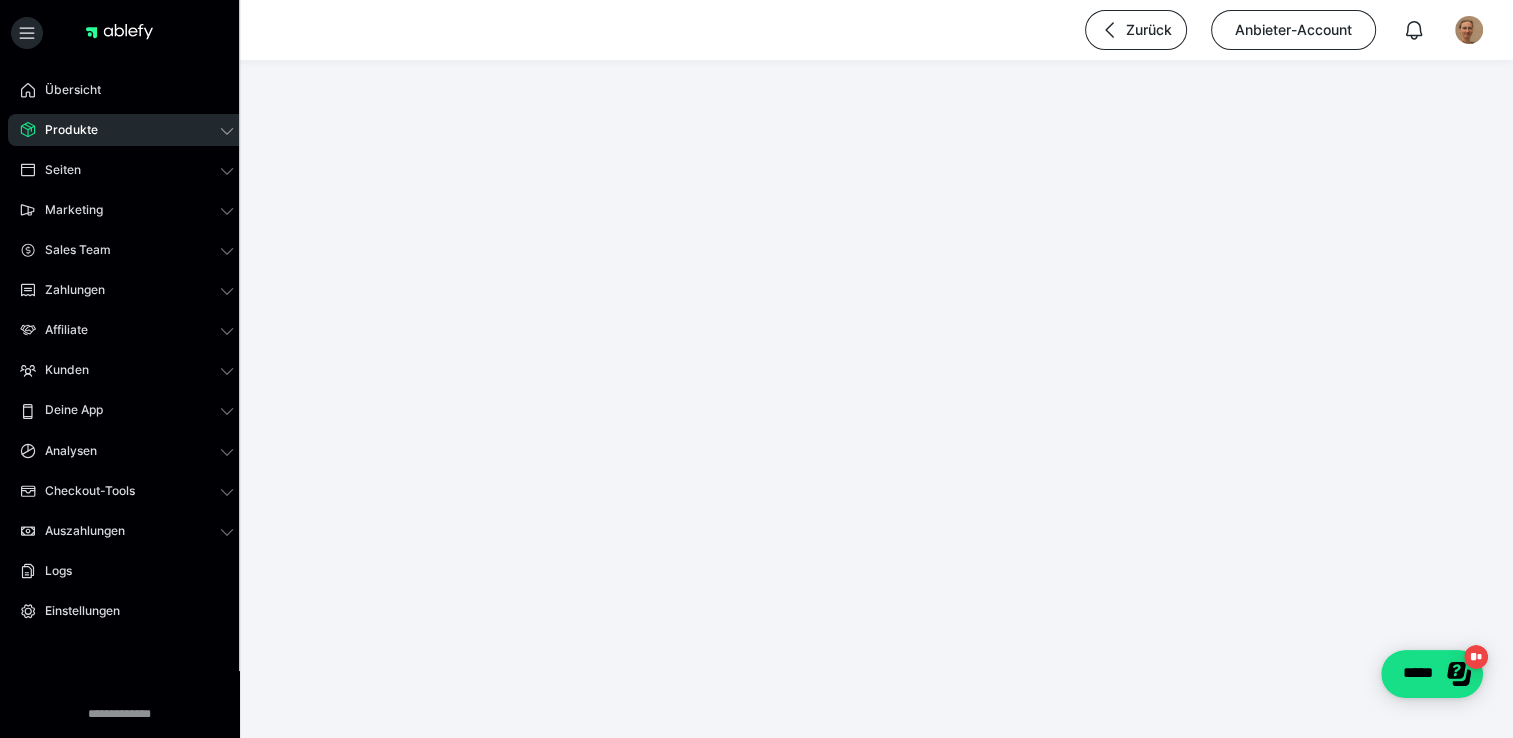 scroll, scrollTop: 0, scrollLeft: 0, axis: both 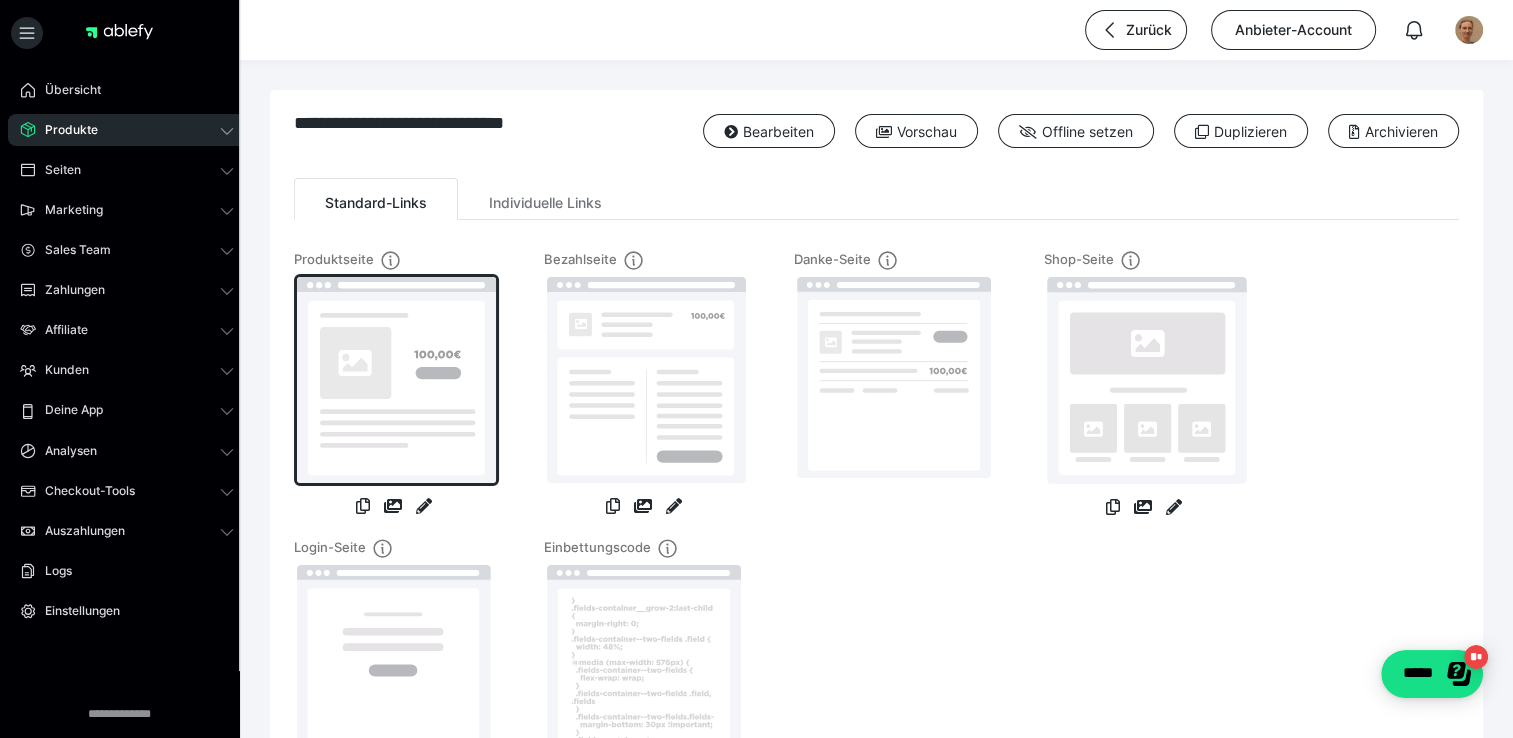 click at bounding box center (396, 380) 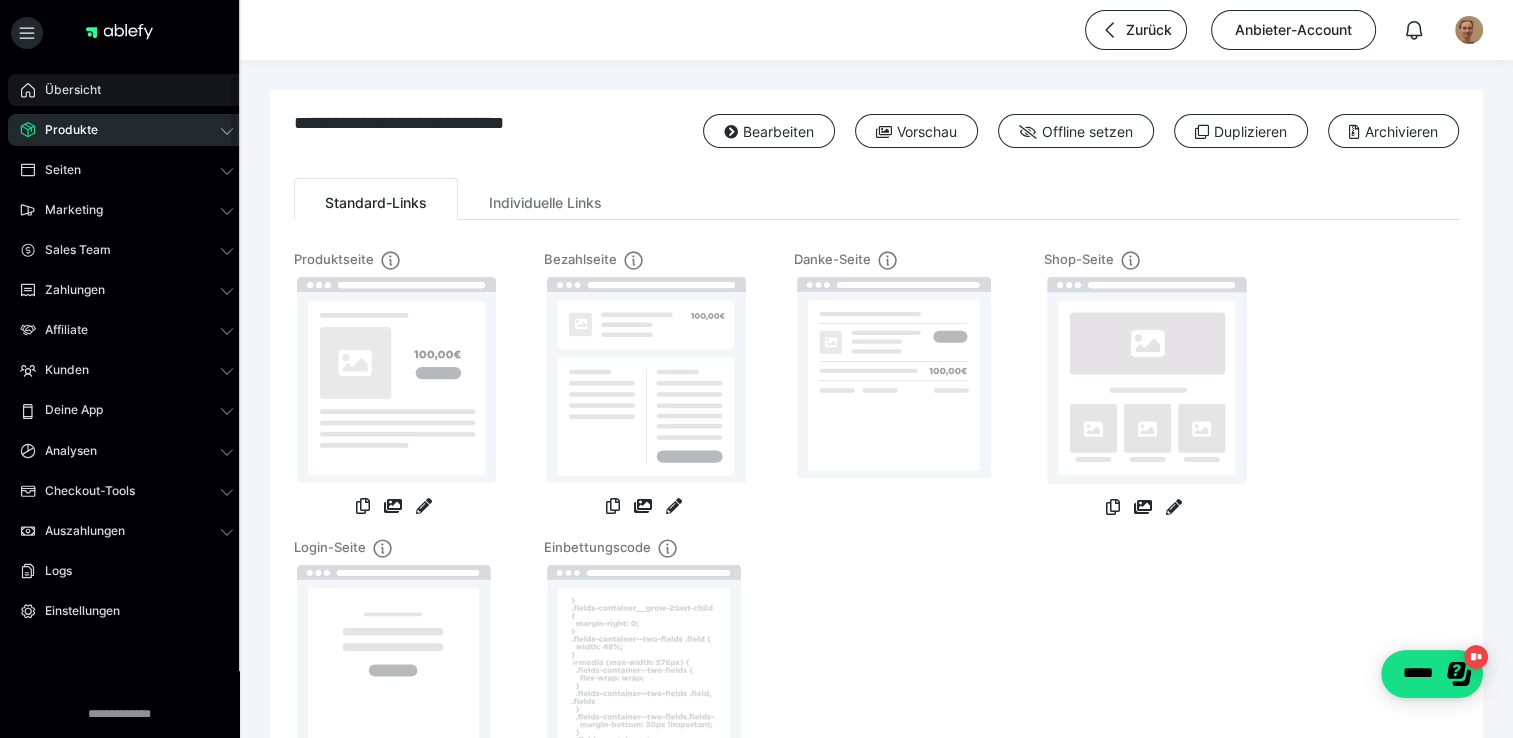click on "Übersicht" at bounding box center [66, 90] 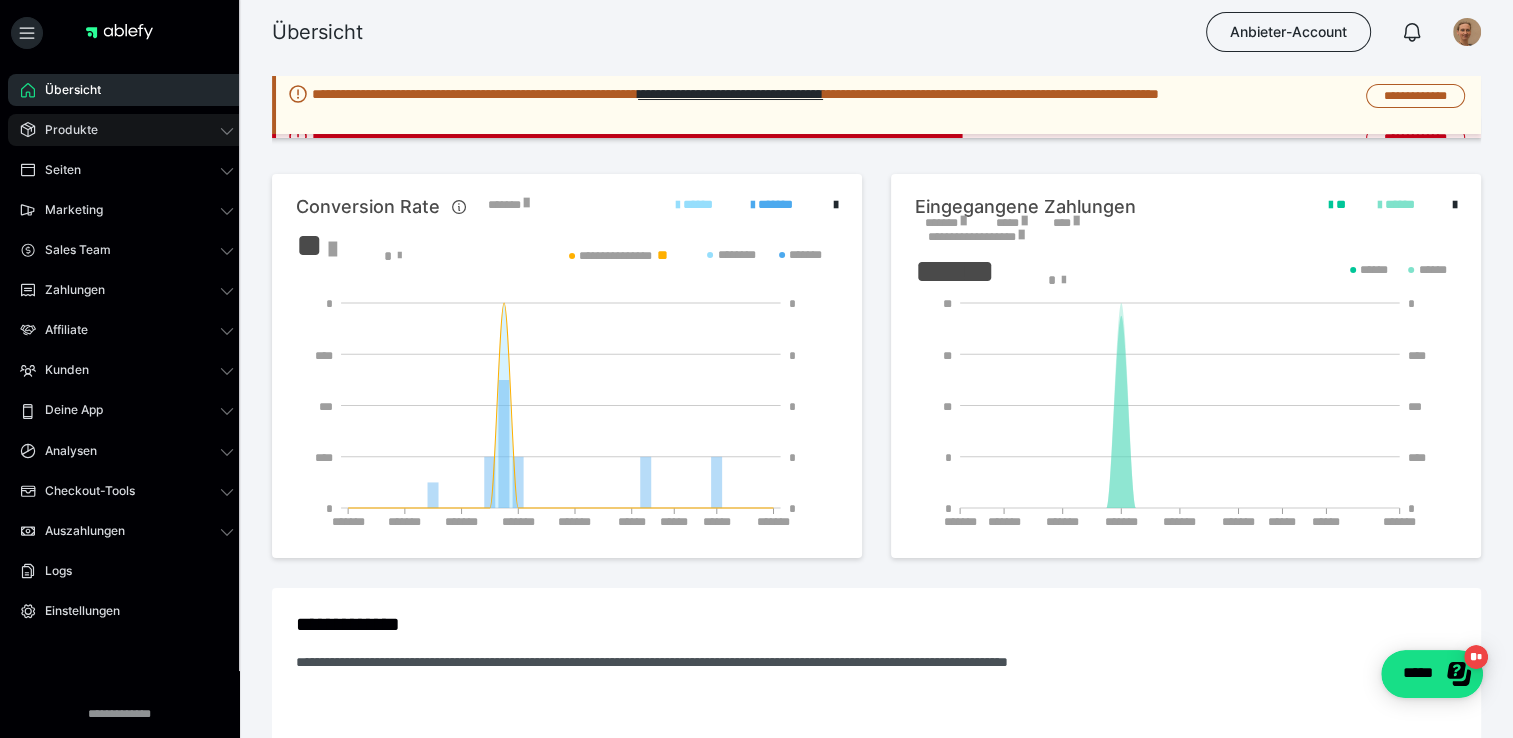 click on "Produkte" at bounding box center (64, 130) 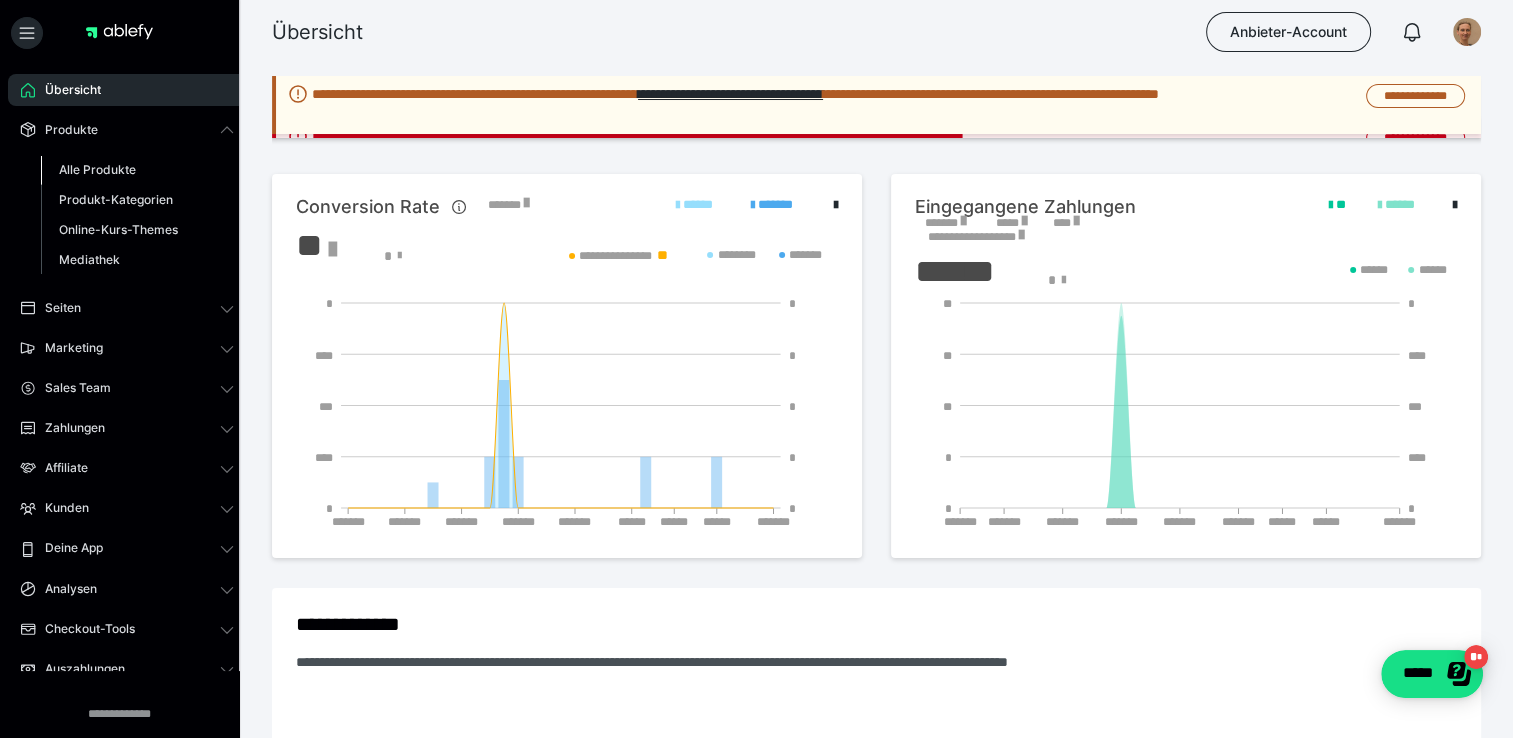 click on "Alle Produkte" at bounding box center (97, 169) 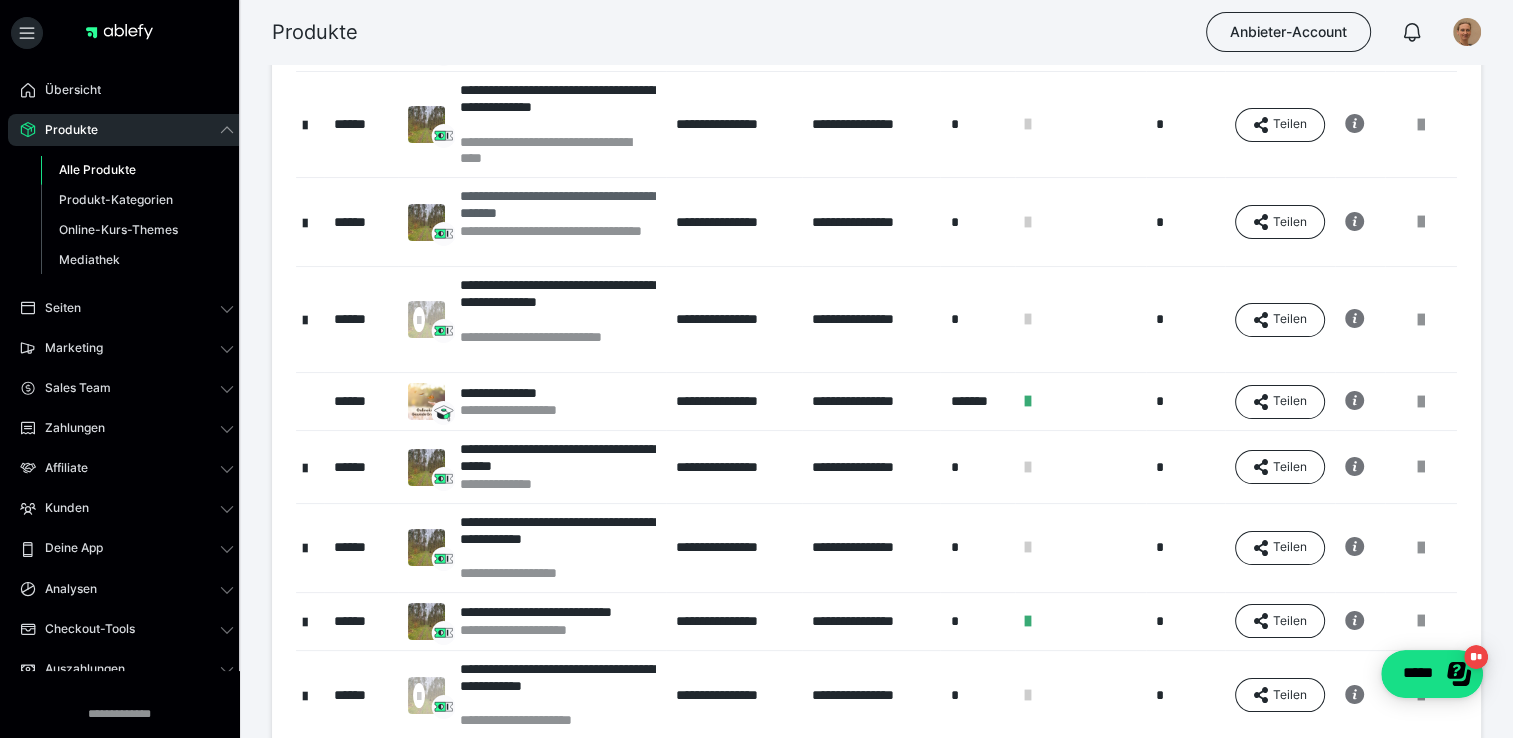 scroll, scrollTop: 400, scrollLeft: 0, axis: vertical 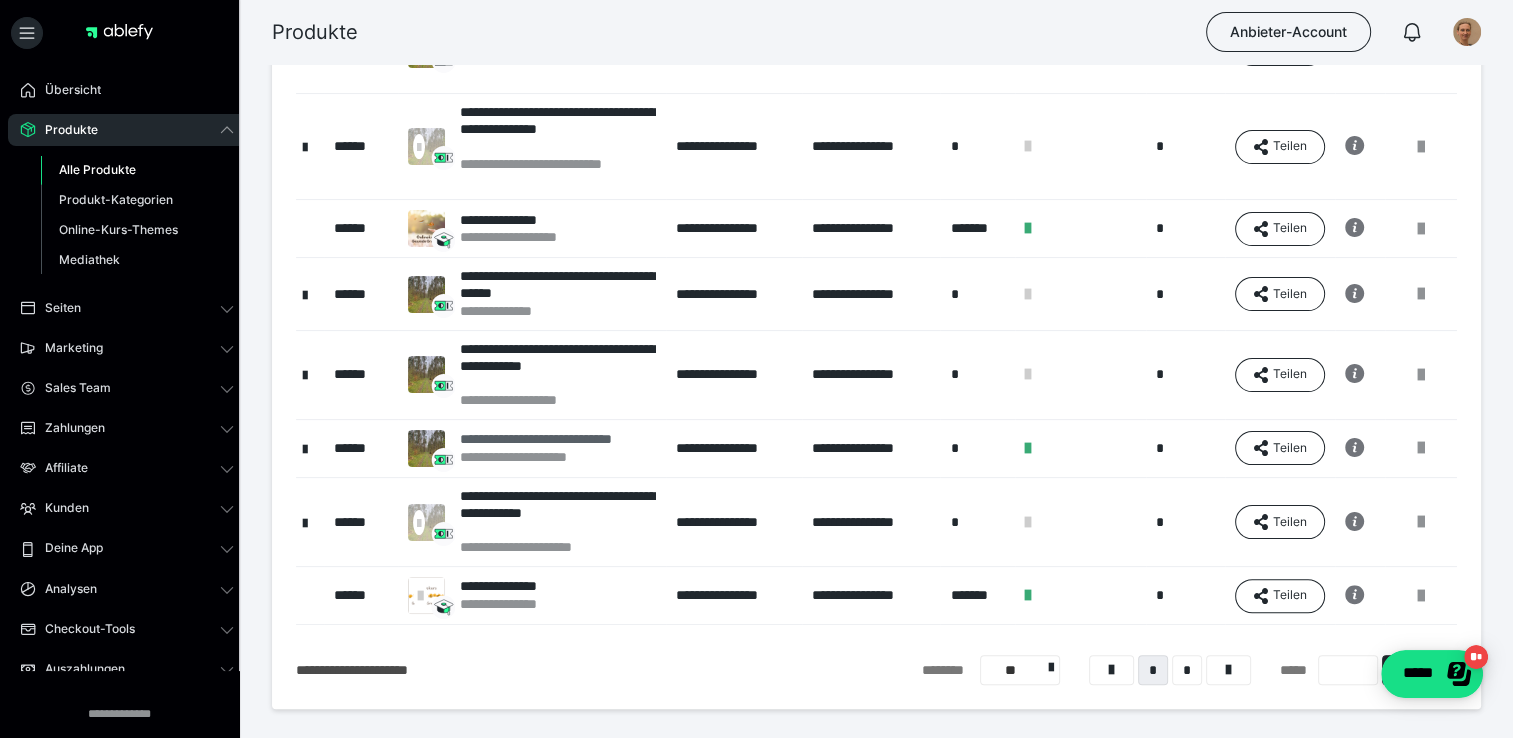 click on "**********" at bounding box center (553, 439) 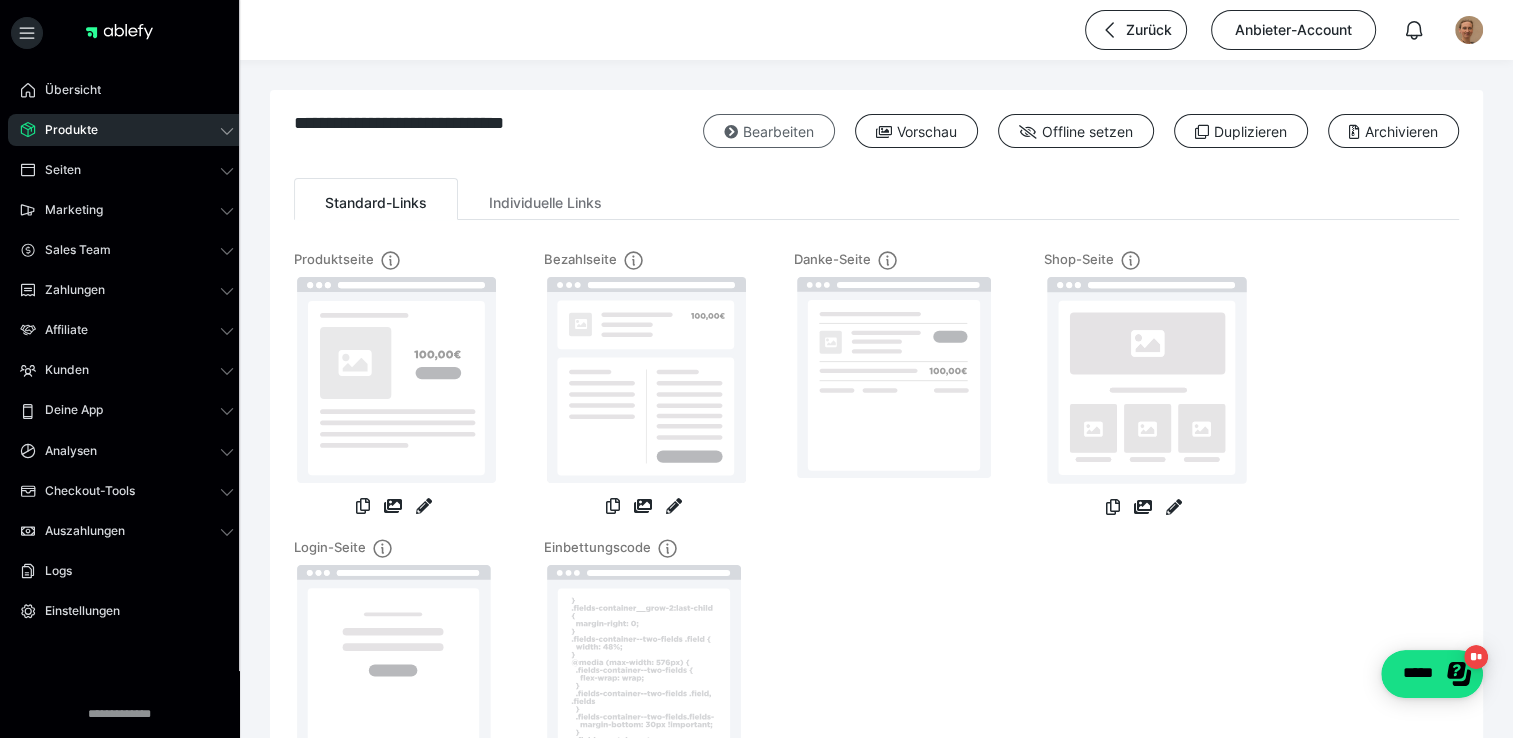 click on "Bearbeiten" at bounding box center (769, 131) 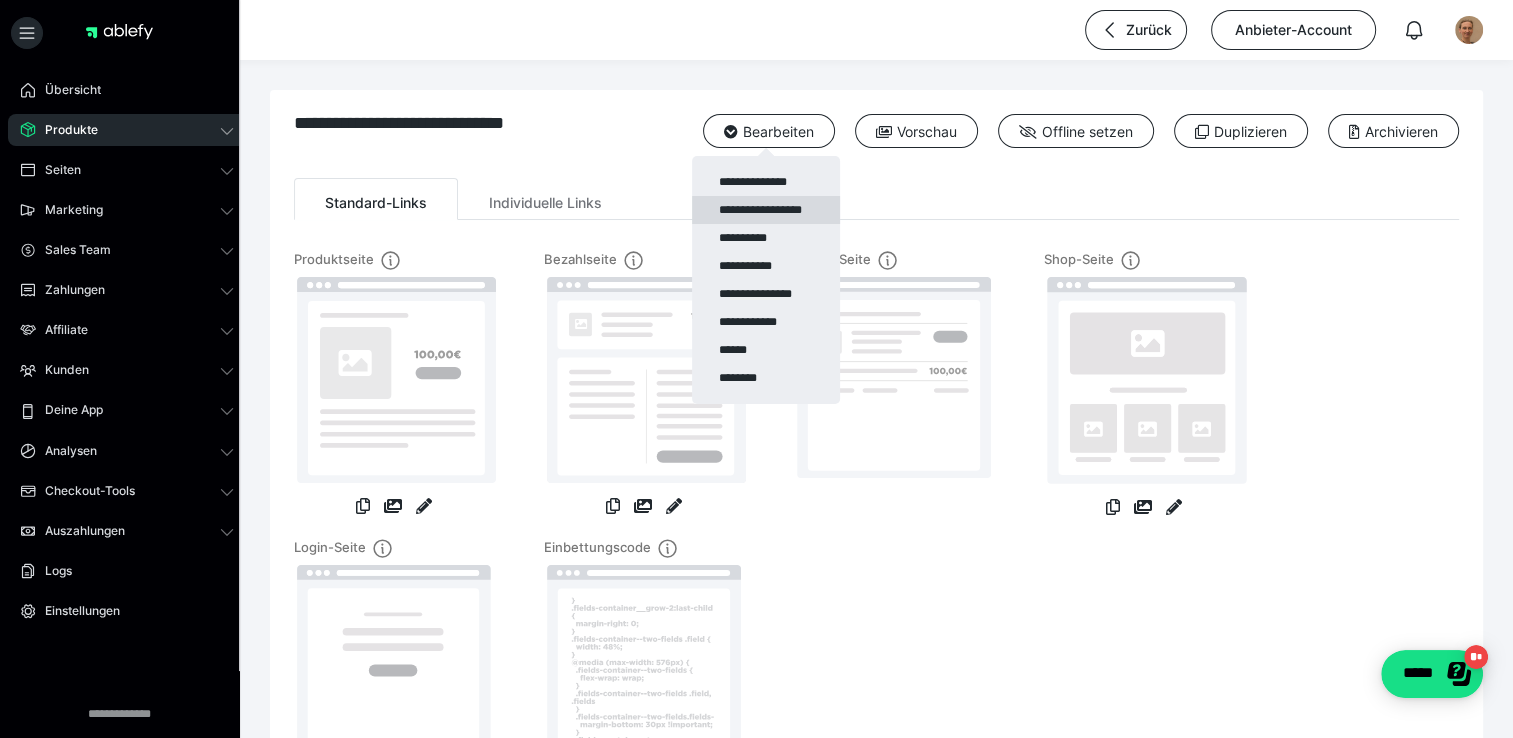 click on "**********" at bounding box center (766, 210) 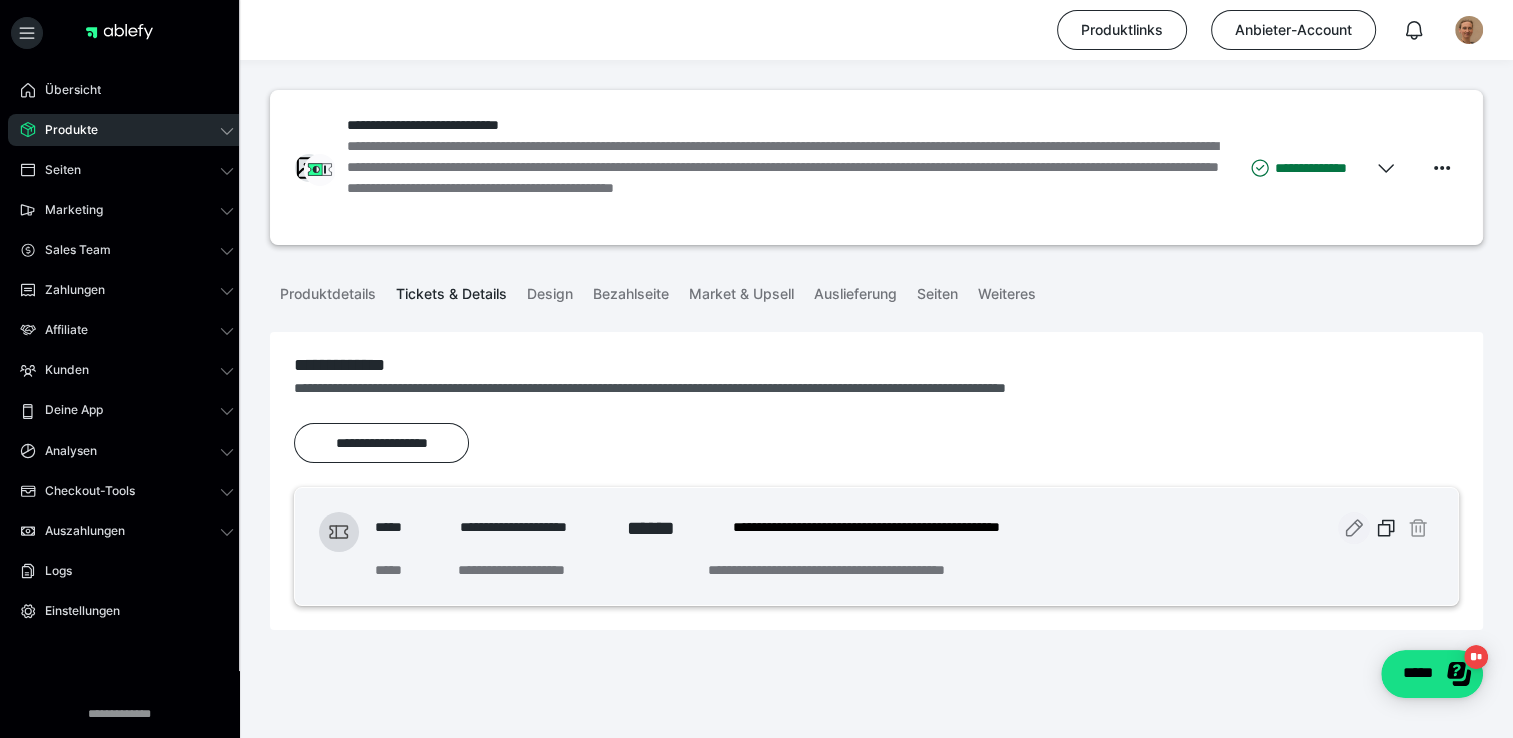 click 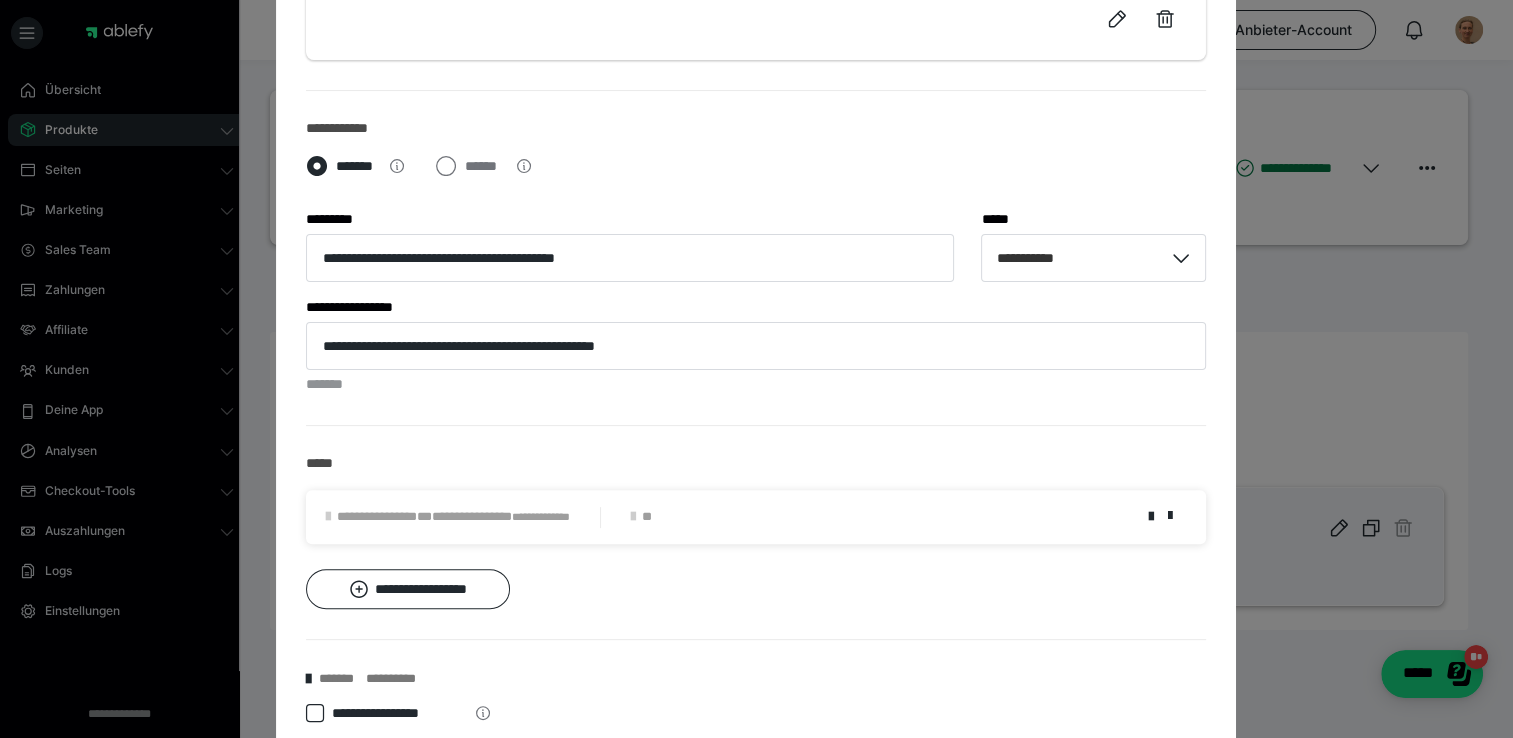 scroll, scrollTop: 700, scrollLeft: 0, axis: vertical 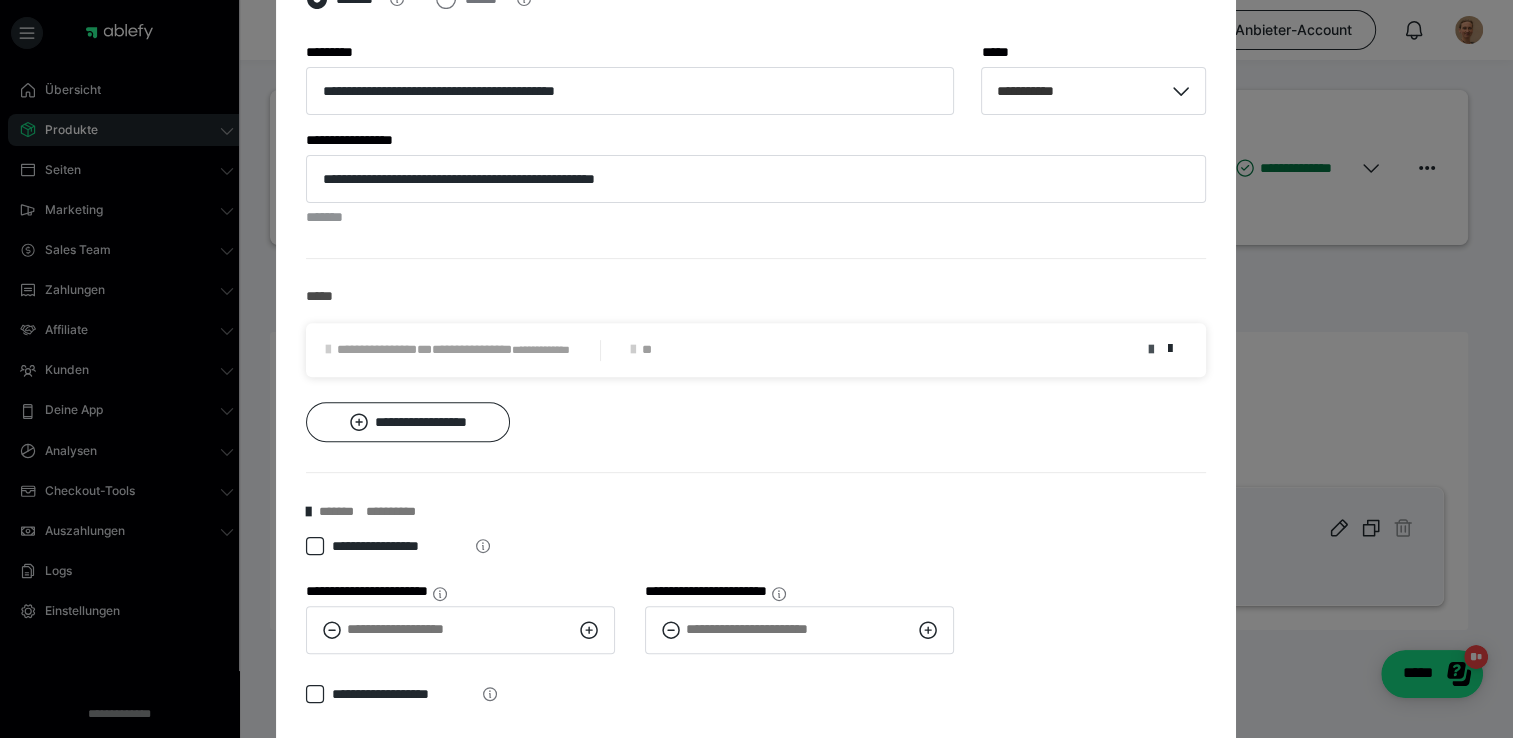 click at bounding box center [1150, 350] 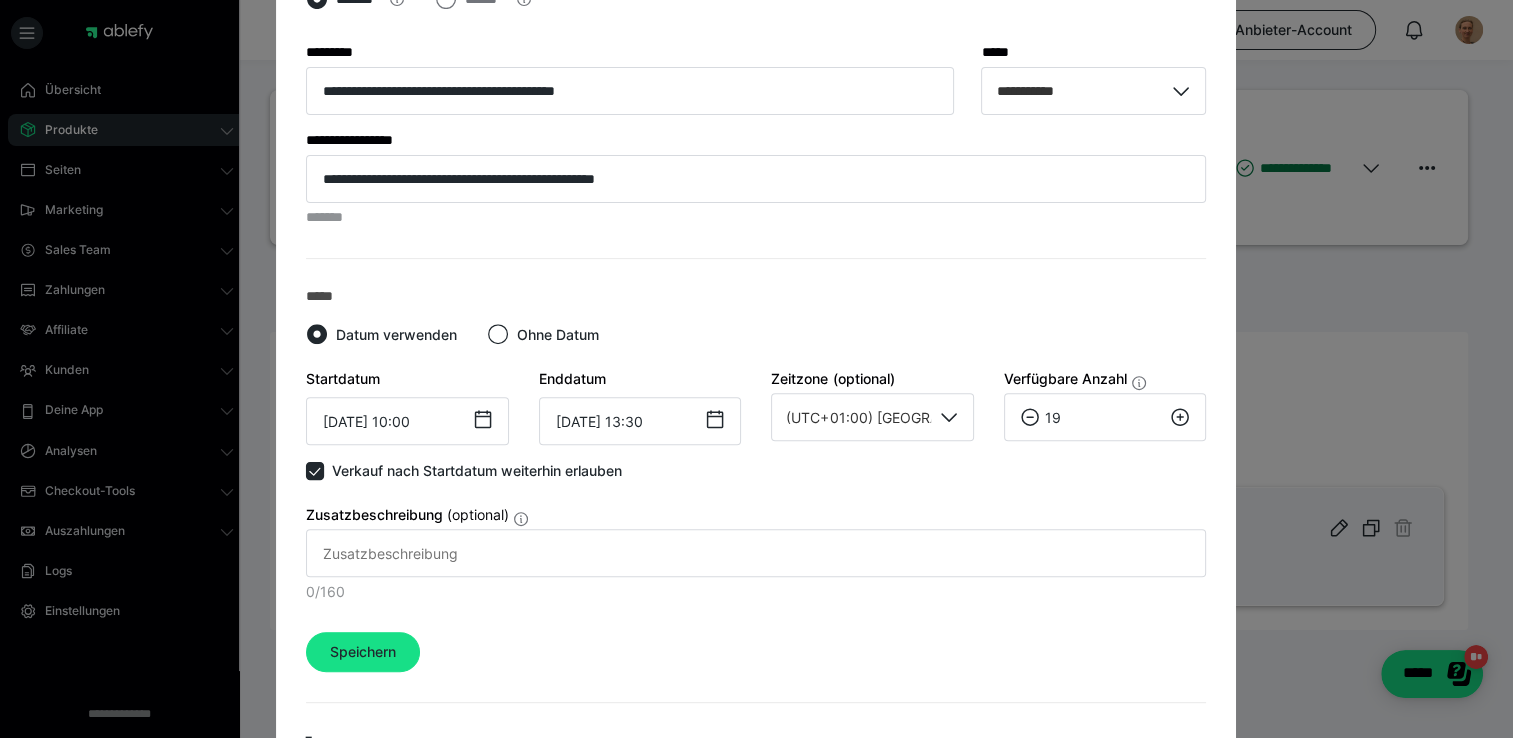 click 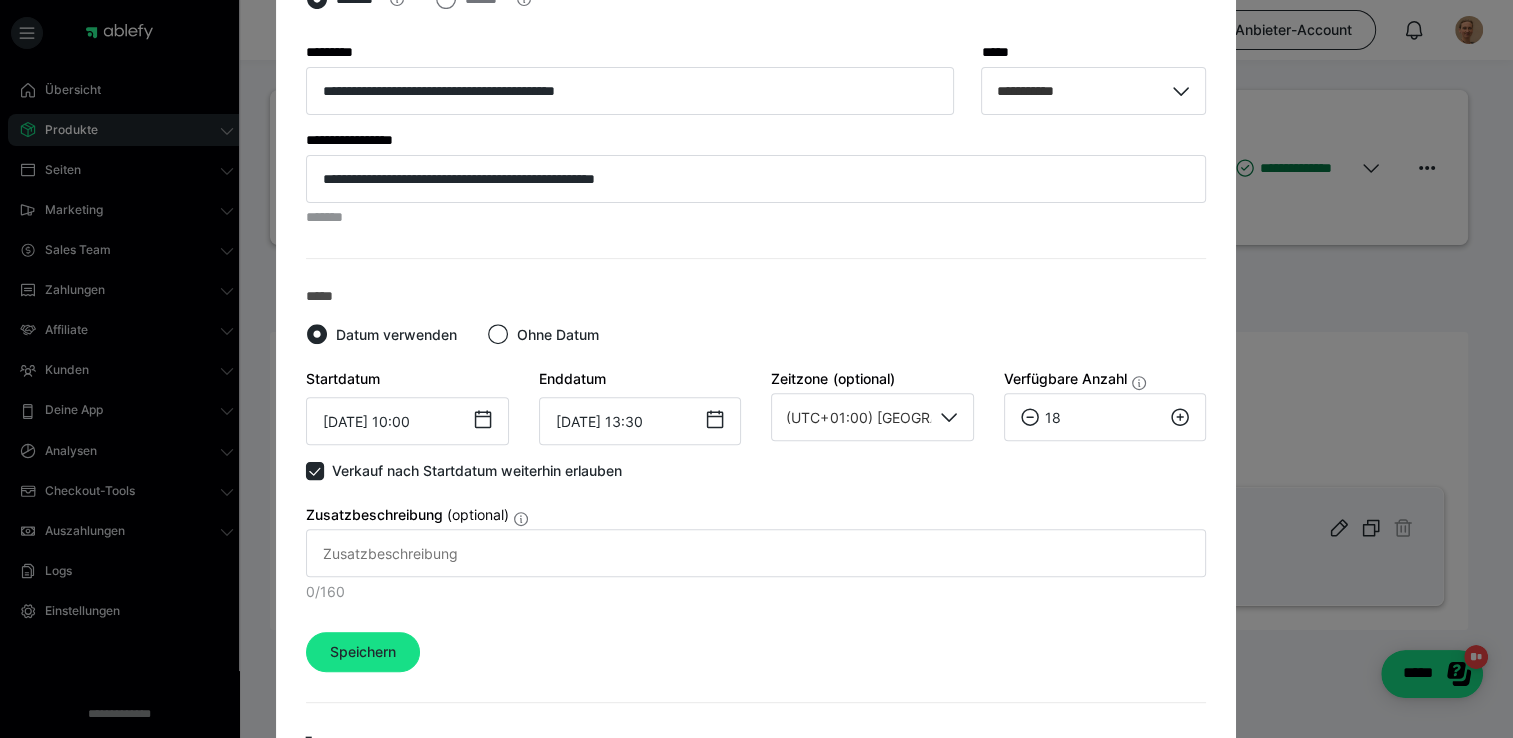 click 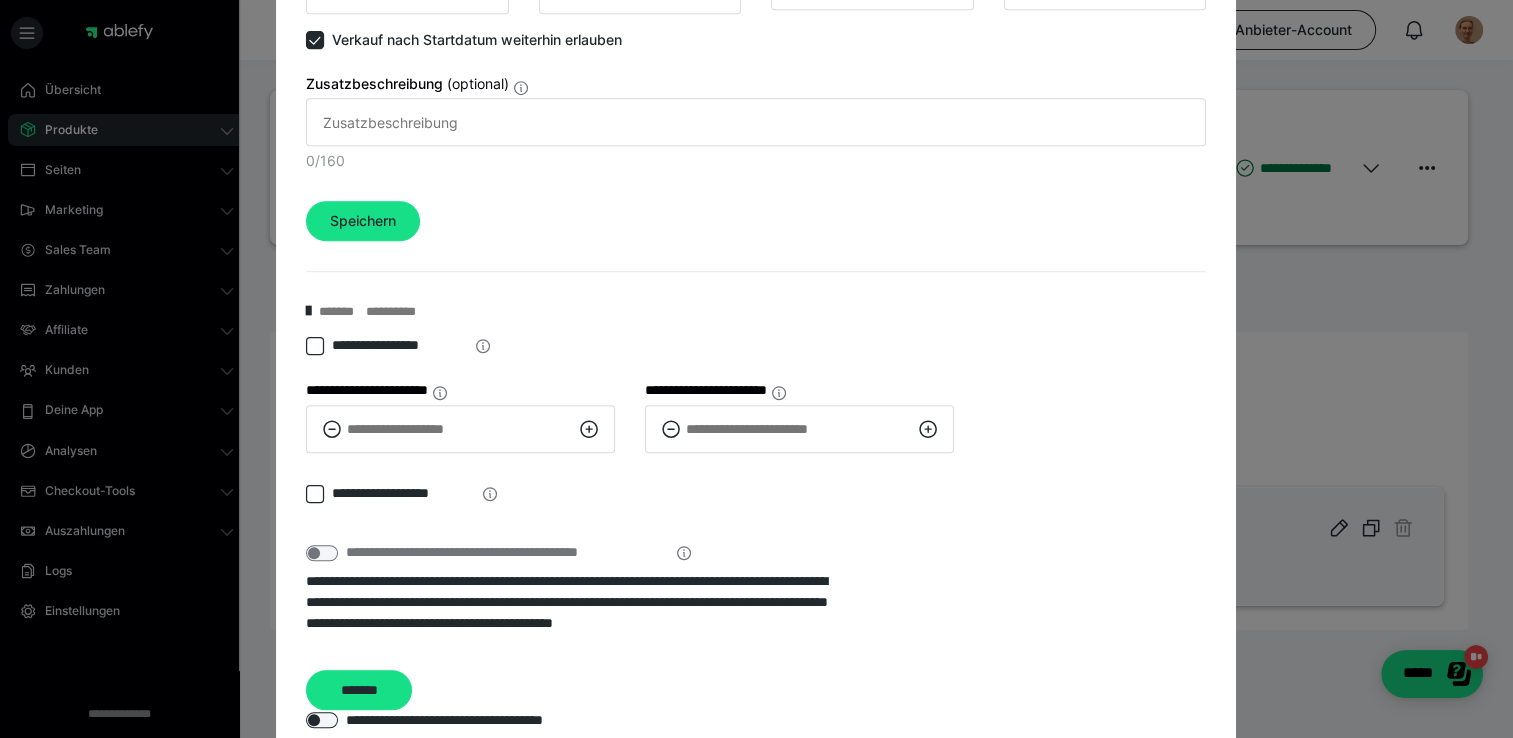 scroll, scrollTop: 1200, scrollLeft: 0, axis: vertical 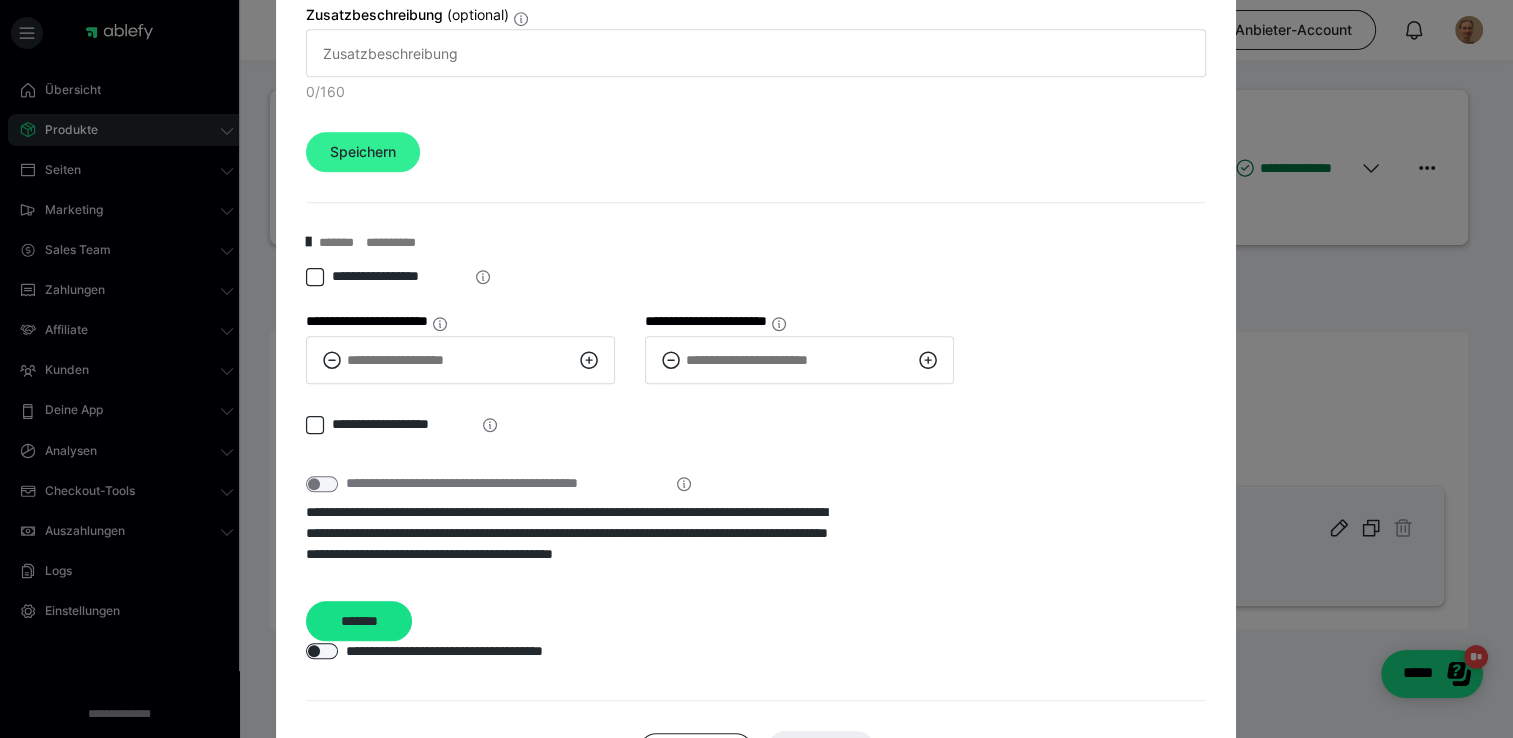 click on "Speichern" at bounding box center [363, 152] 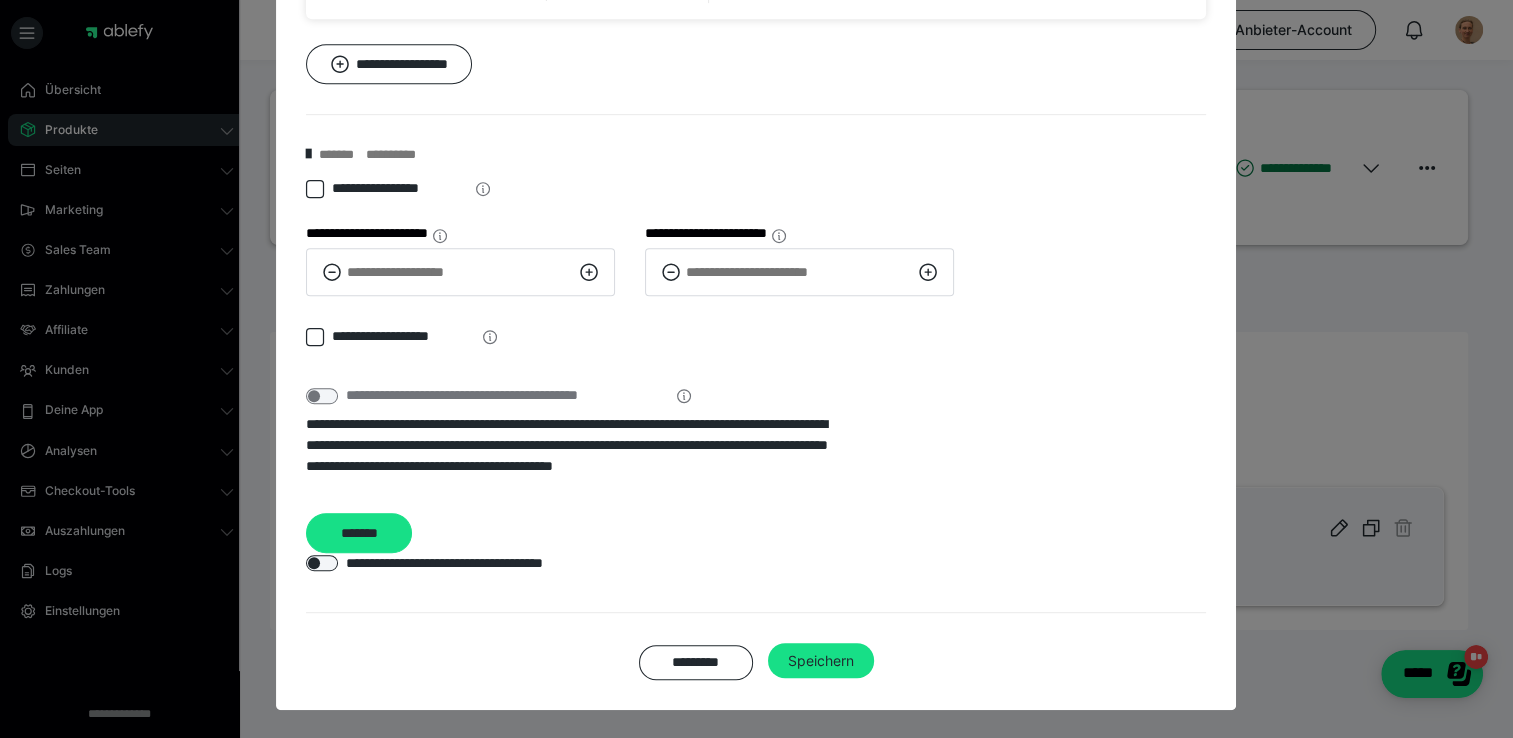 scroll, scrollTop: 1055, scrollLeft: 0, axis: vertical 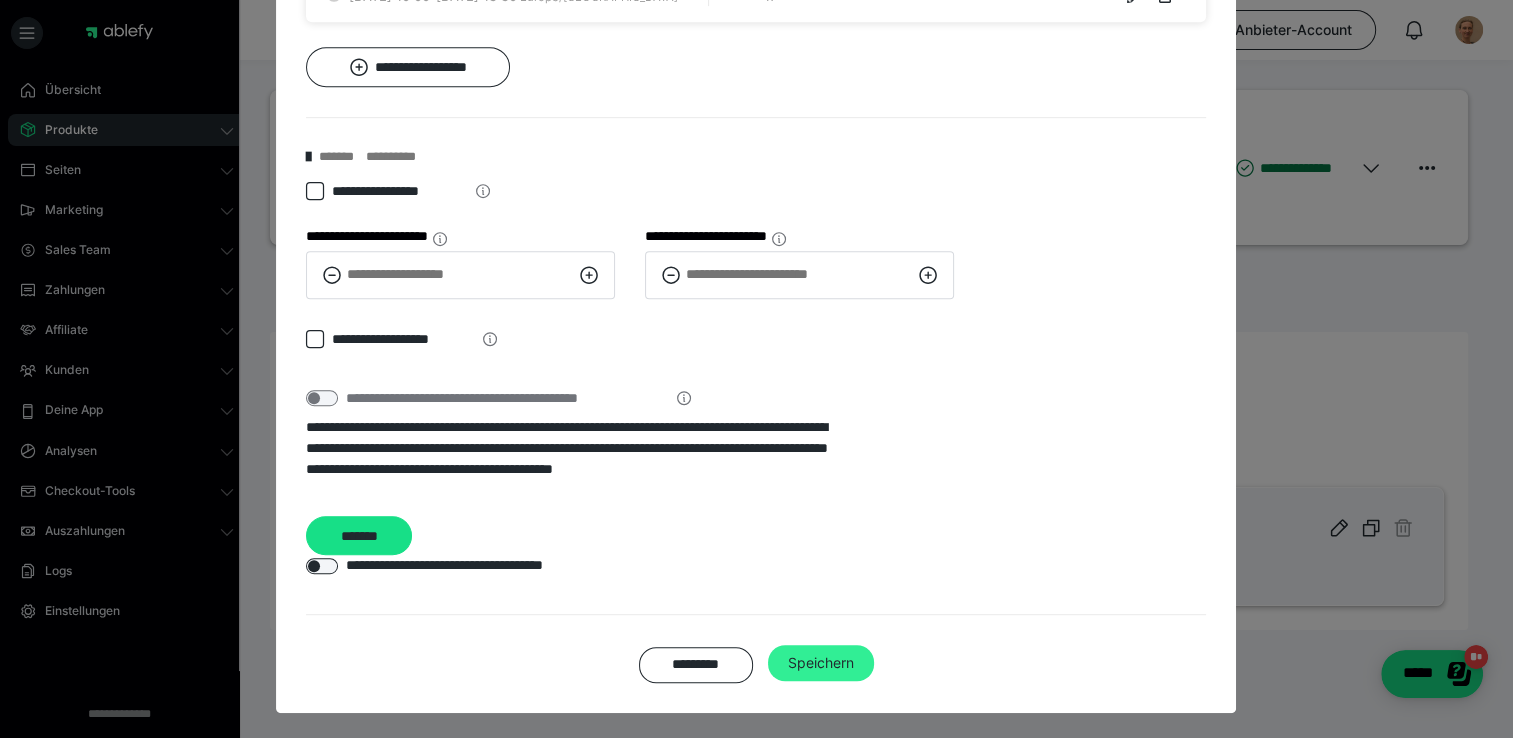 click on "Speichern" at bounding box center (821, 663) 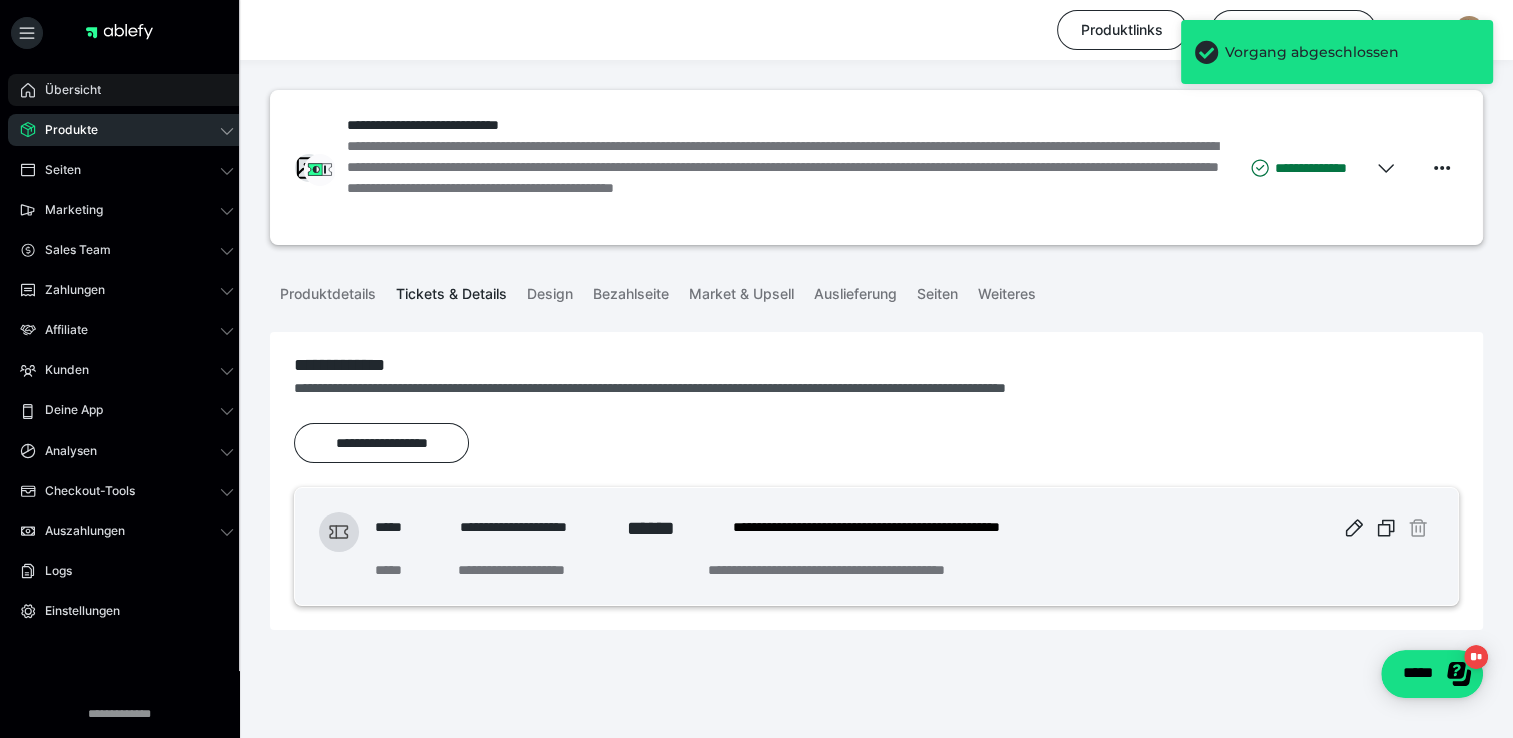 click on "Übersicht" at bounding box center [127, 90] 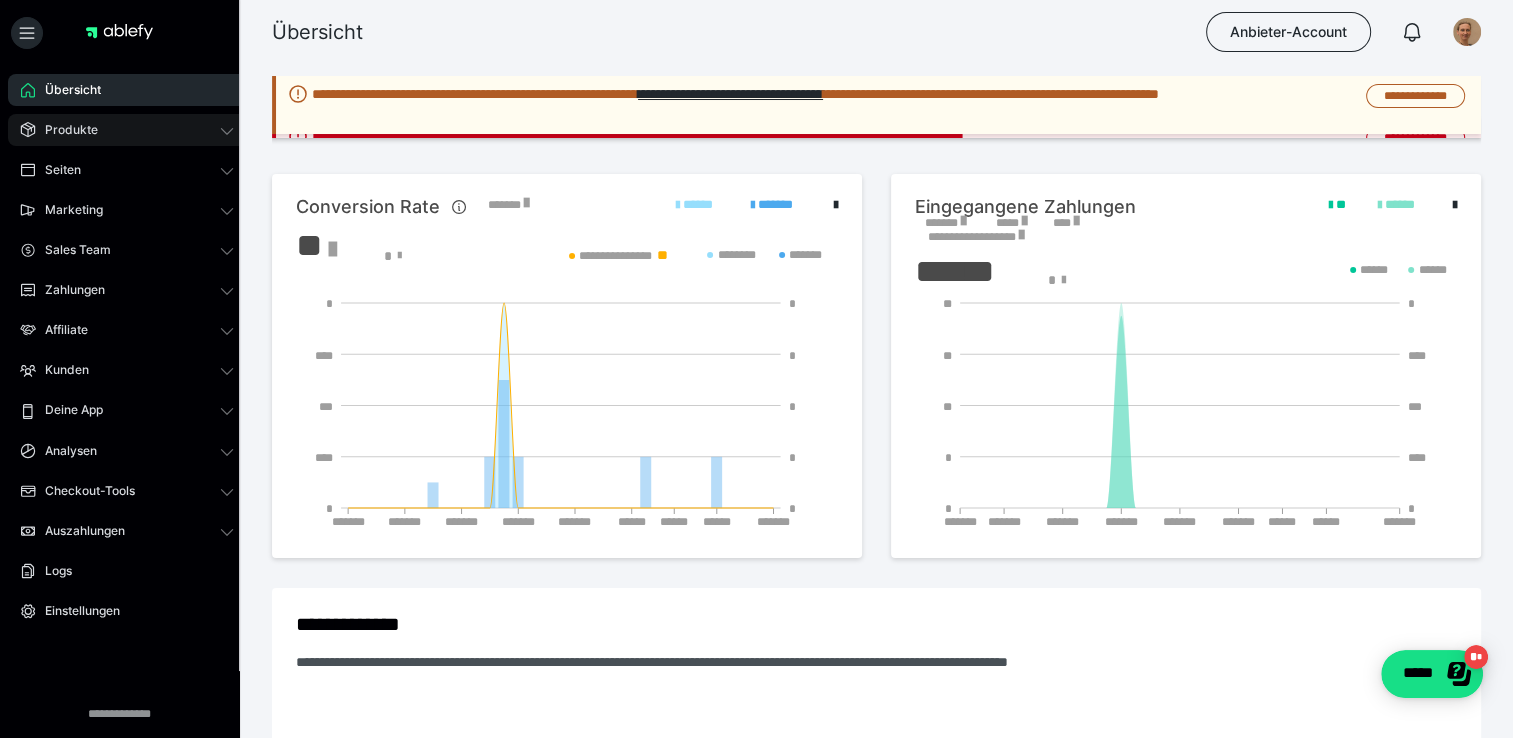 click on "Produkte" at bounding box center [64, 130] 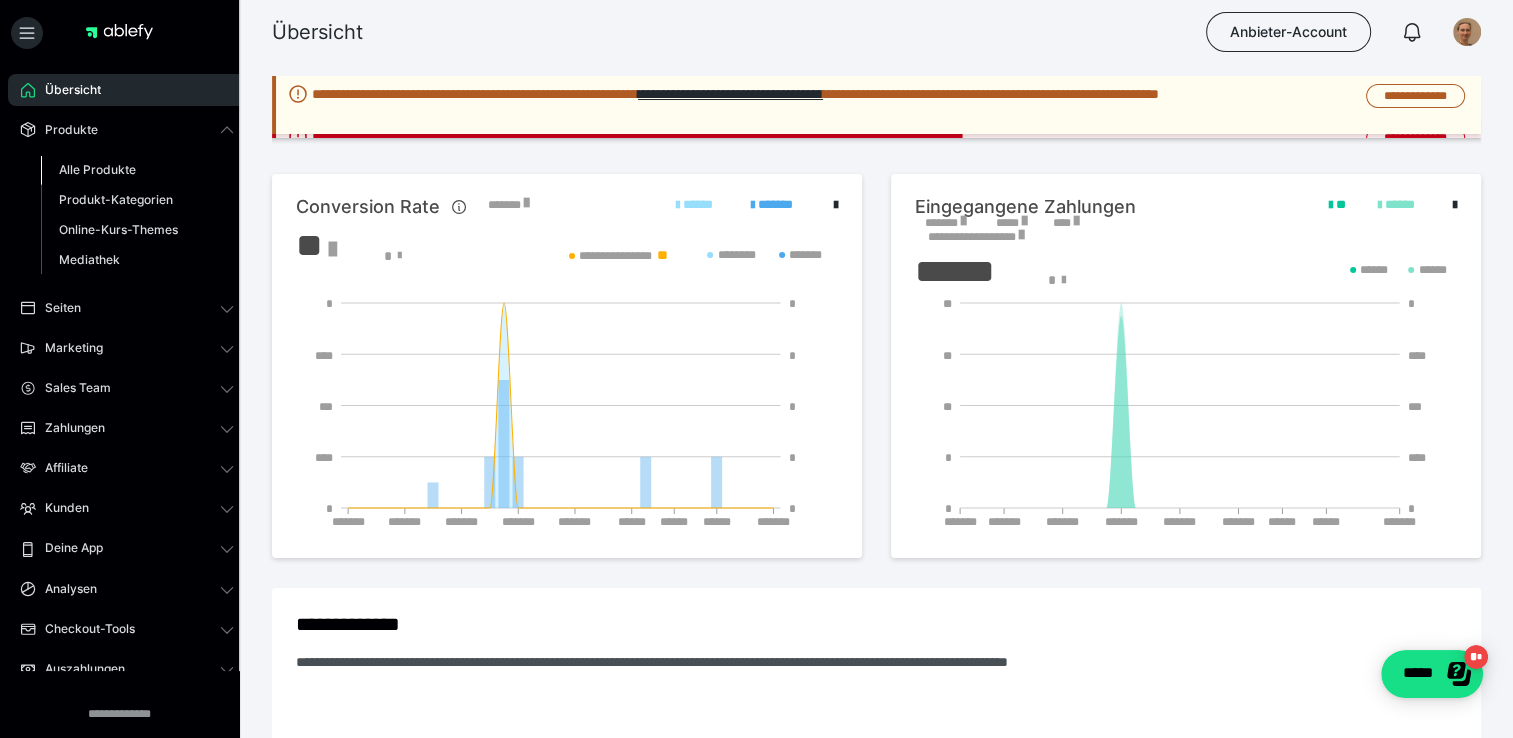 click on "Alle Produkte" at bounding box center (97, 169) 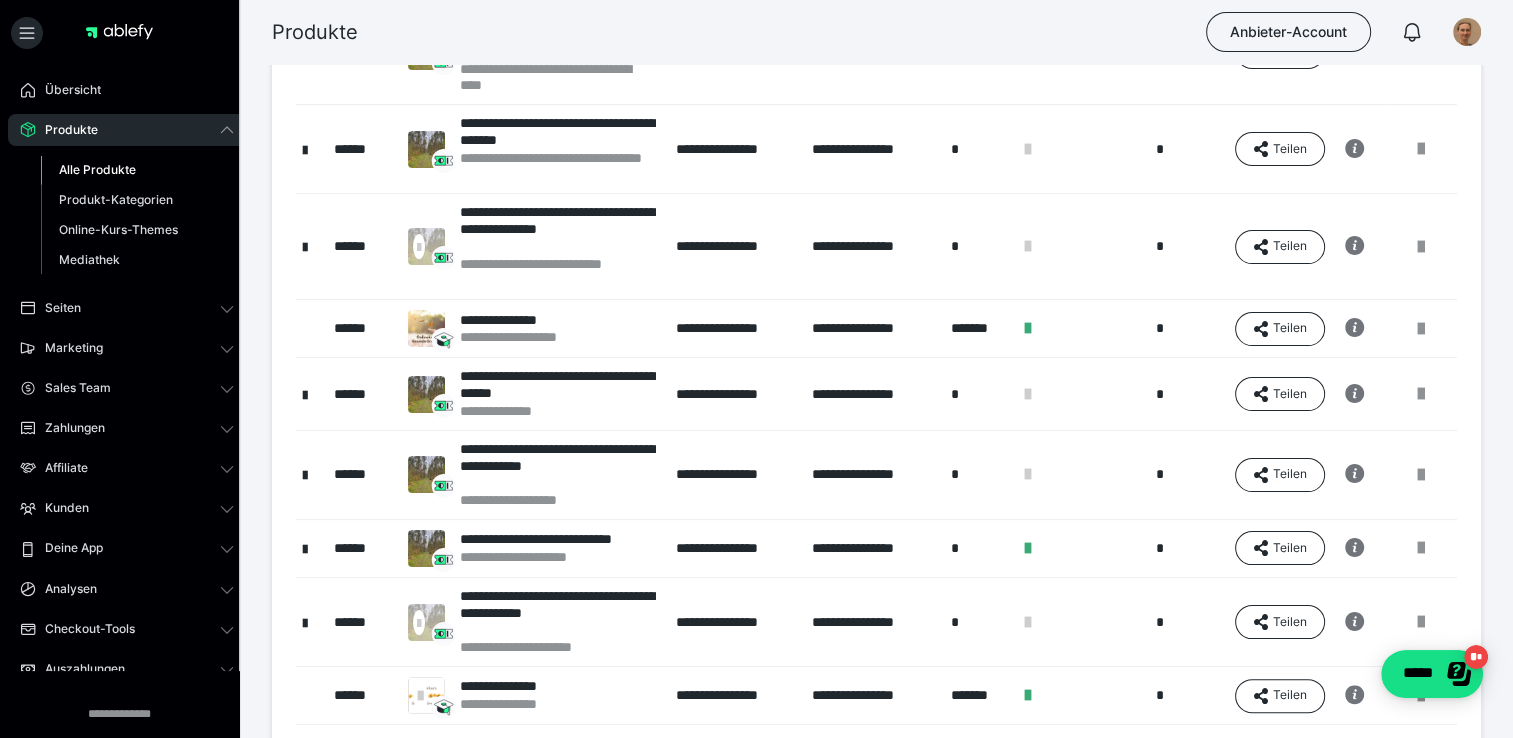 scroll, scrollTop: 400, scrollLeft: 0, axis: vertical 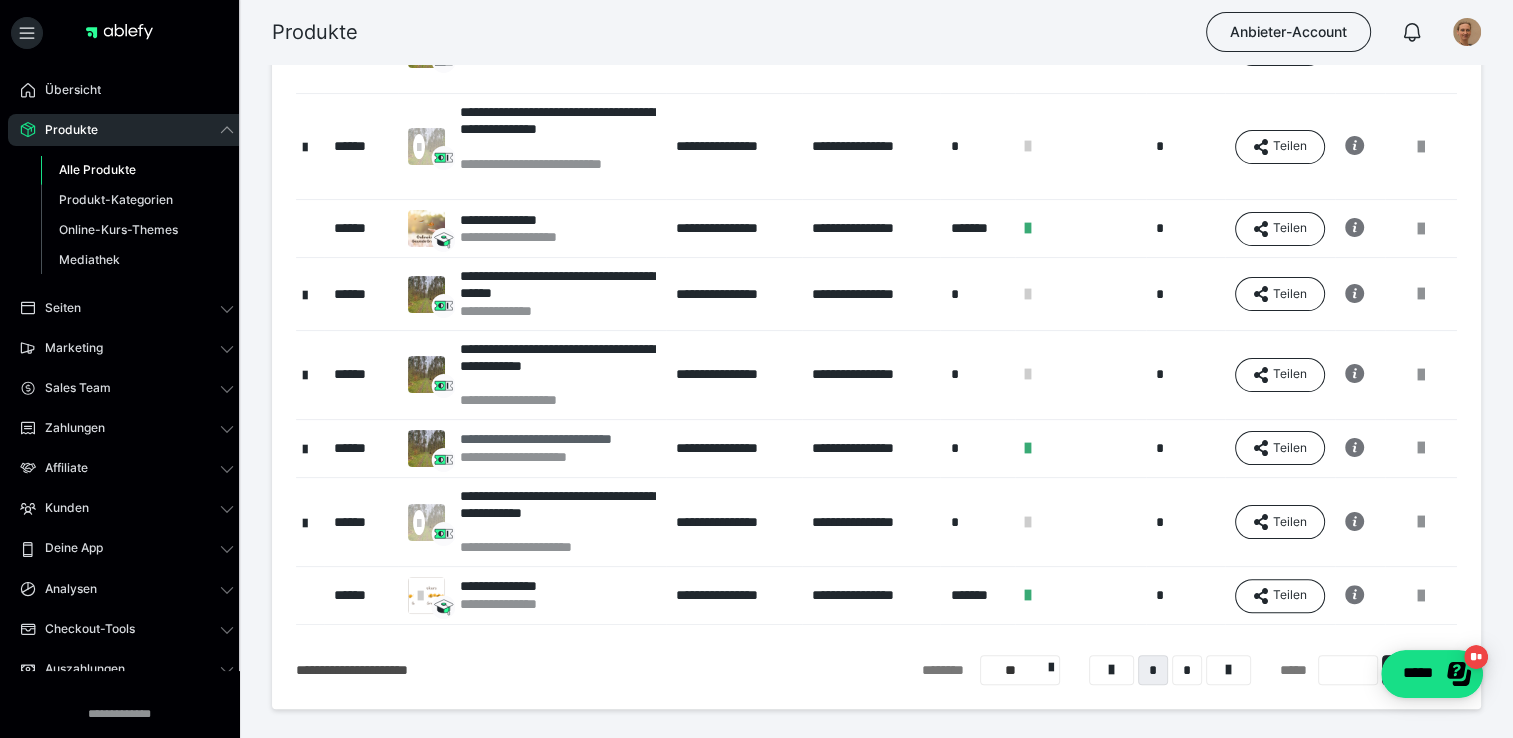 click on "**********" at bounding box center (553, 439) 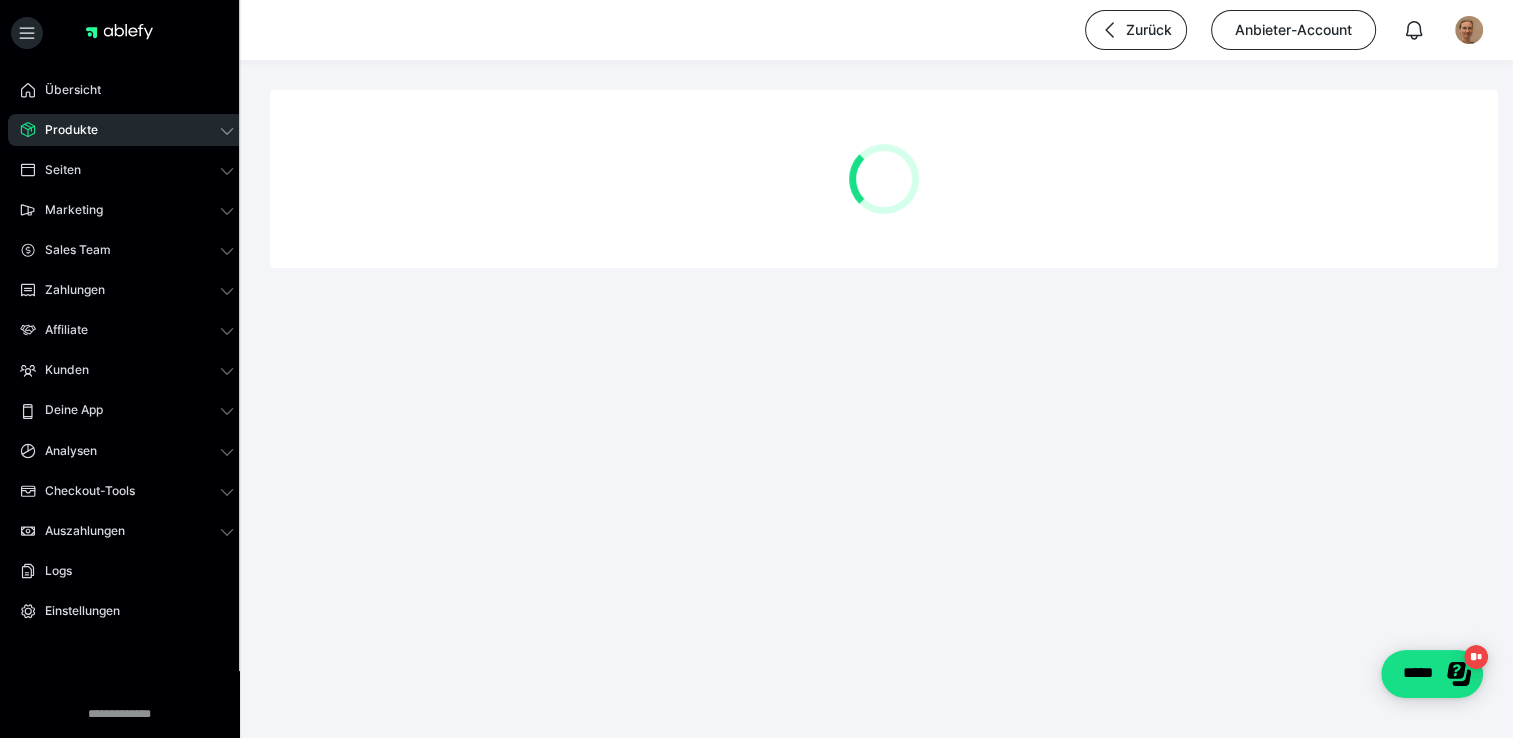 scroll, scrollTop: 0, scrollLeft: 0, axis: both 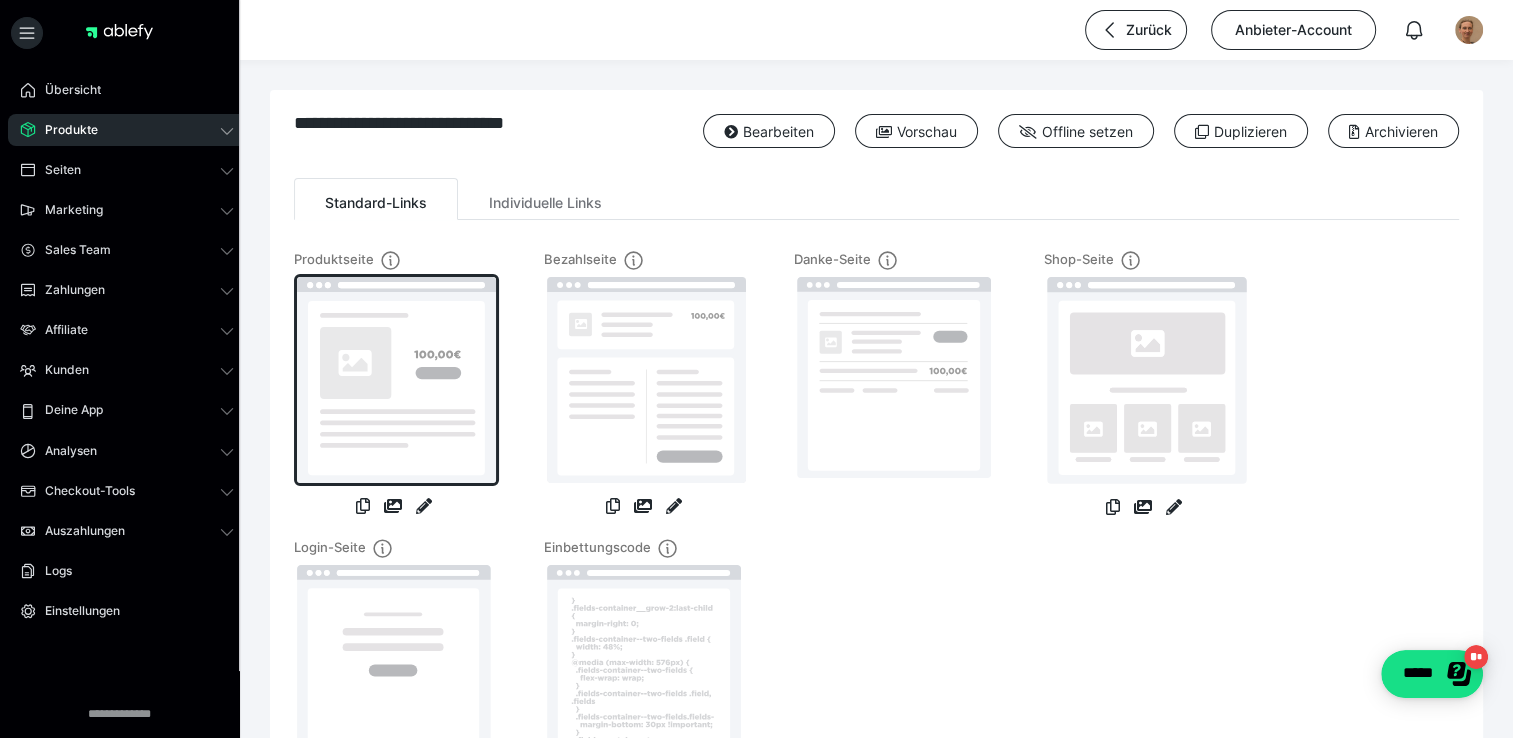 click at bounding box center [396, 380] 